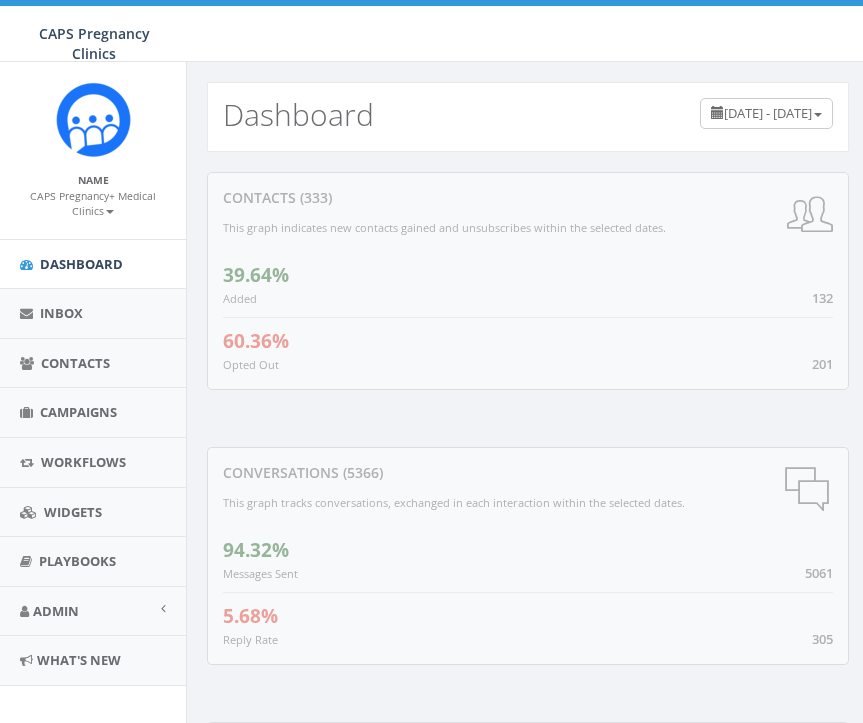 scroll, scrollTop: 0, scrollLeft: 0, axis: both 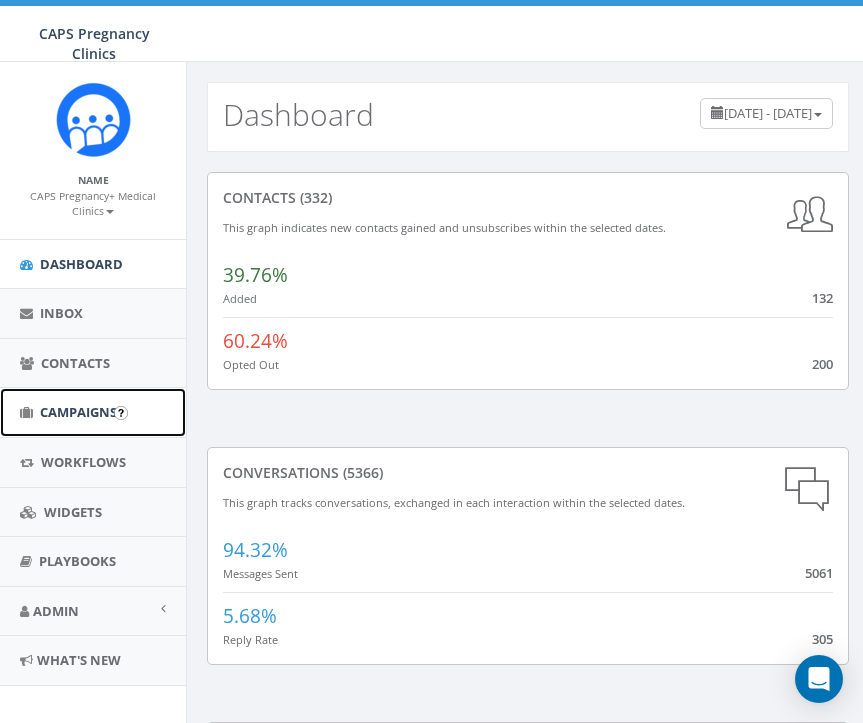 click on "Campaigns" at bounding box center [78, 397] 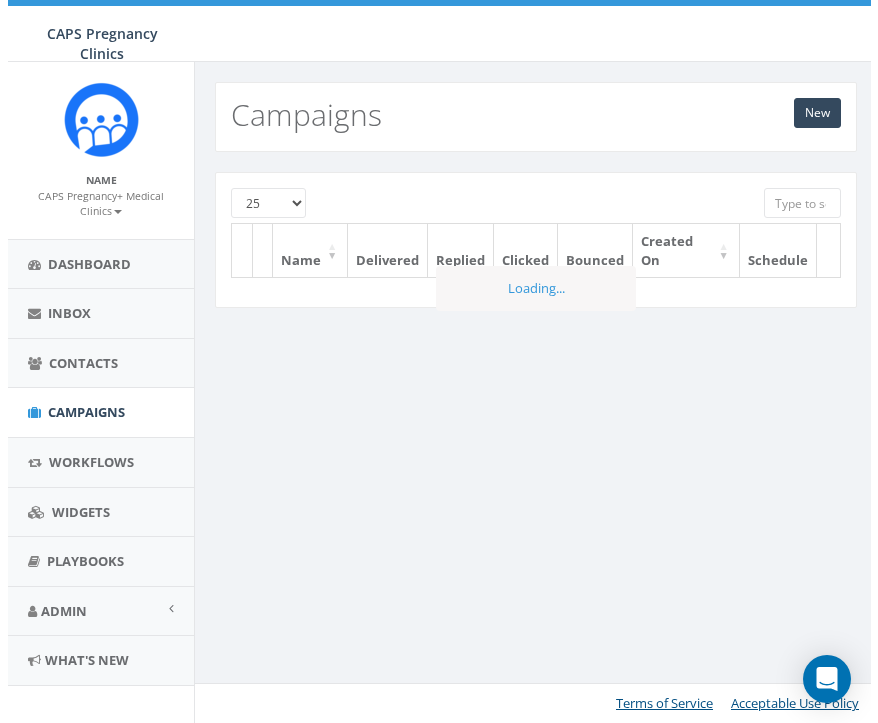 scroll, scrollTop: 0, scrollLeft: 0, axis: both 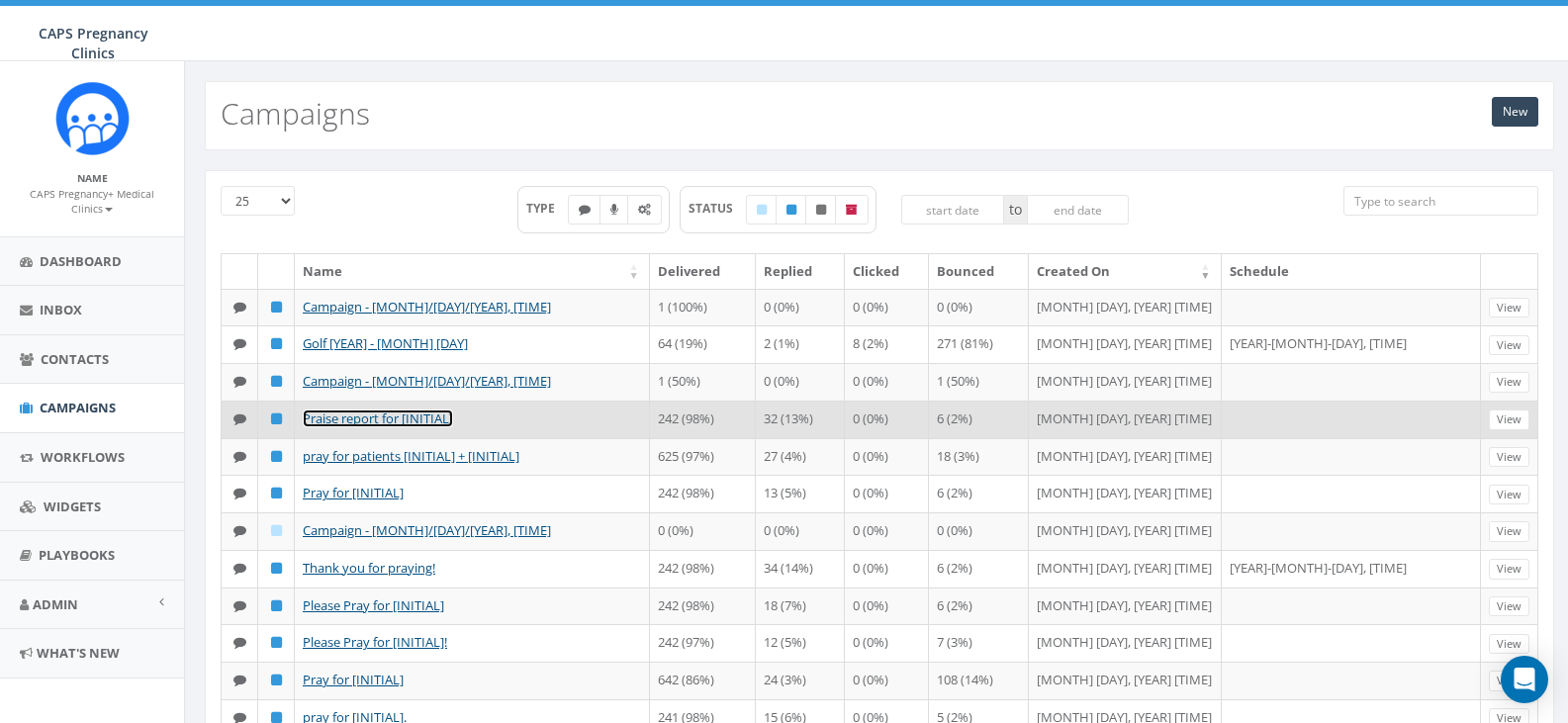 click on "Praise report for S" at bounding box center (378, 418) 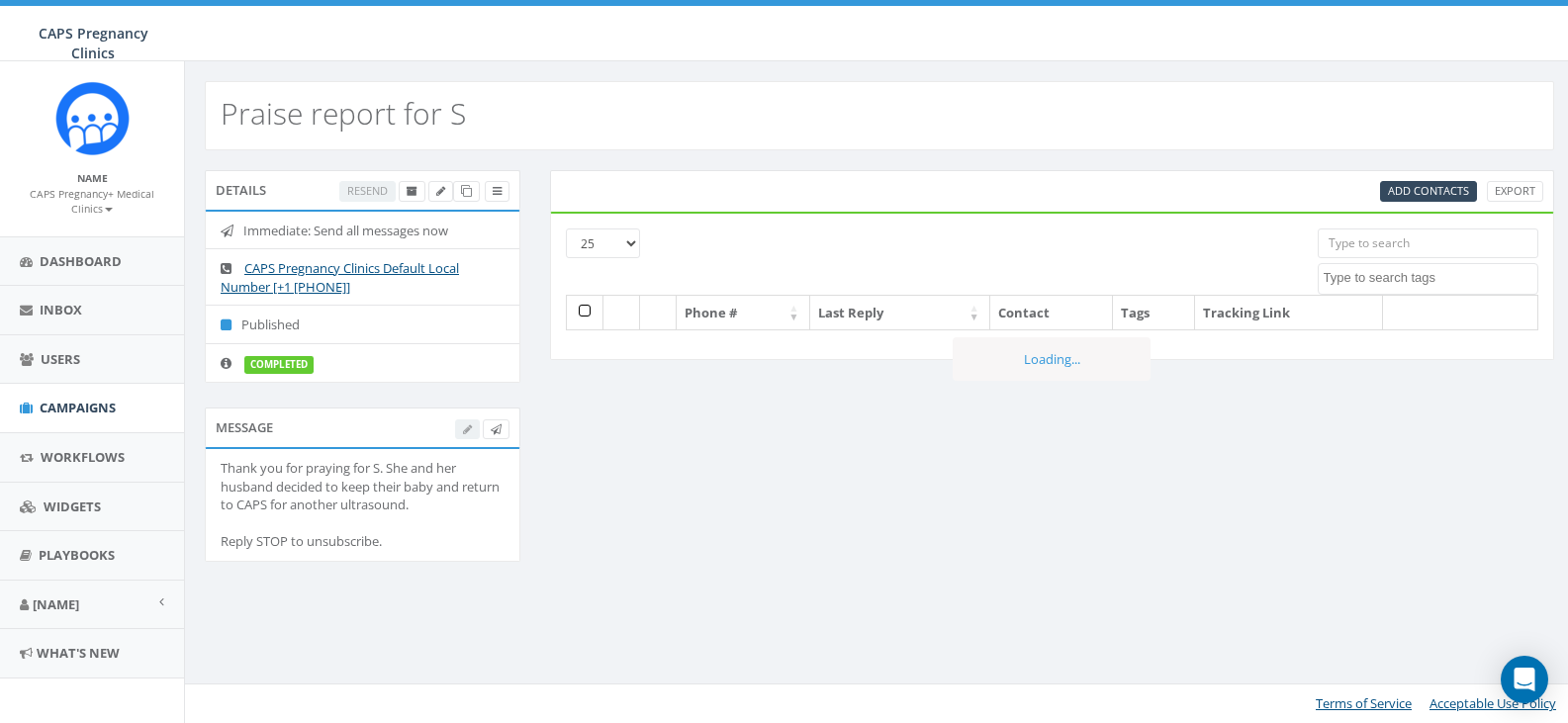 scroll, scrollTop: 0, scrollLeft: 0, axis: both 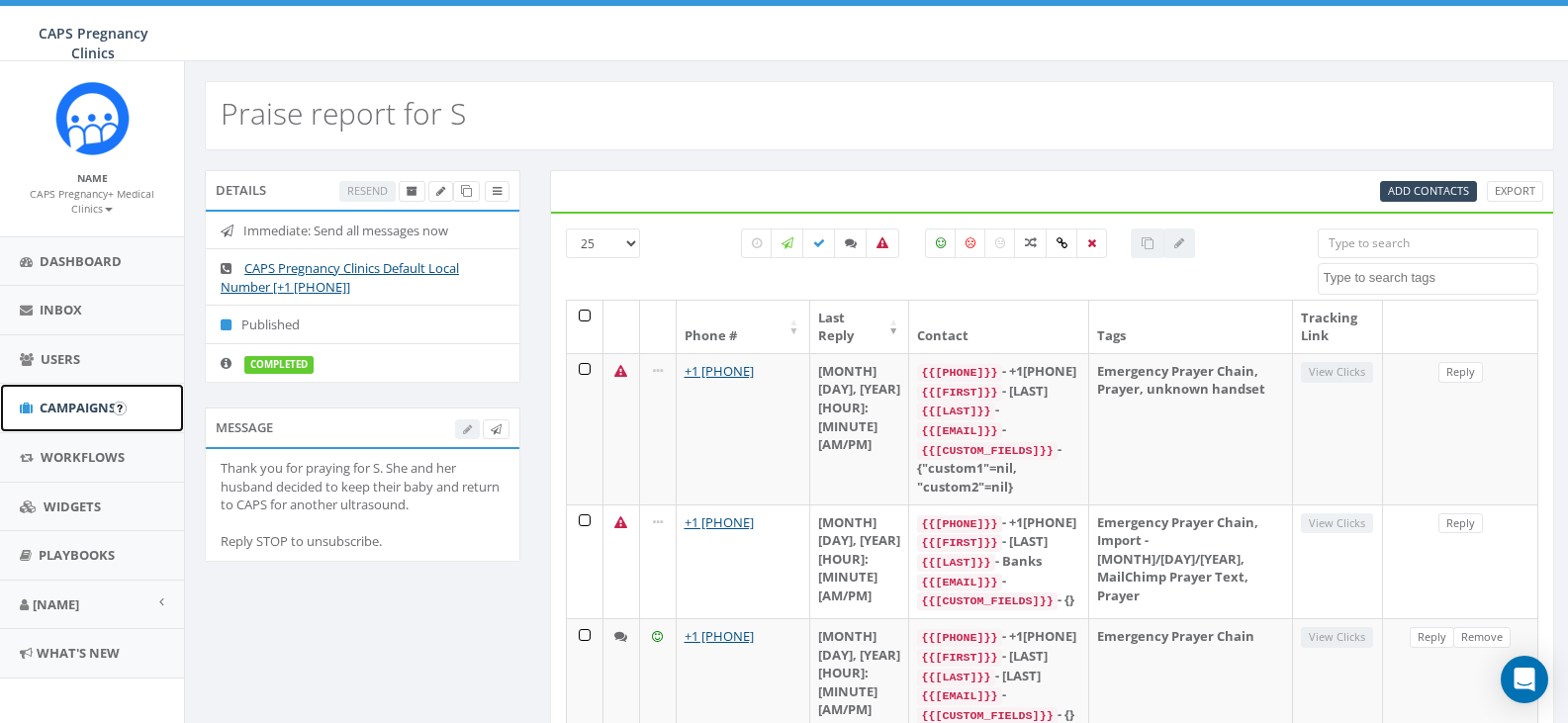 click on "Campaigns" at bounding box center [77, 407] 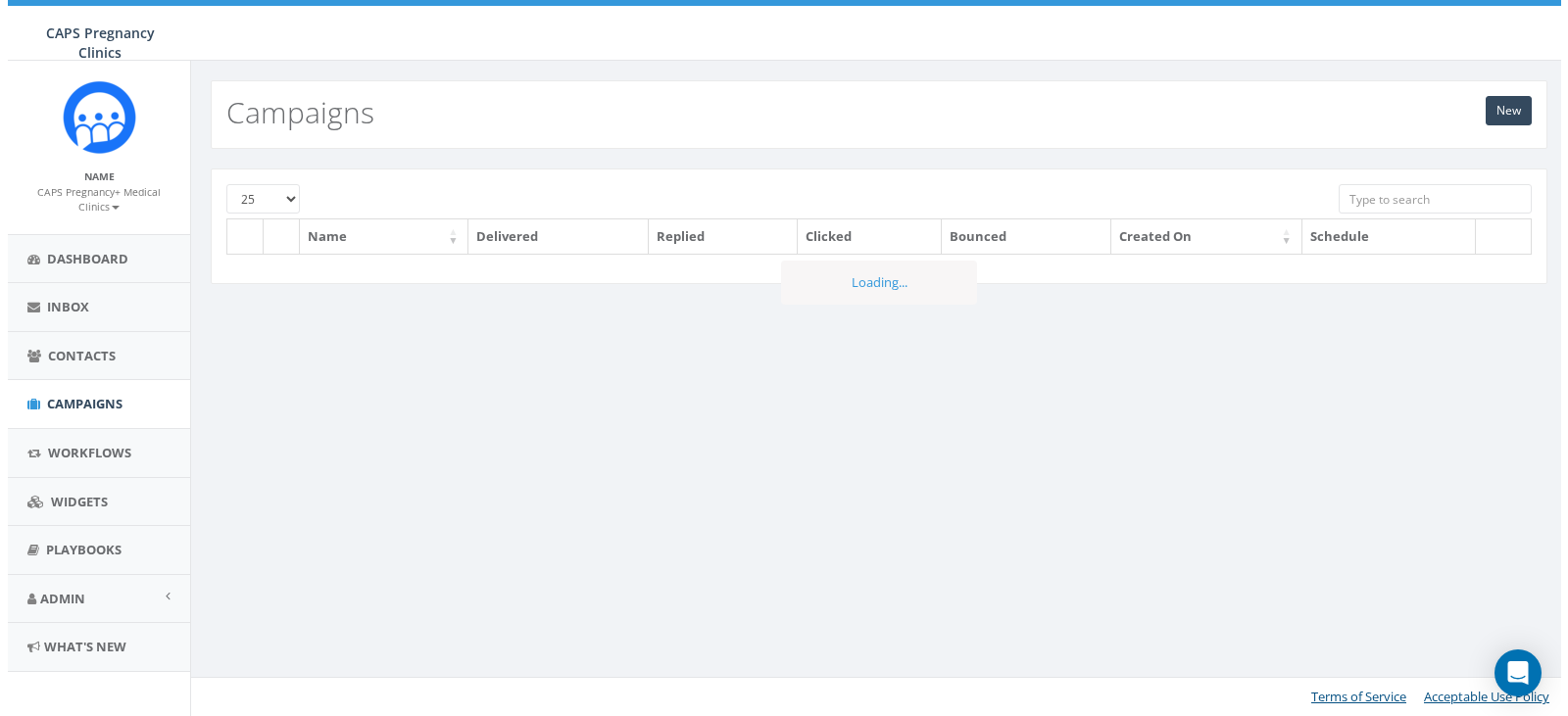 scroll, scrollTop: 0, scrollLeft: 0, axis: both 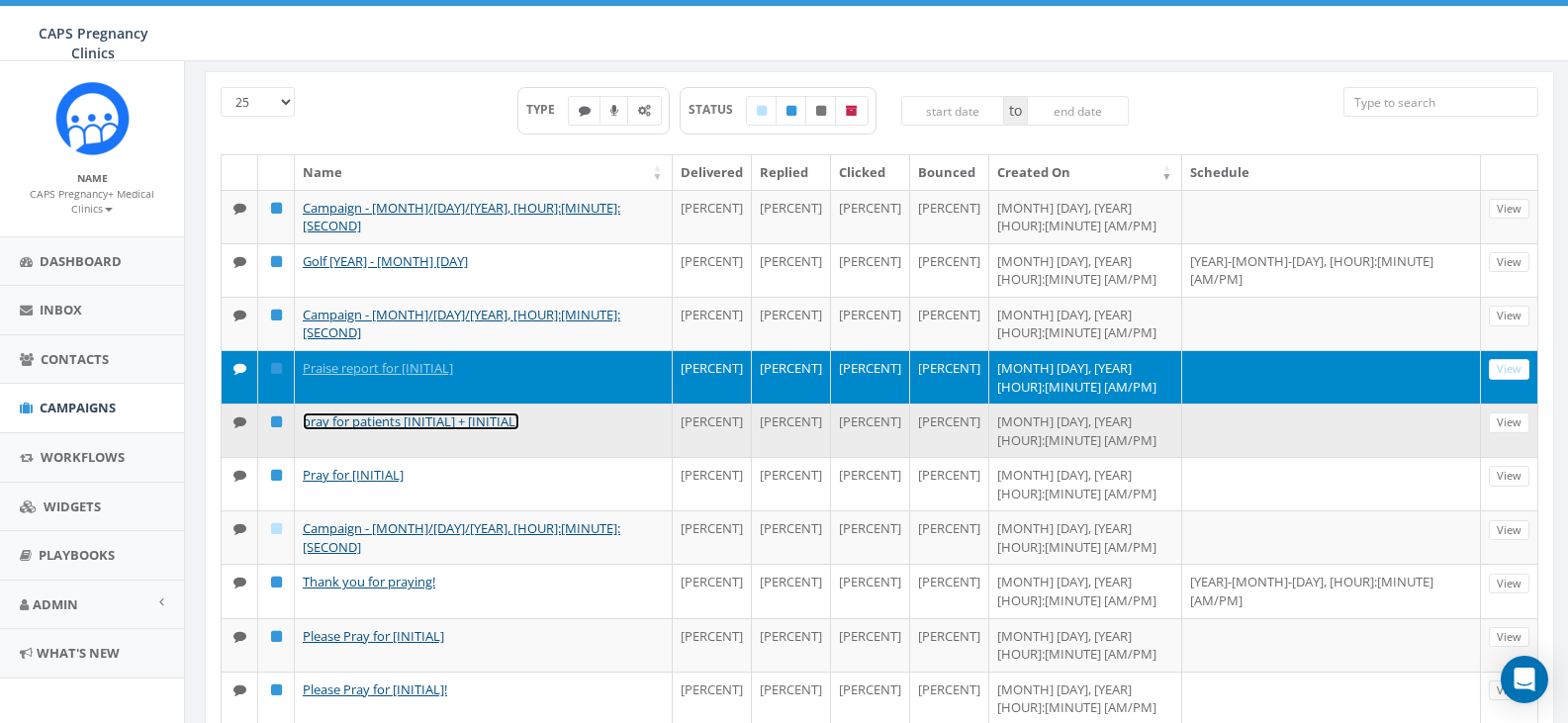click on "pray for patients S + D" at bounding box center [404, 421] 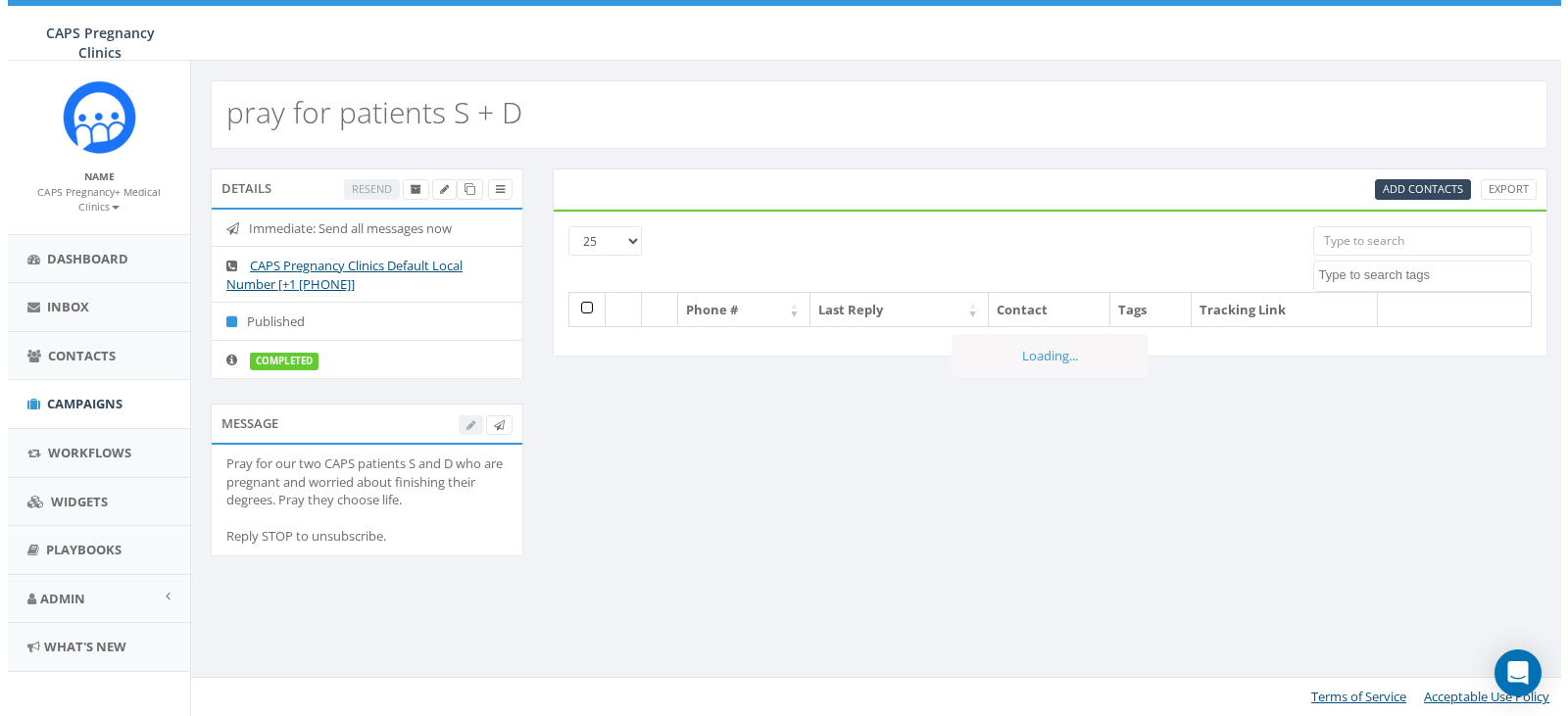 scroll, scrollTop: 0, scrollLeft: 0, axis: both 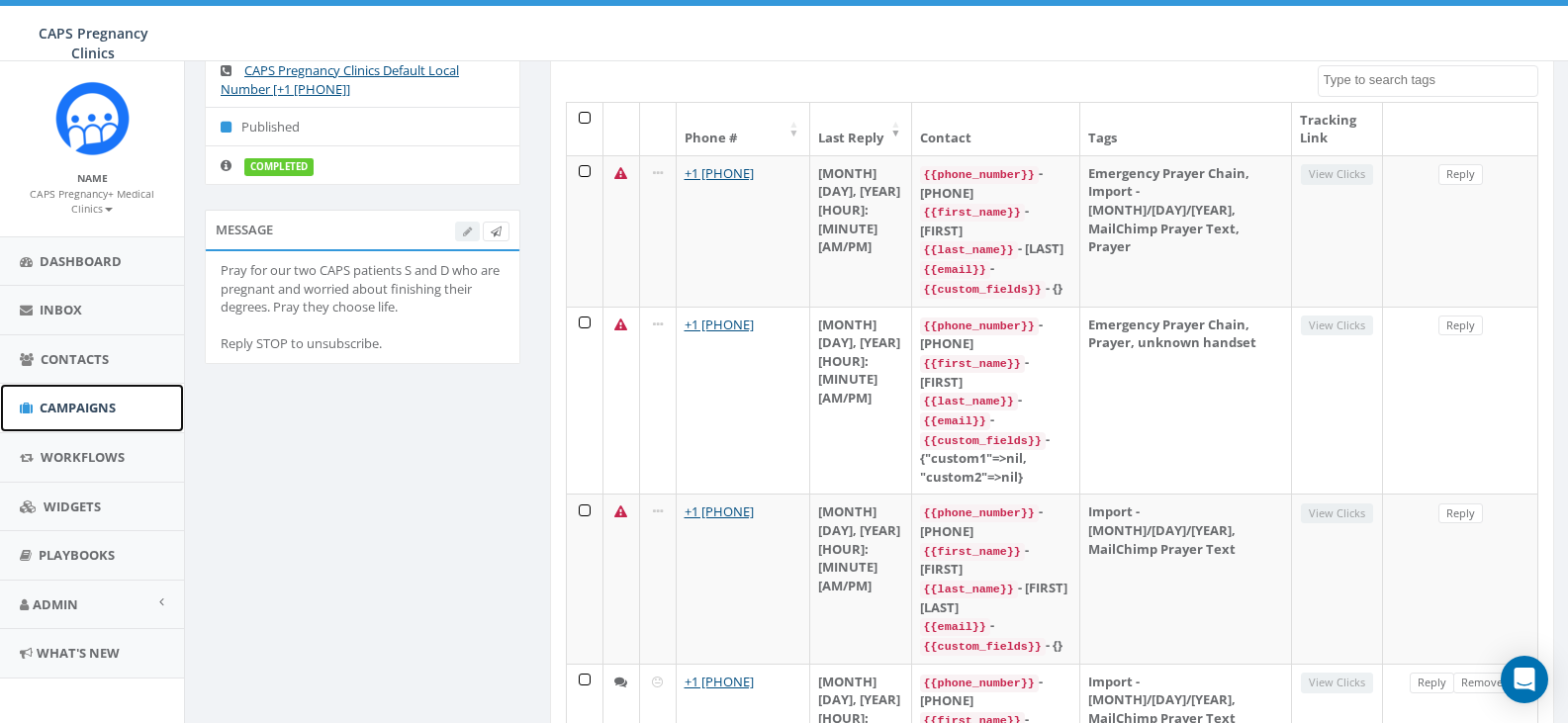 click on "Campaigns" at bounding box center [77, 407] 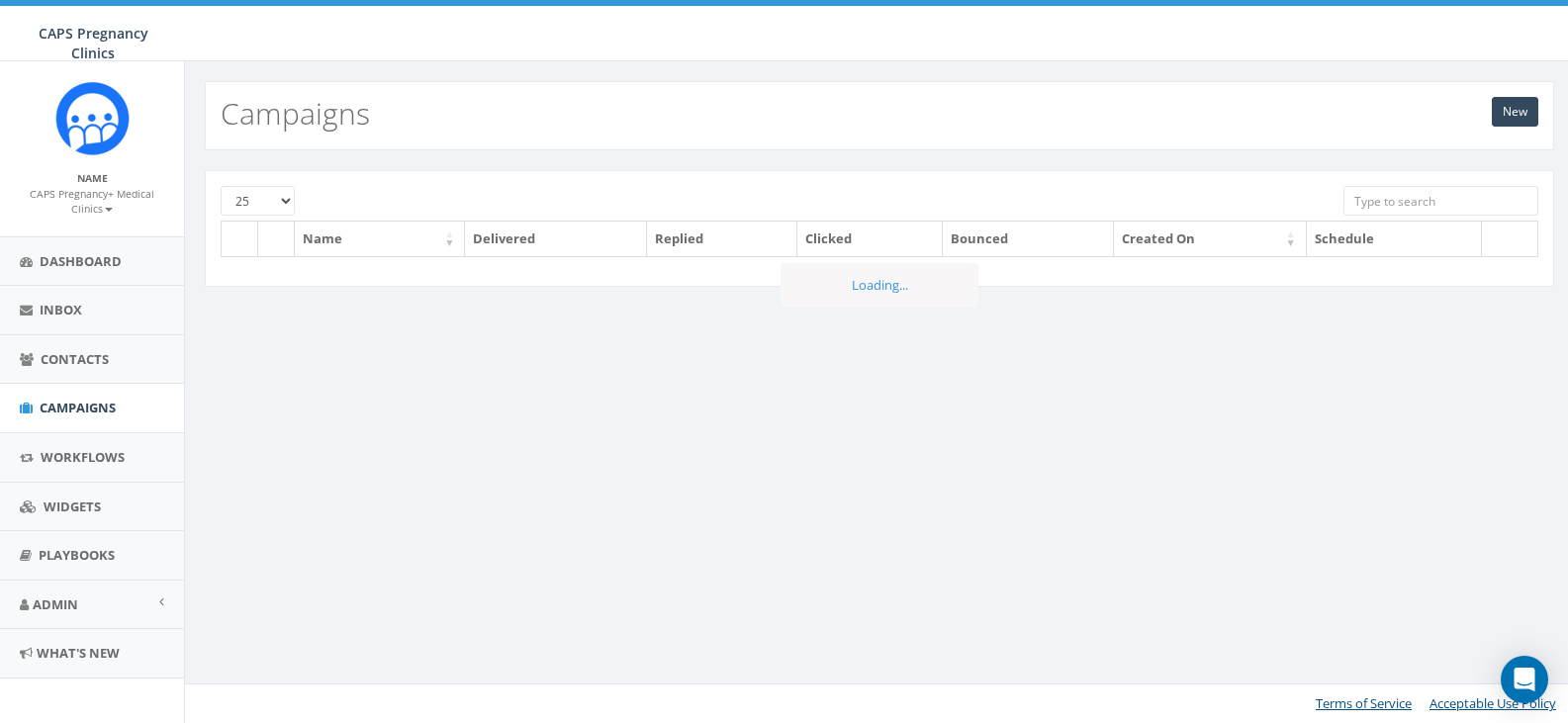 scroll, scrollTop: 0, scrollLeft: 0, axis: both 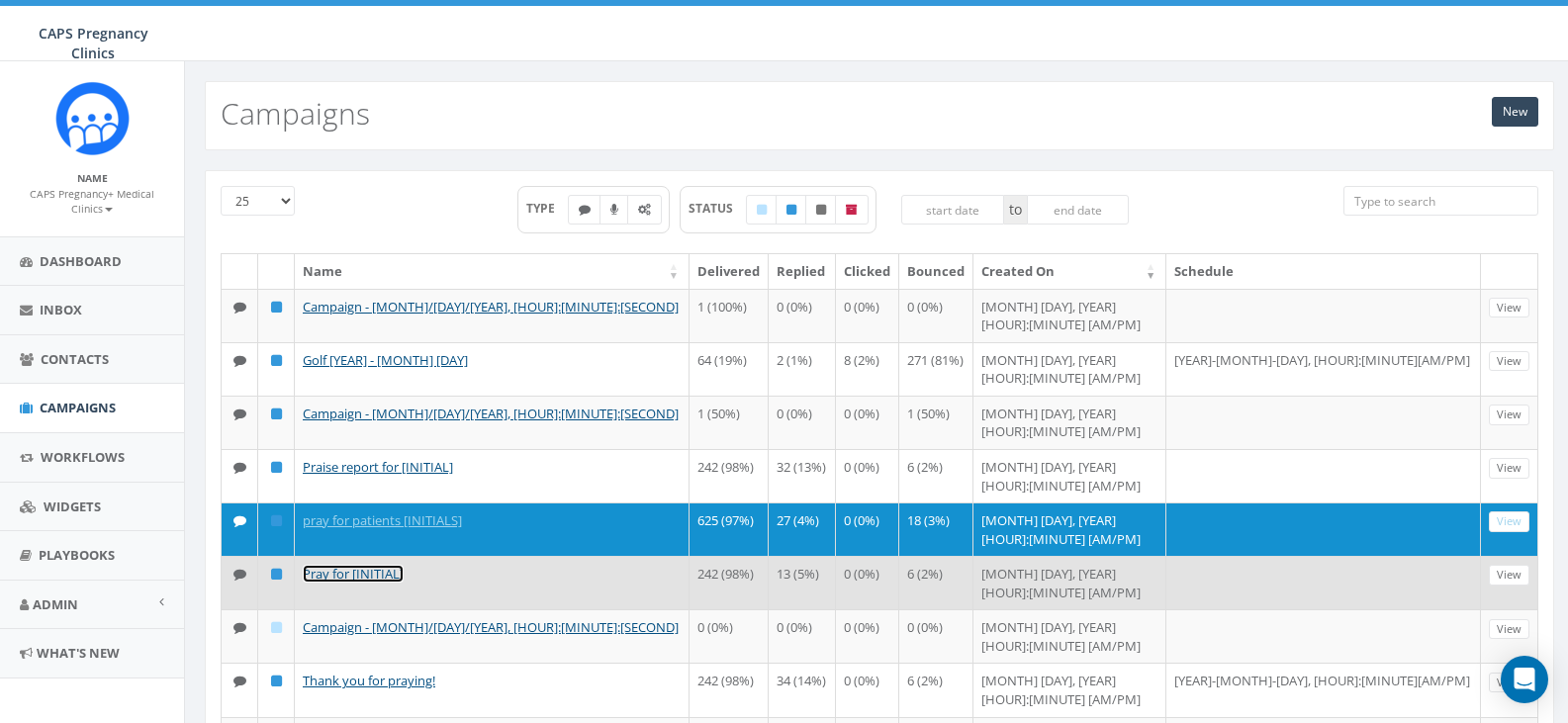 click on "Pray for S" at bounding box center (353, 574) 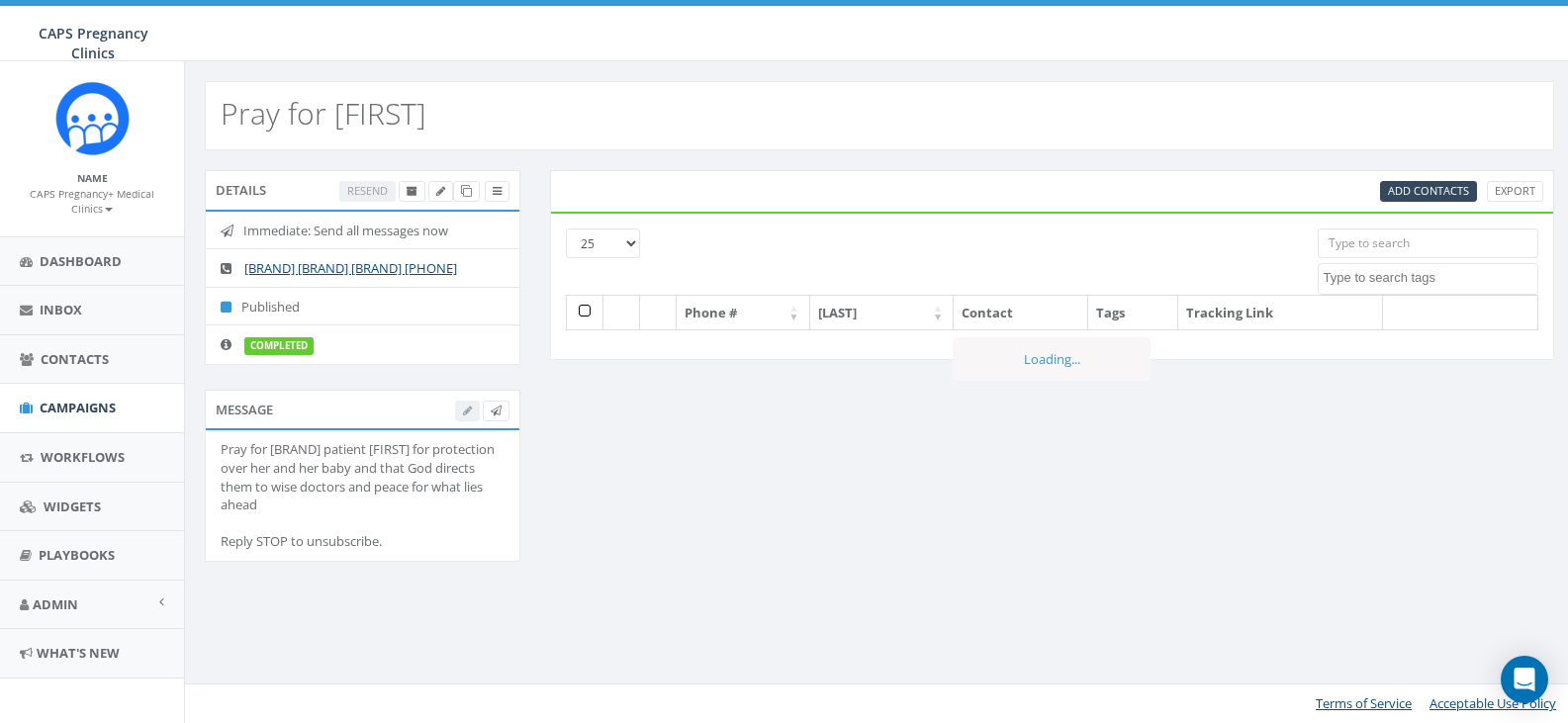 scroll, scrollTop: 0, scrollLeft: 0, axis: both 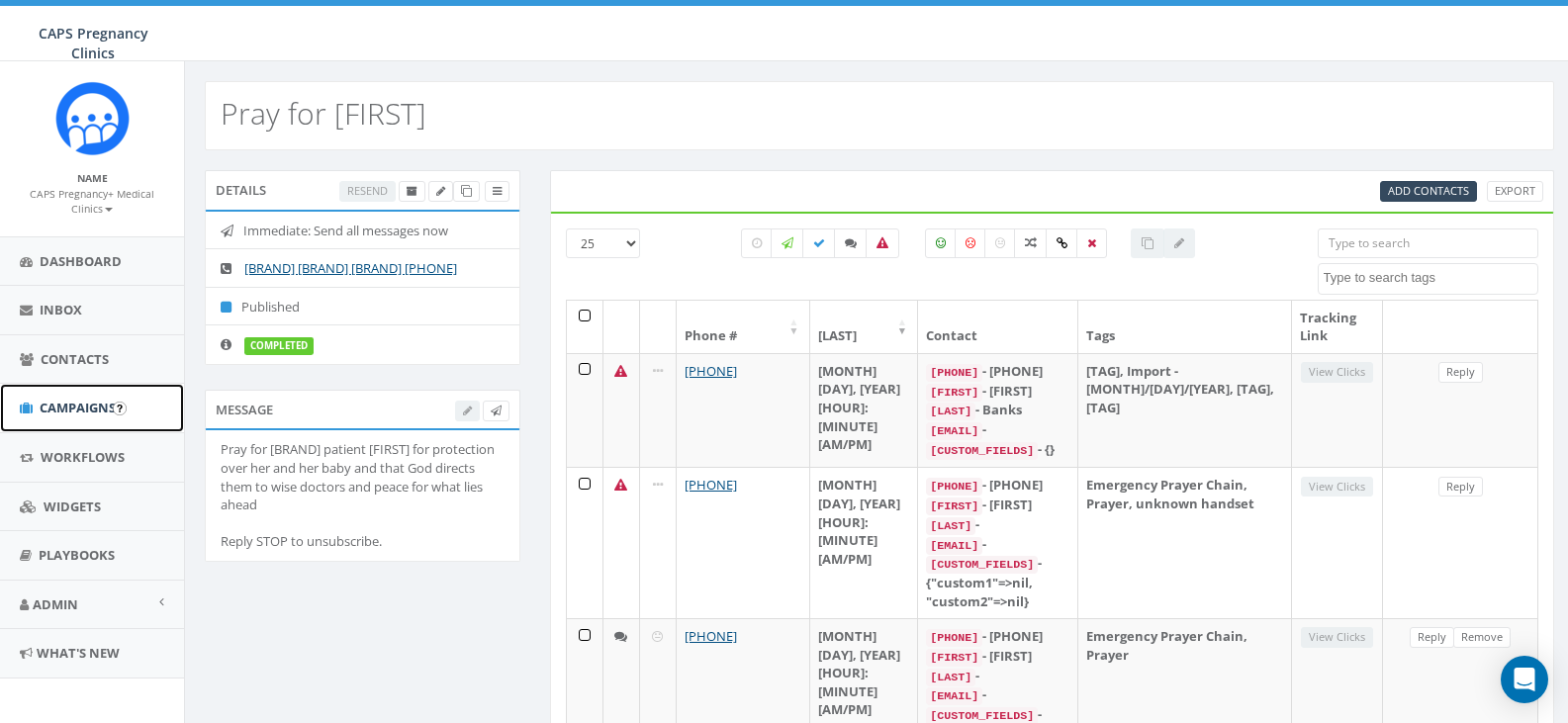click on "Campaigns" at bounding box center [77, 407] 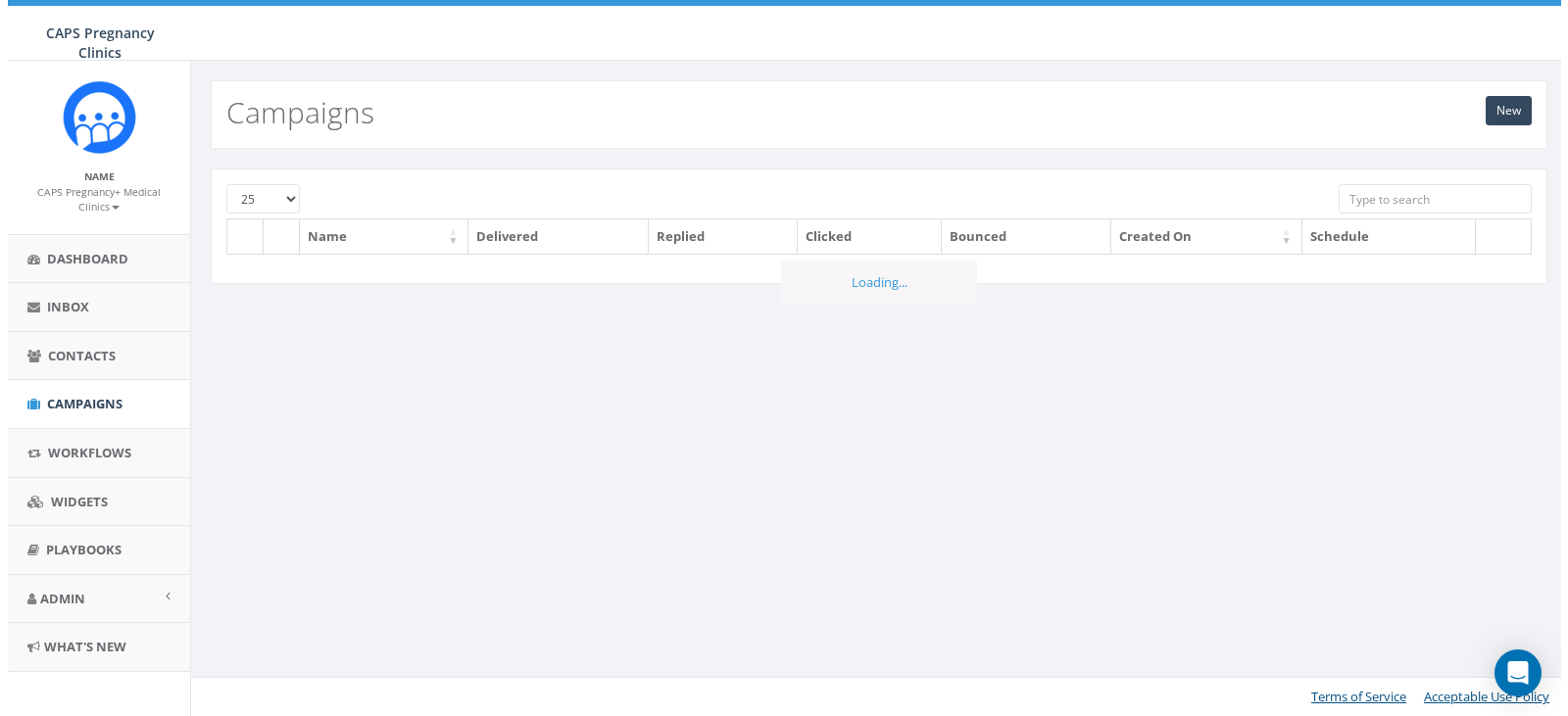 scroll, scrollTop: 0, scrollLeft: 0, axis: both 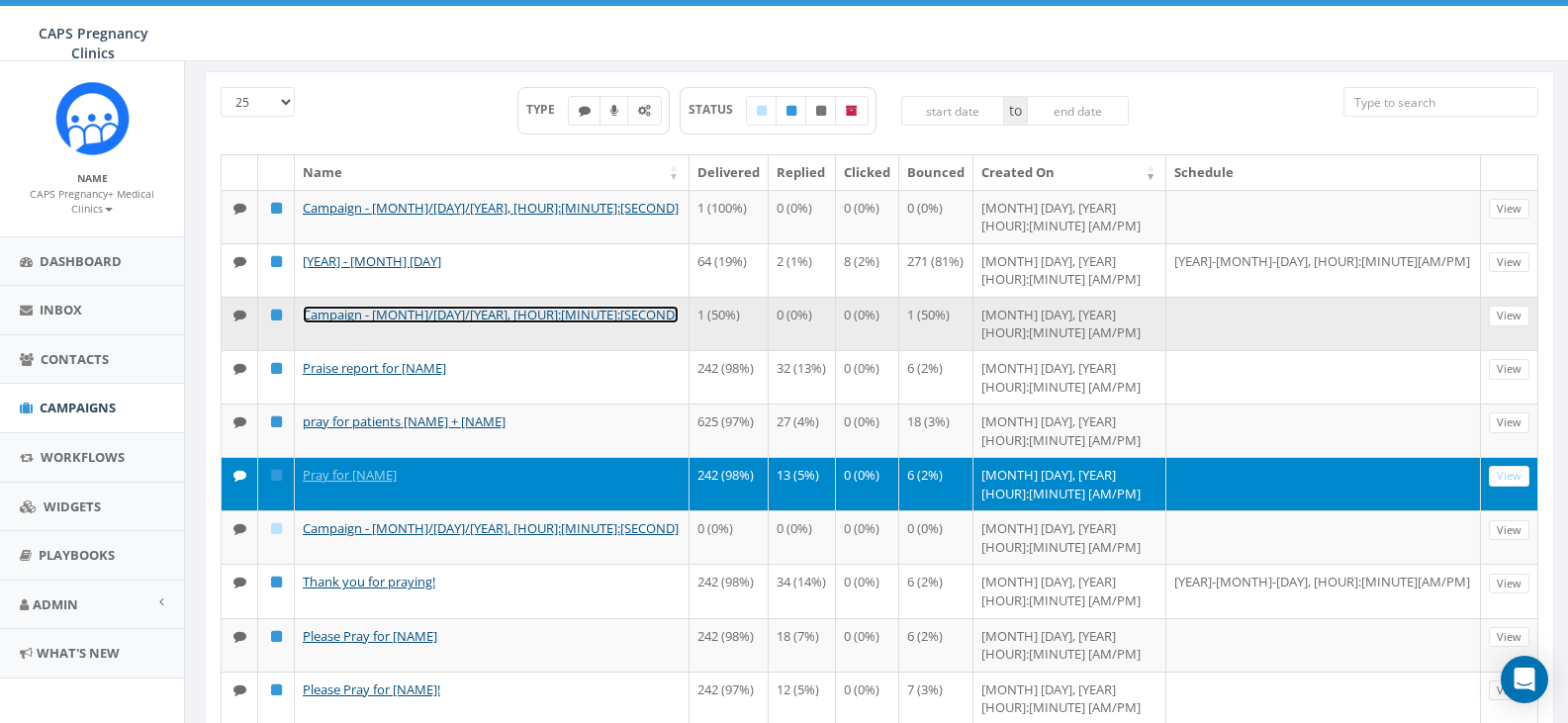 click on "Campaign - 06/27/2025, 14:13:16" at bounding box center (397, 315) 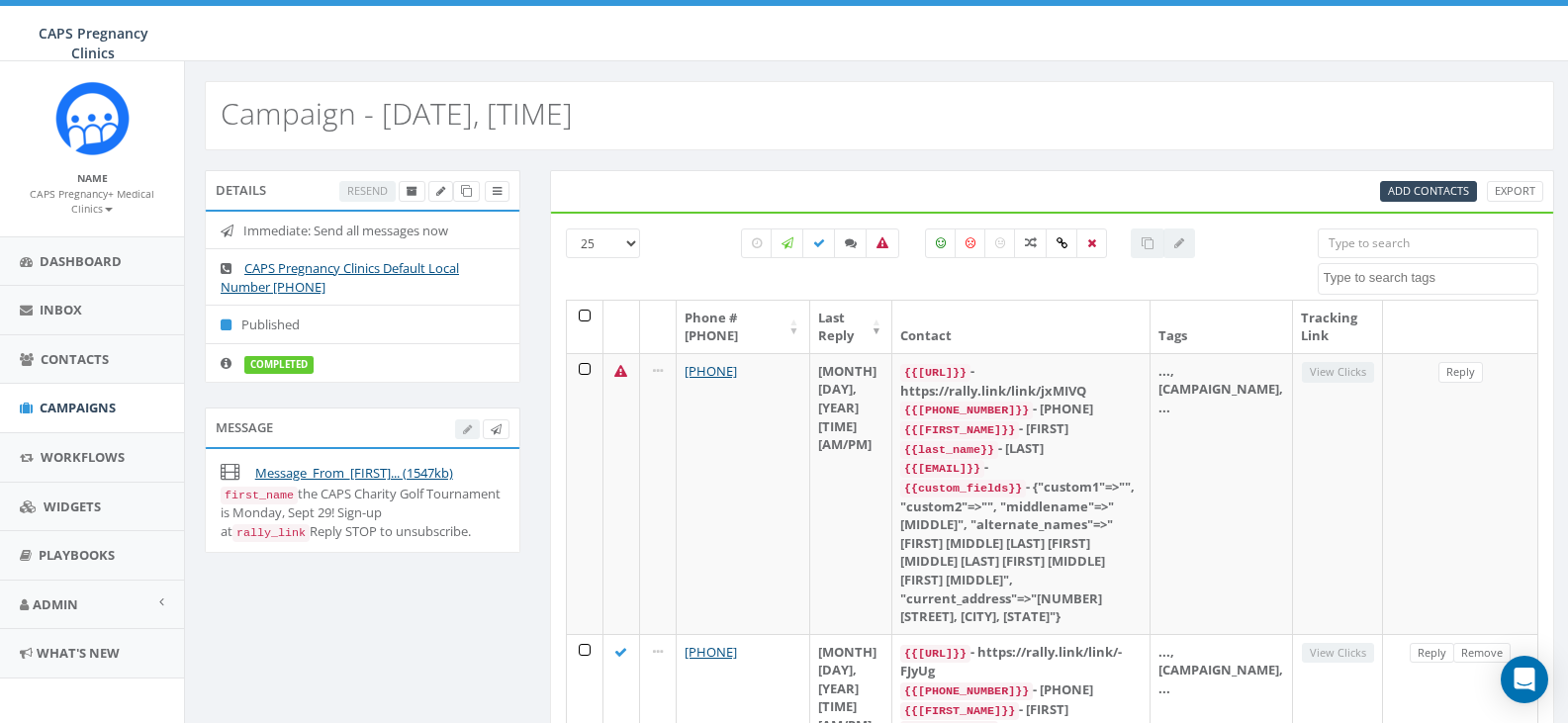 scroll, scrollTop: 0, scrollLeft: 0, axis: both 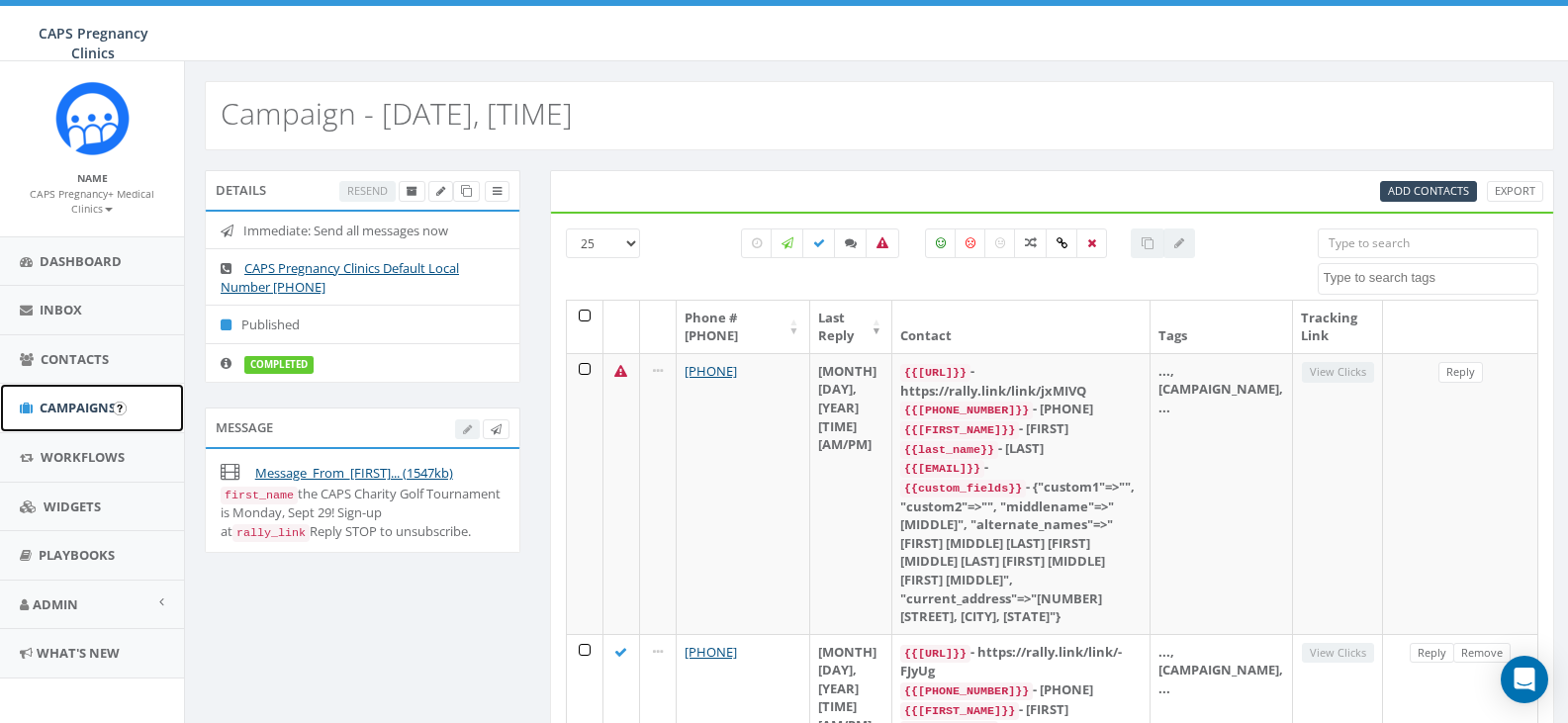 click on "Campaigns" at bounding box center [77, 407] 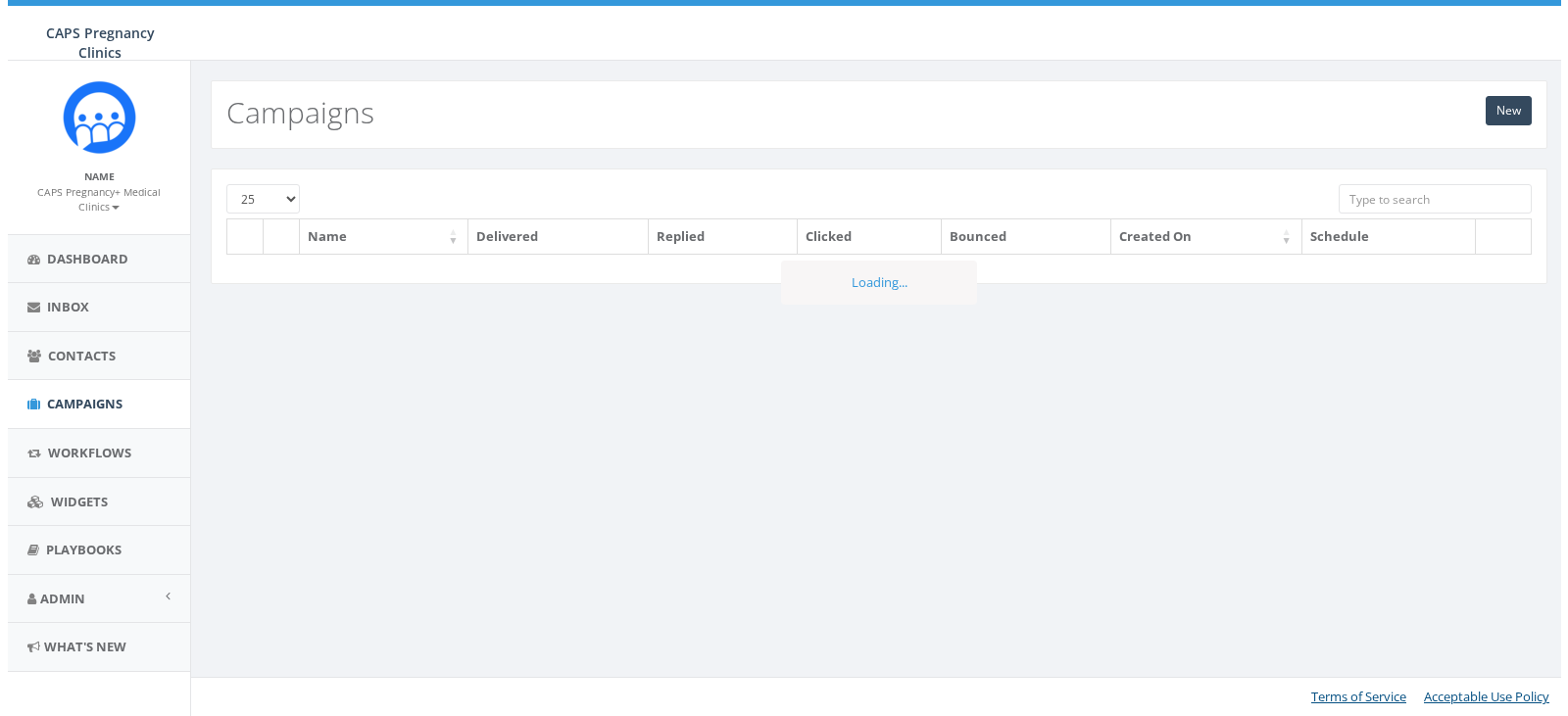 scroll, scrollTop: 0, scrollLeft: 0, axis: both 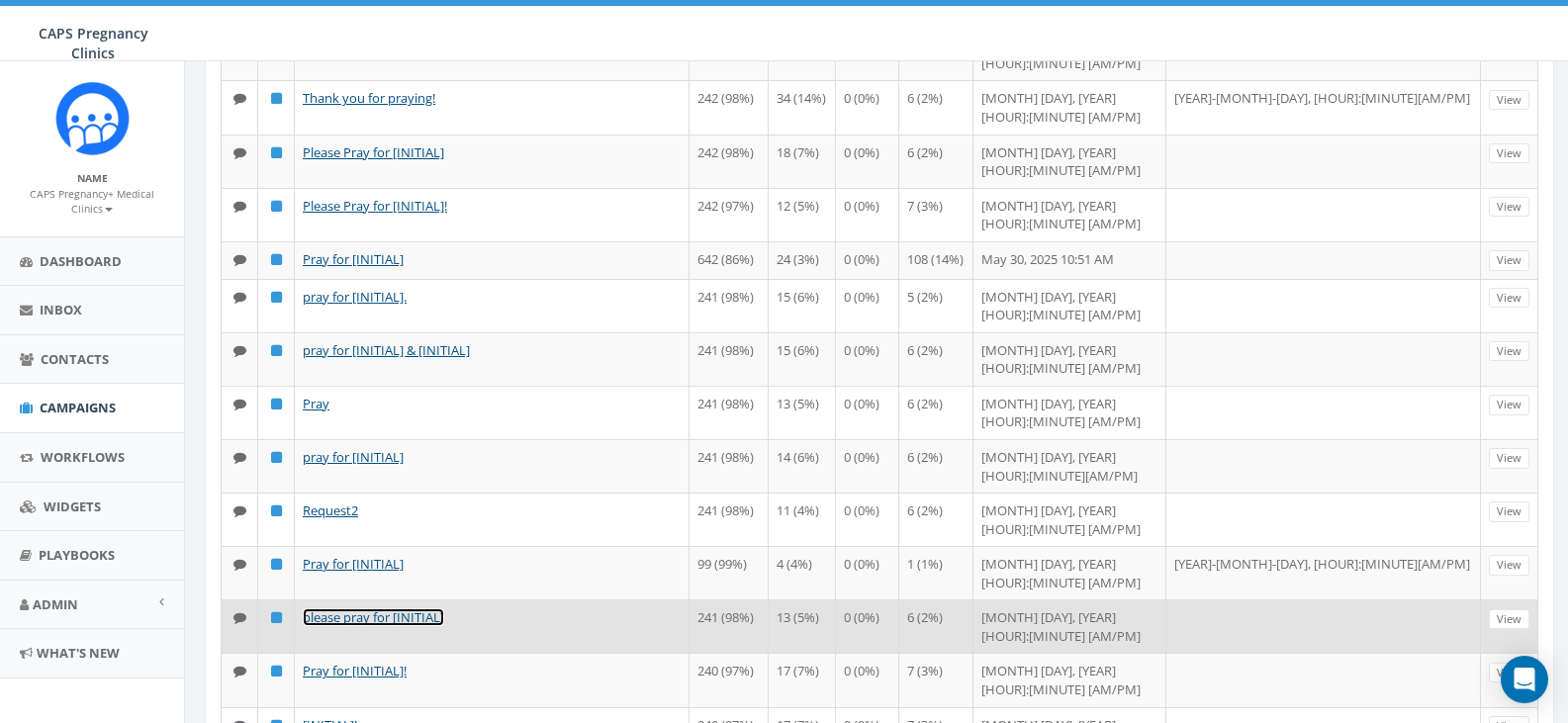 click on "please pray for [INITIAL]" at bounding box center [373, 634] 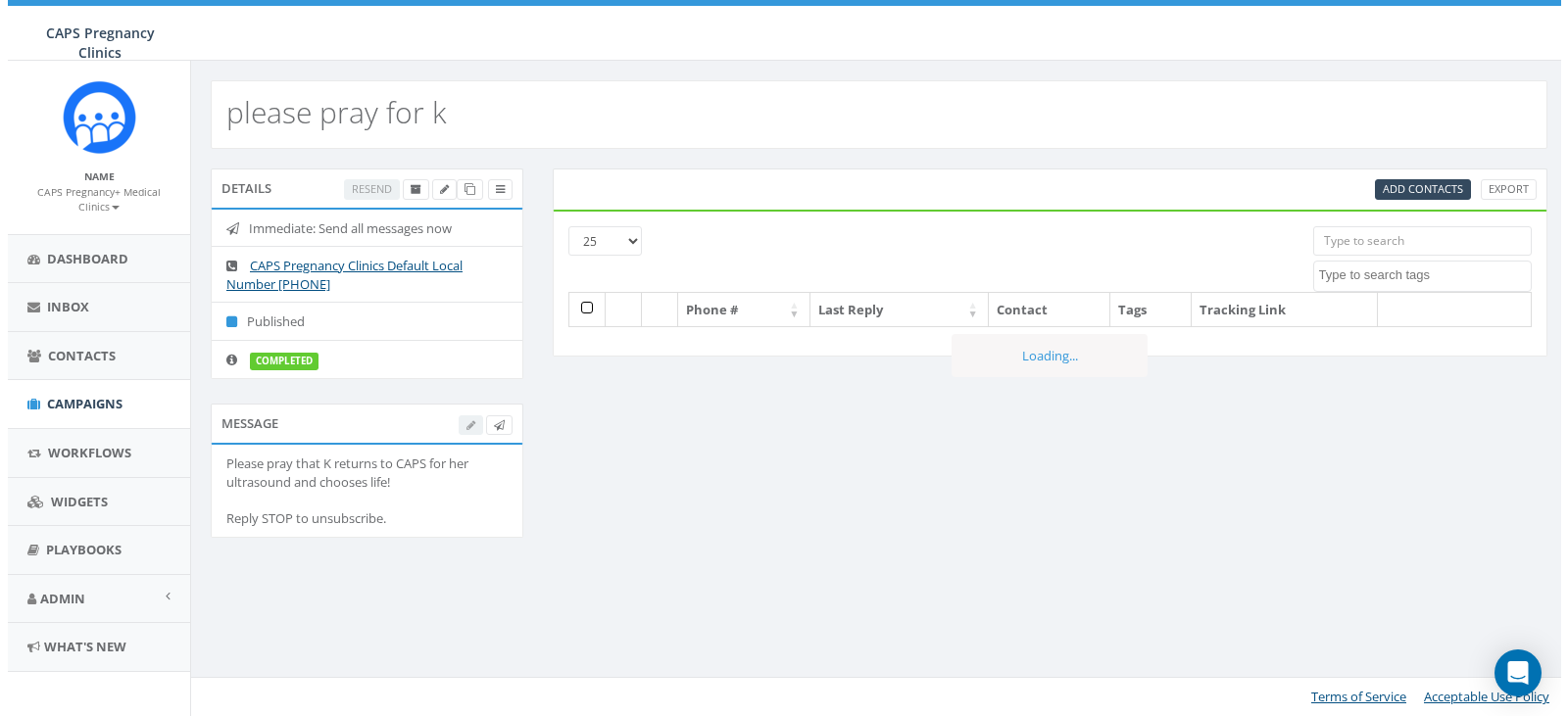 scroll, scrollTop: 0, scrollLeft: 0, axis: both 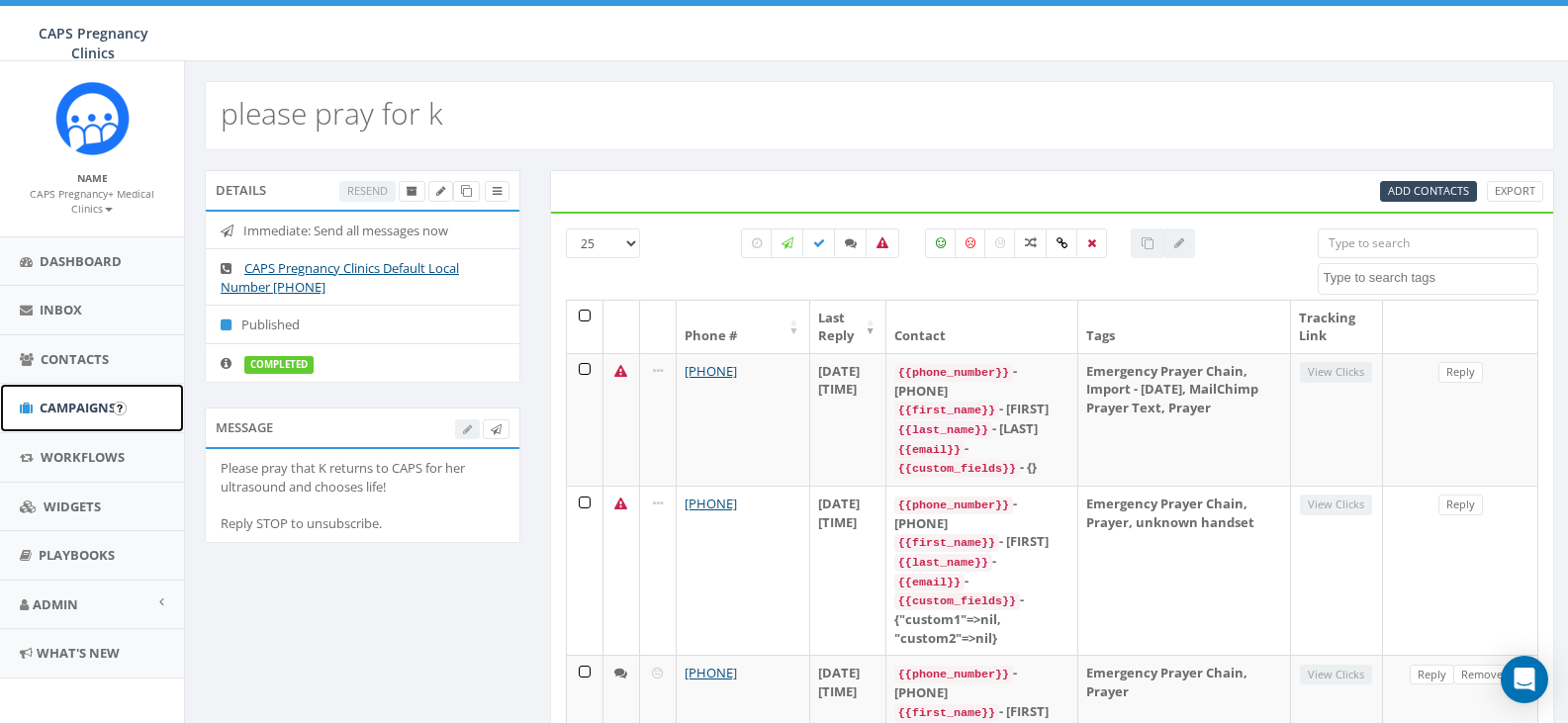 click on "Campaigns" at bounding box center [77, 407] 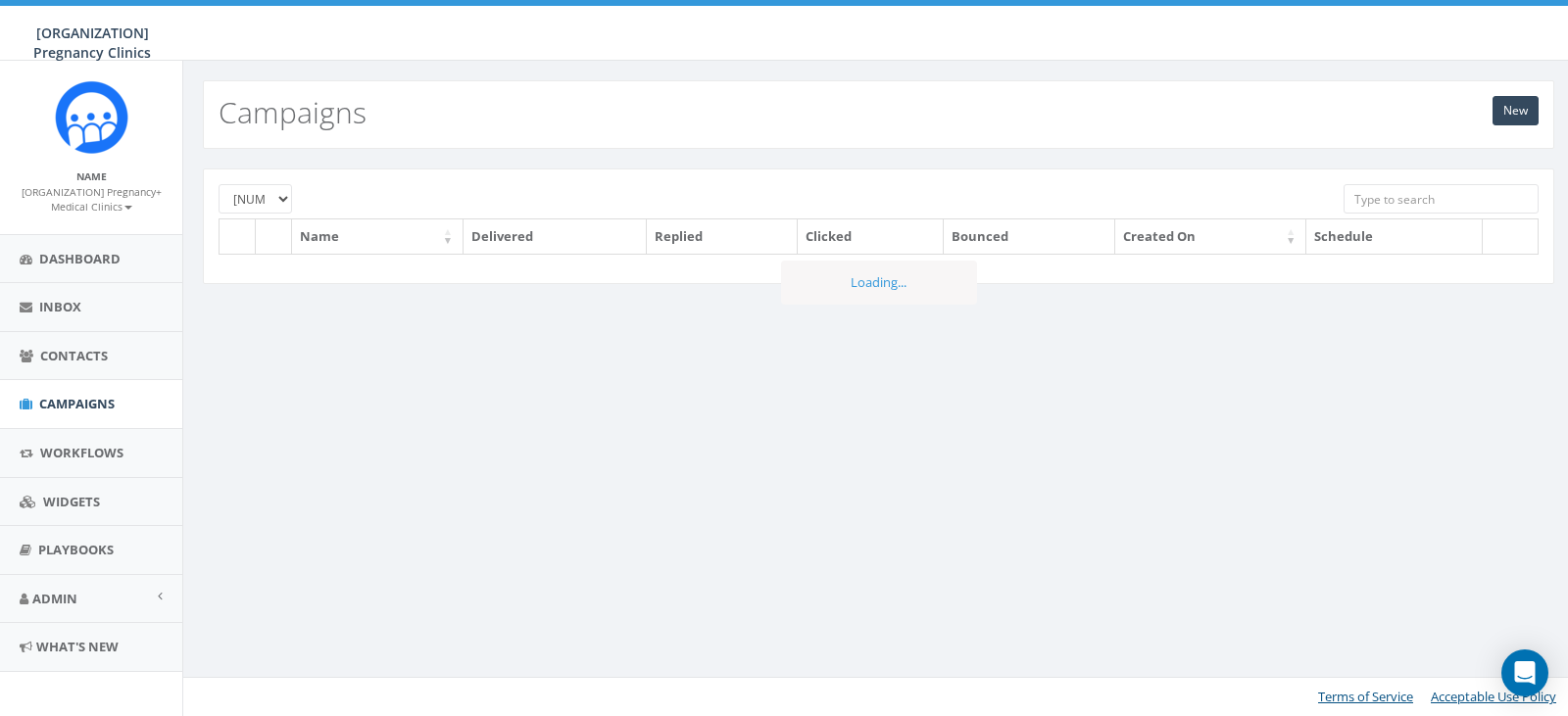 scroll, scrollTop: 0, scrollLeft: 0, axis: both 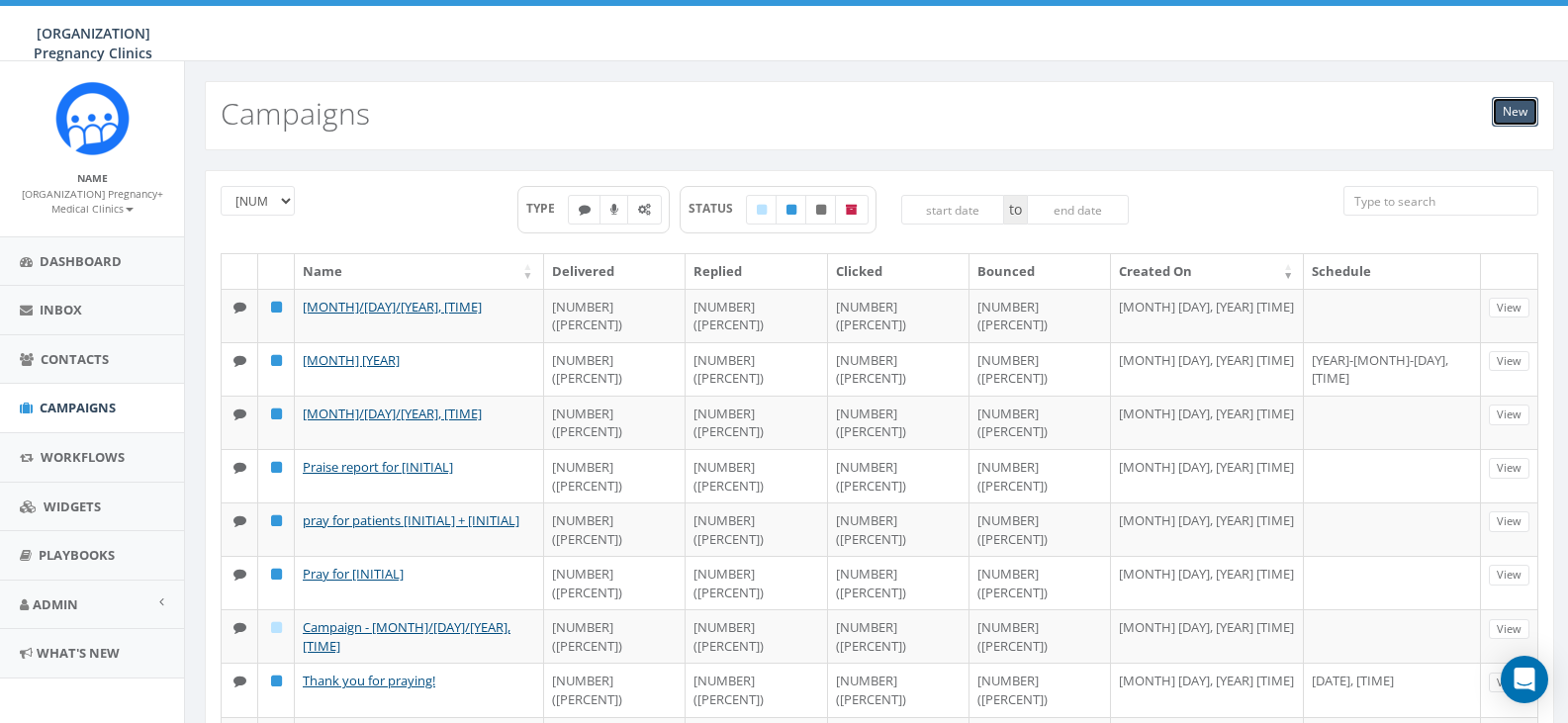 click on "New" at bounding box center (1515, 112) 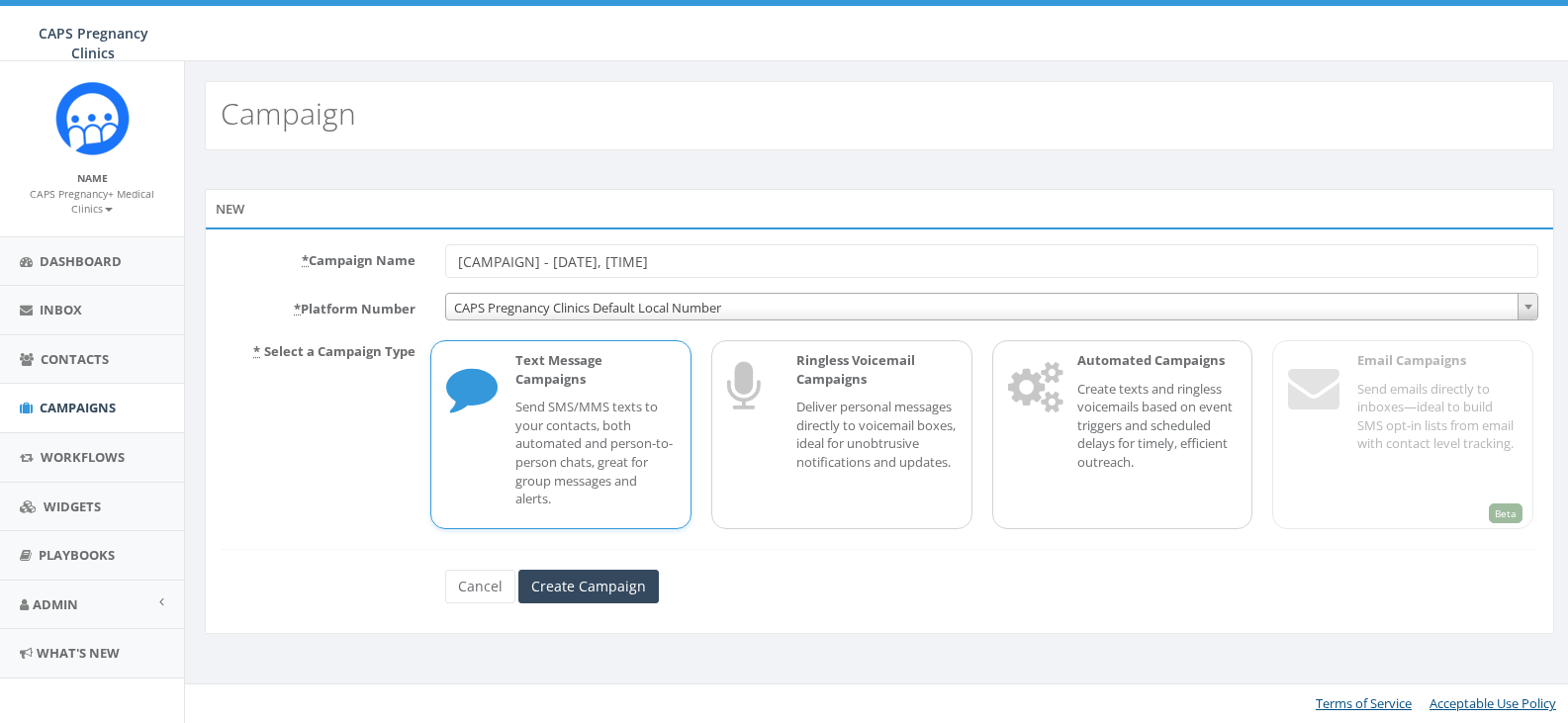 scroll, scrollTop: 0, scrollLeft: 0, axis: both 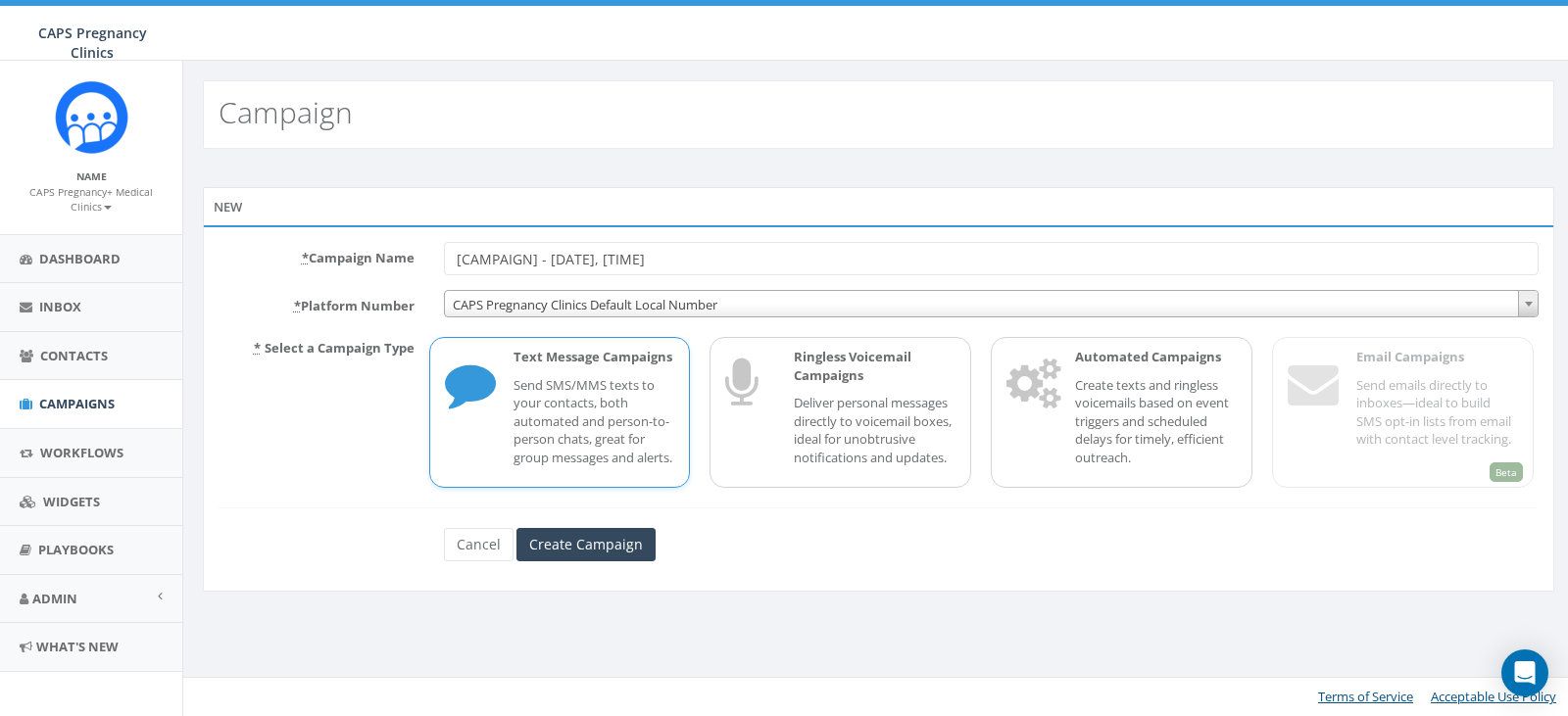 click on "Send SMS/MMS texts to your contacts, both automated and person-to-person chats, great for group messages and alerts." at bounding box center (594, 421) 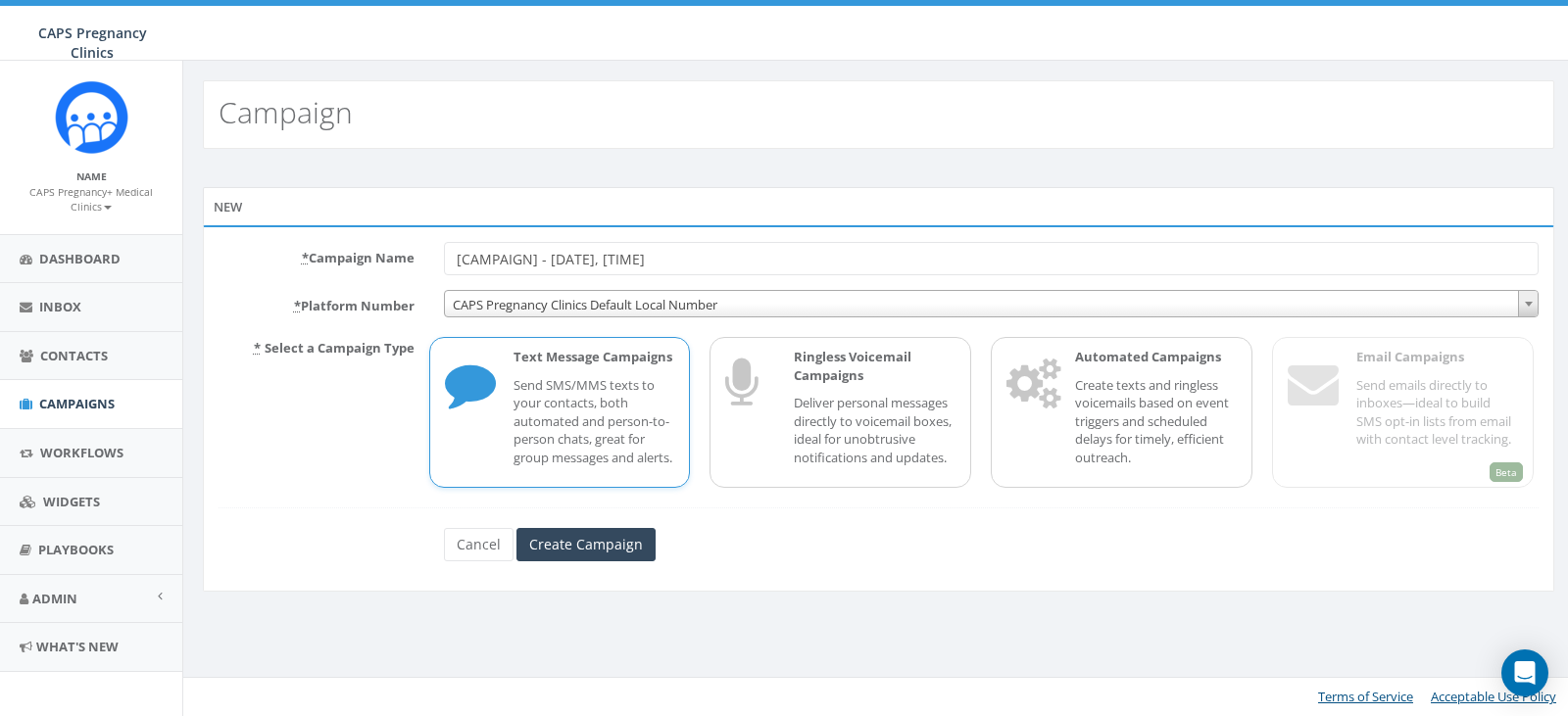 drag, startPoint x: 549, startPoint y: 263, endPoint x: 362, endPoint y: 262, distance: 187.00267 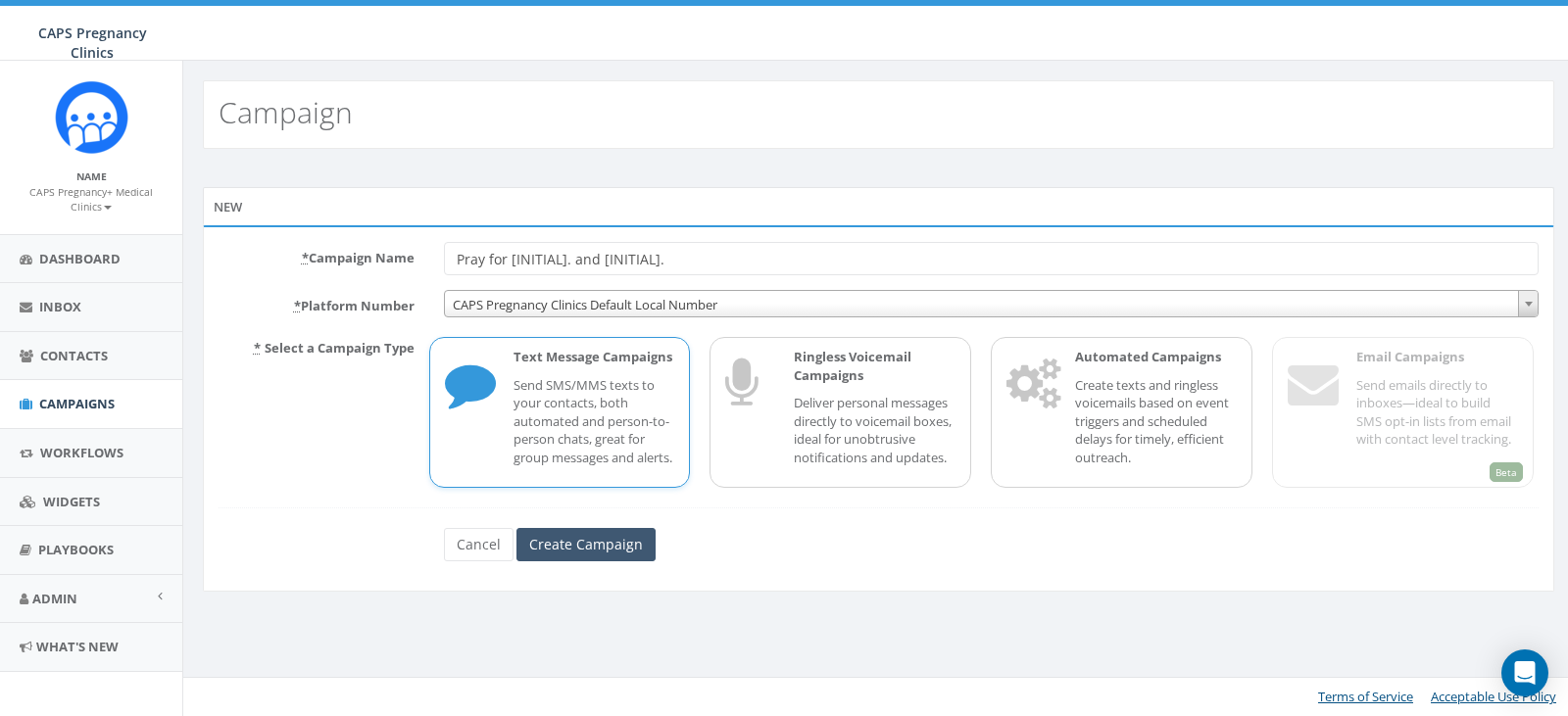 type on "Pray for A. and Y." 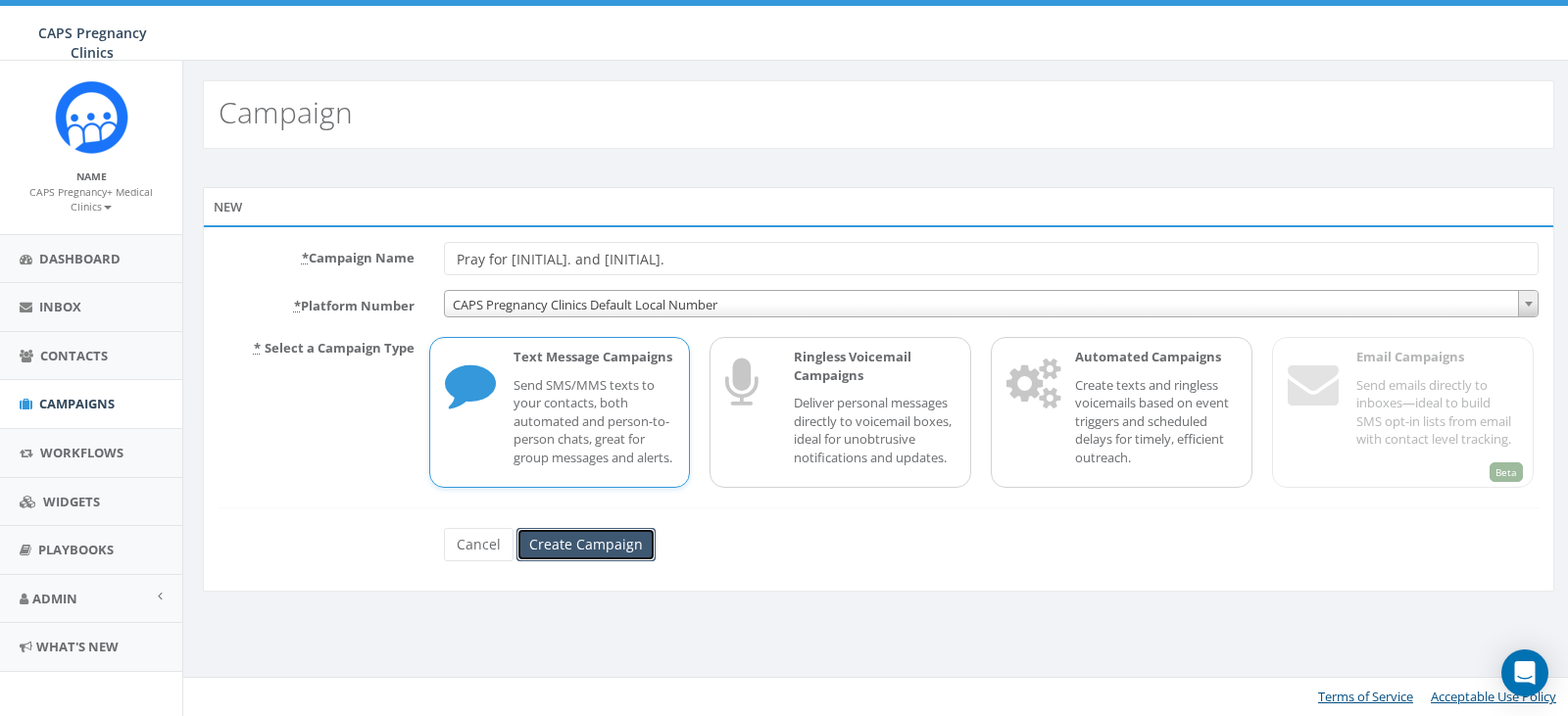 click on "Create Campaign" at bounding box center (586, 545) 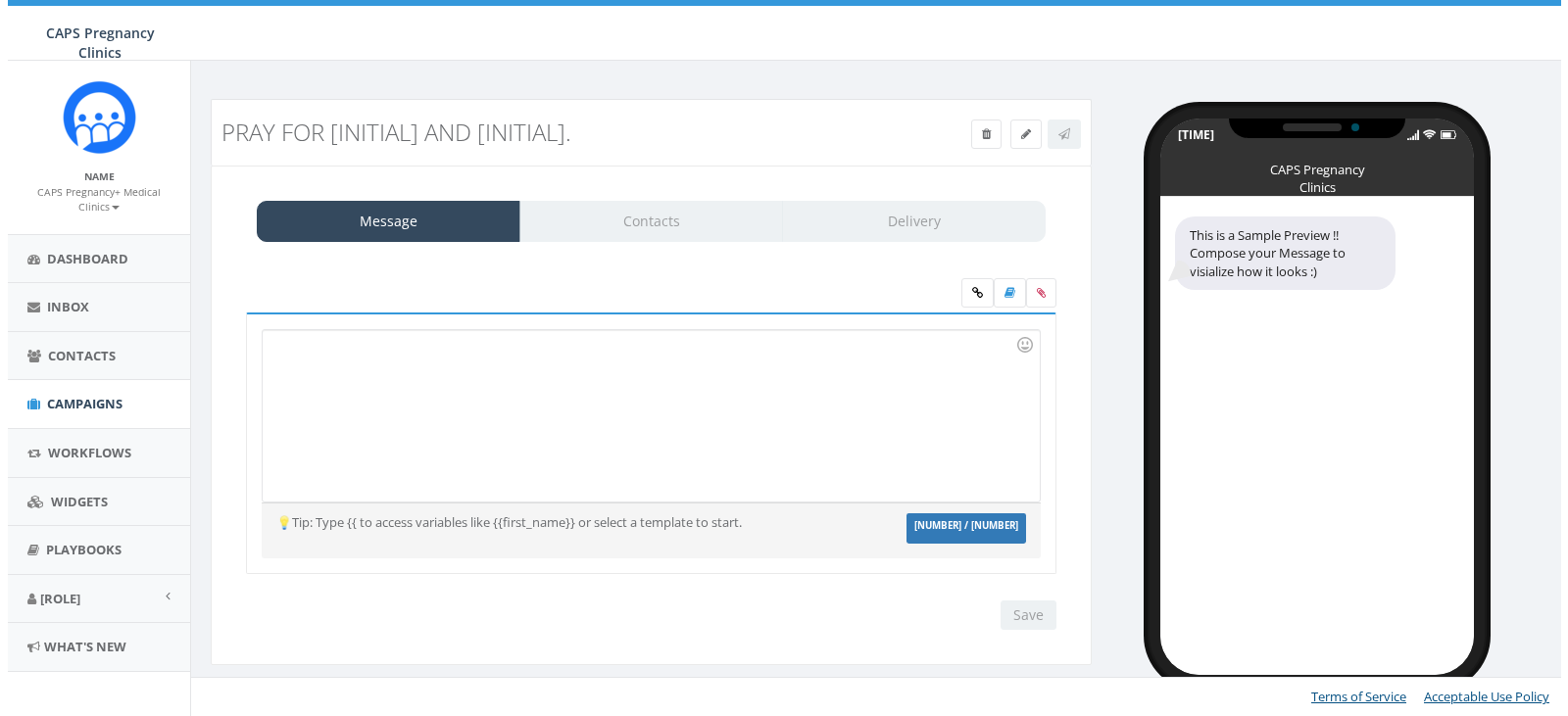 scroll, scrollTop: 0, scrollLeft: 0, axis: both 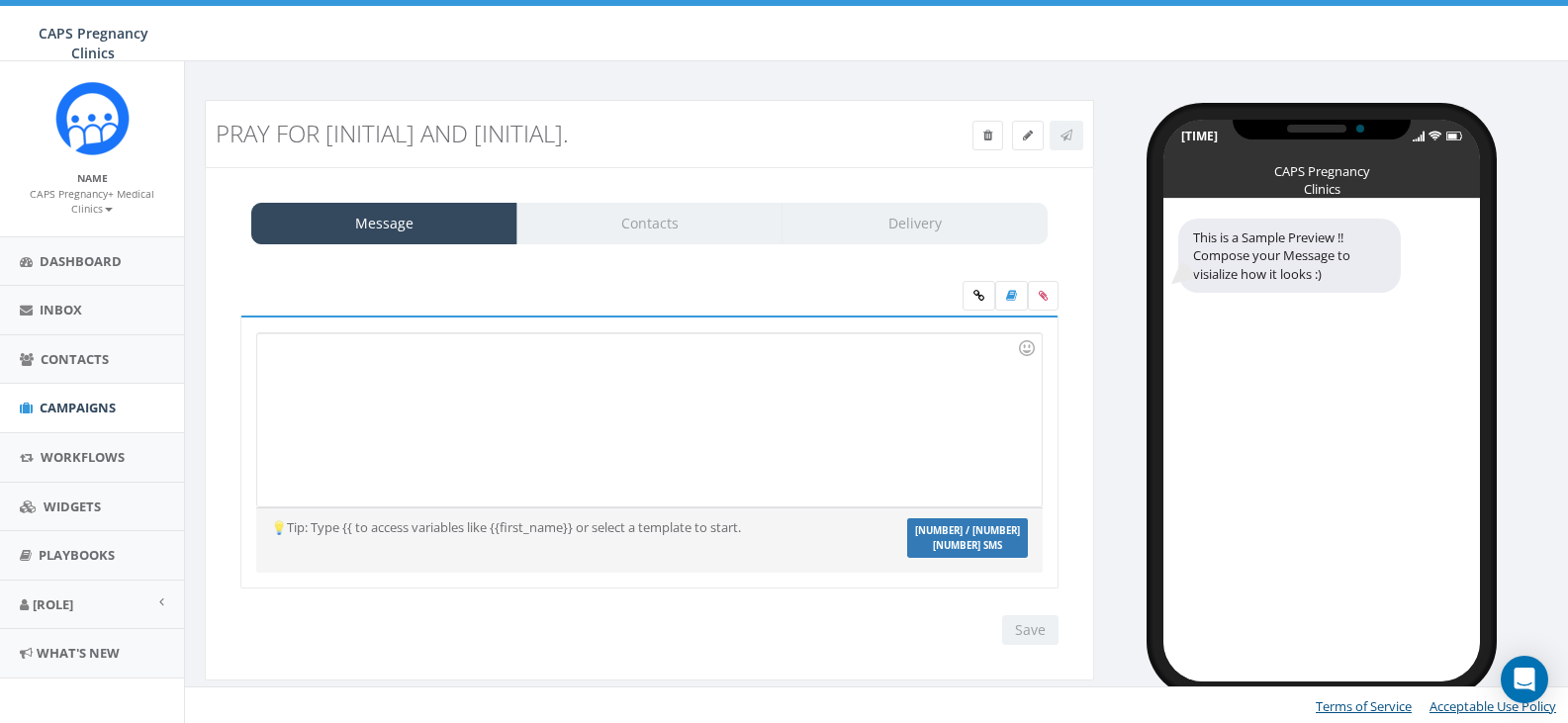 click at bounding box center (649, 419) 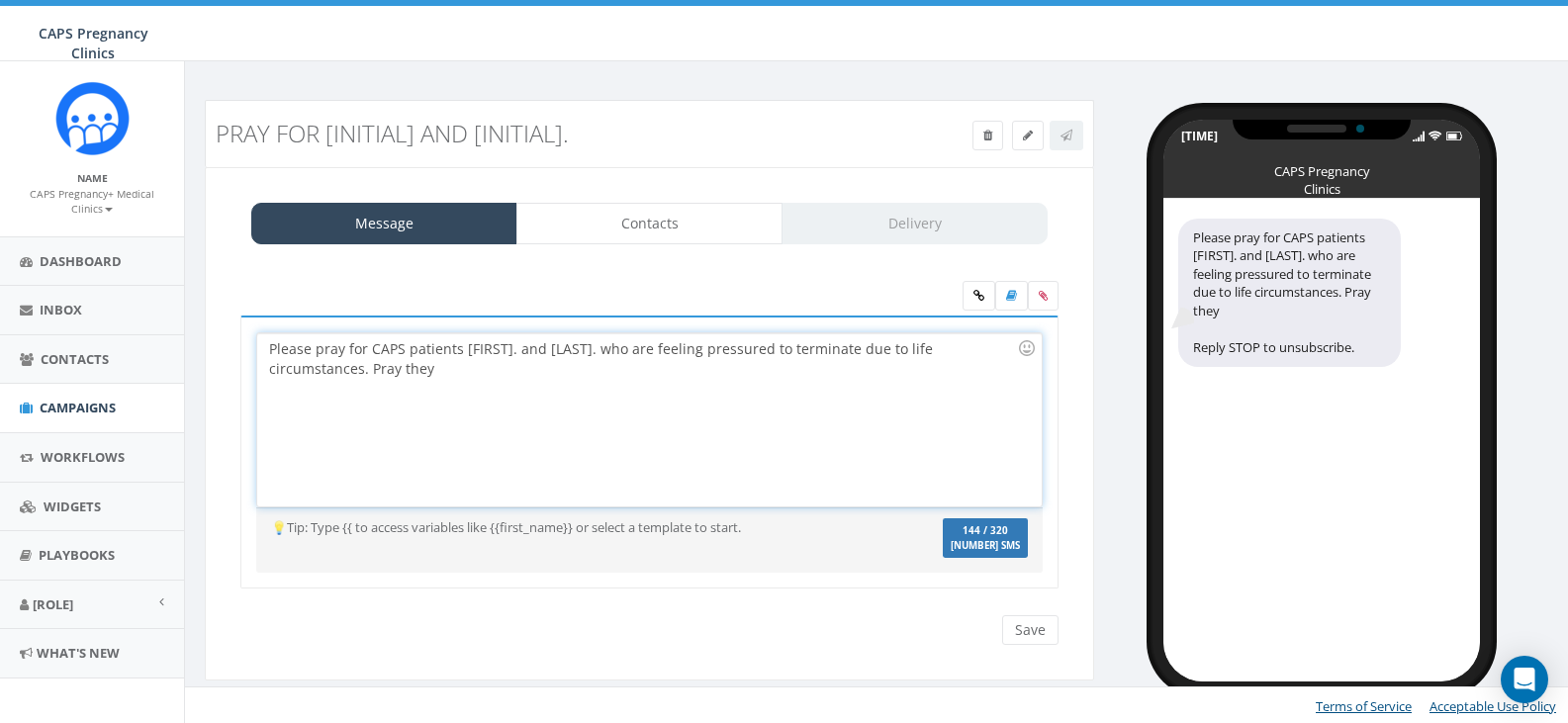 click on "Please pray for CAPS patients A. and Y. who are feeling pressured to terminate due to life circumstances. Pray they" at bounding box center [649, 419] 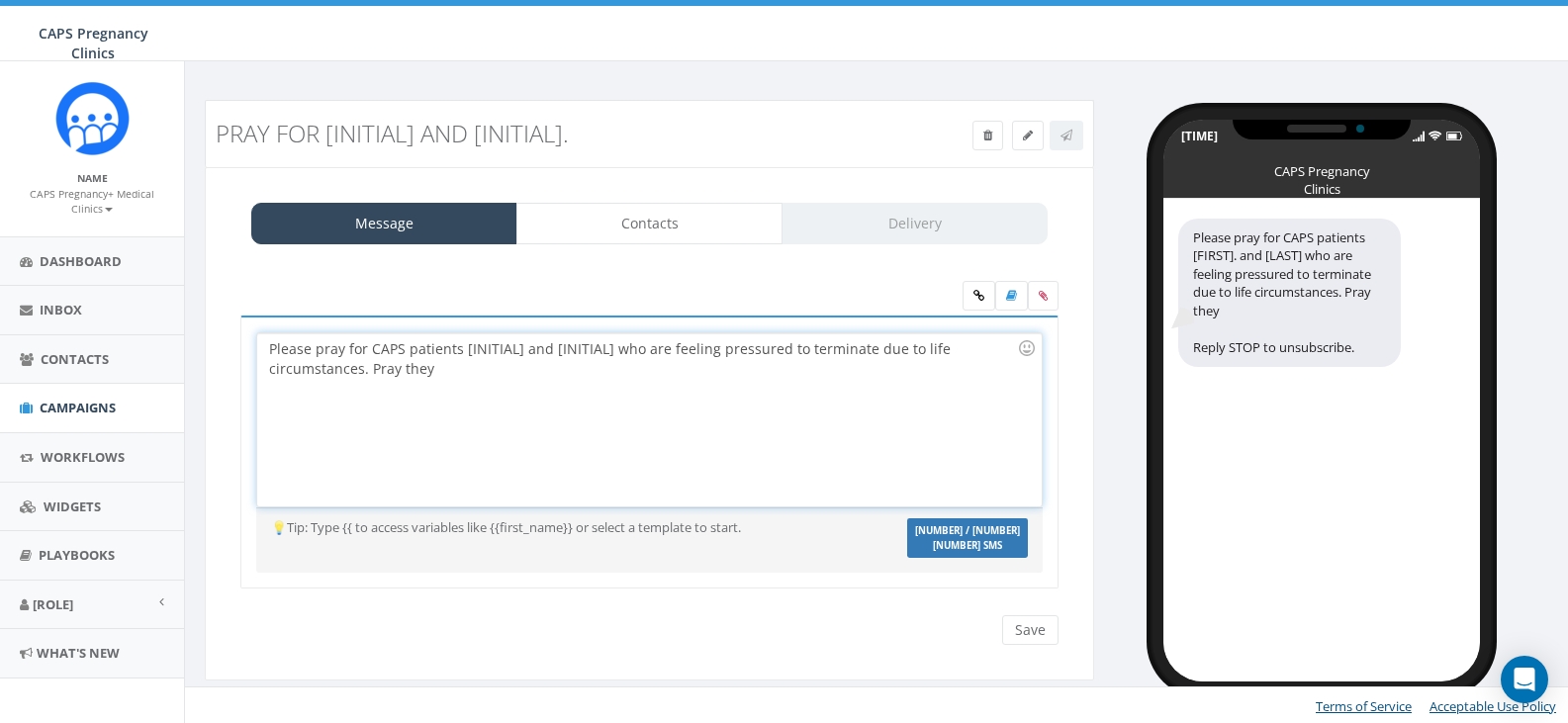 click on "Please pray for CAPS patients A. and Y who are feeling pressured to terminate due to life circumstances. Pray they" at bounding box center [649, 419] 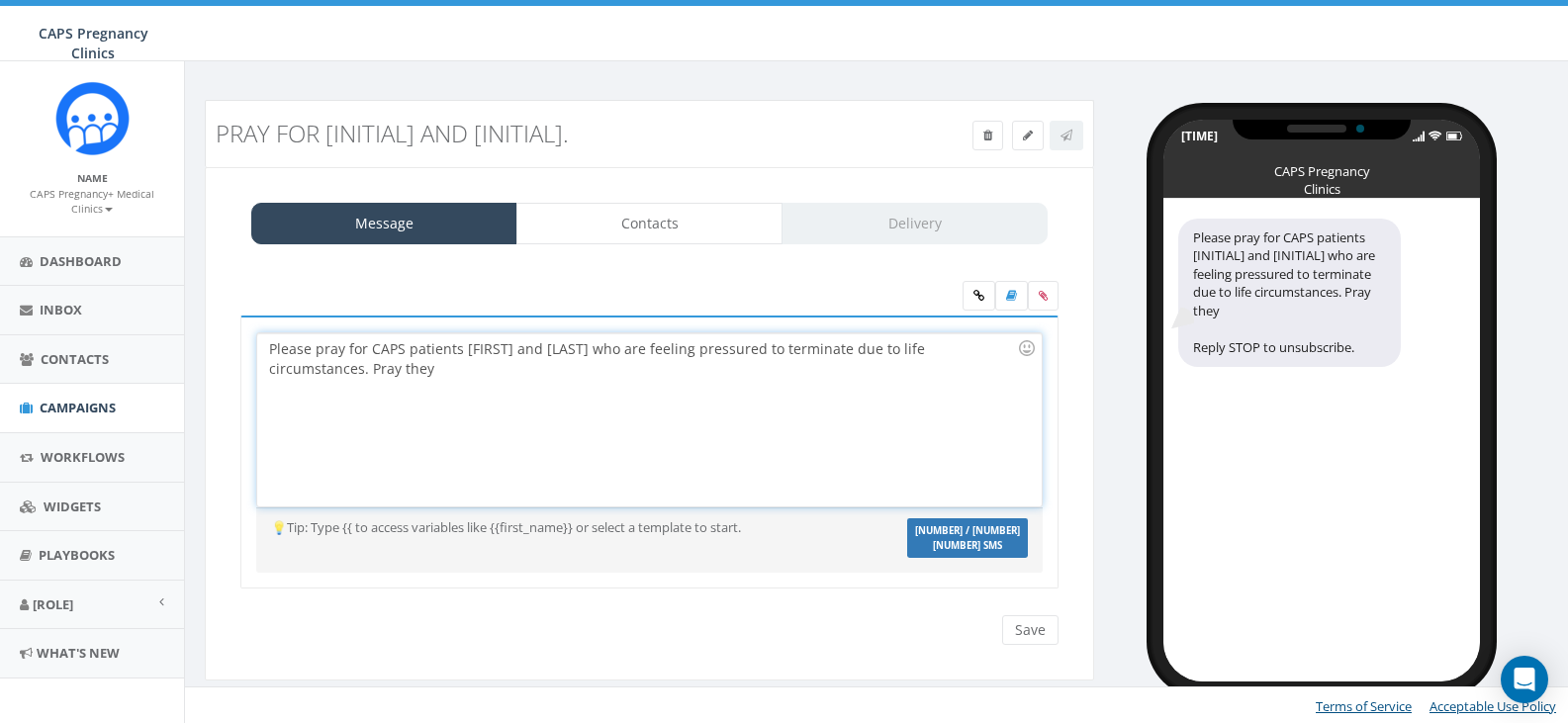 click on "Please pray for CAPS patients A and Y who are feeling pressured to terminate due to life circumstances. Pray they" at bounding box center (649, 419) 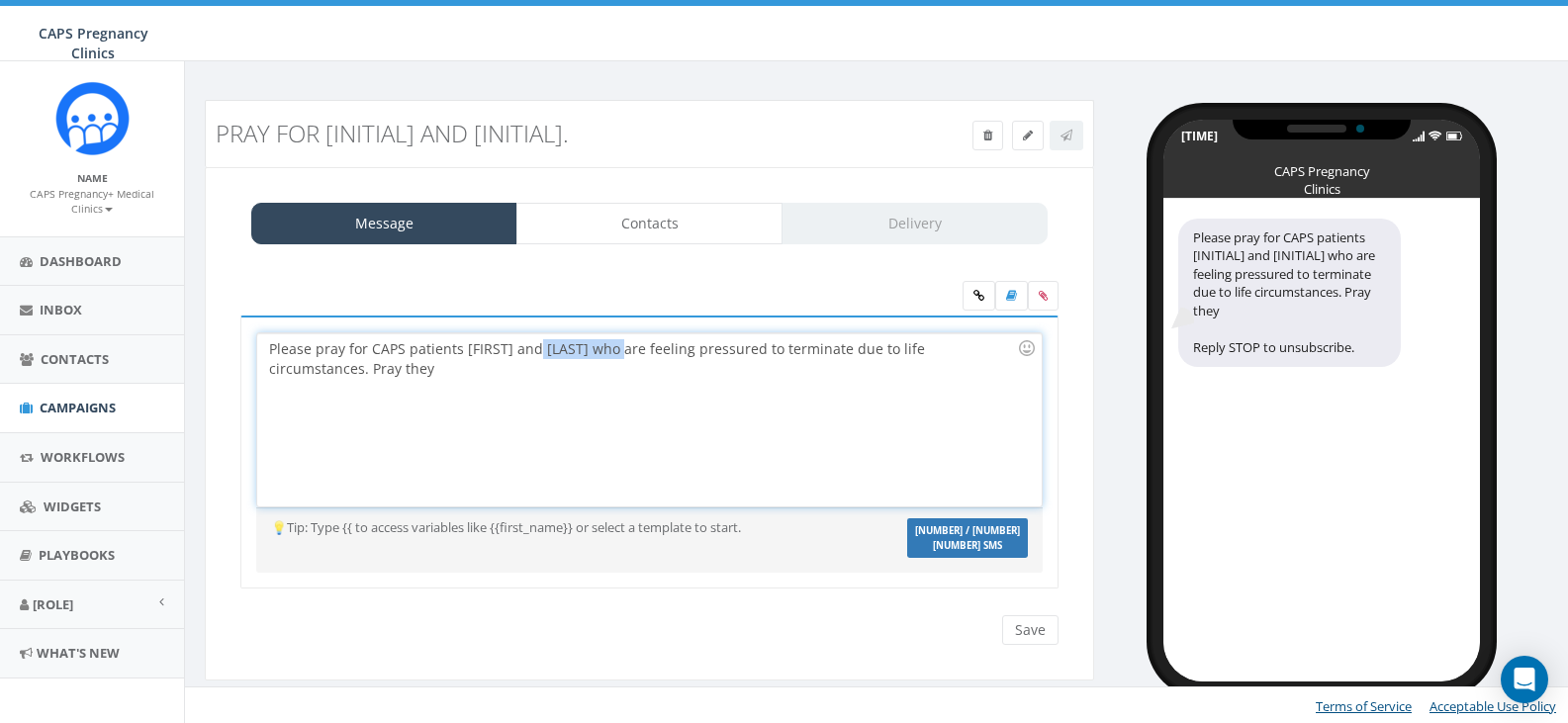 drag, startPoint x: 543, startPoint y: 352, endPoint x: 614, endPoint y: 349, distance: 71.06335 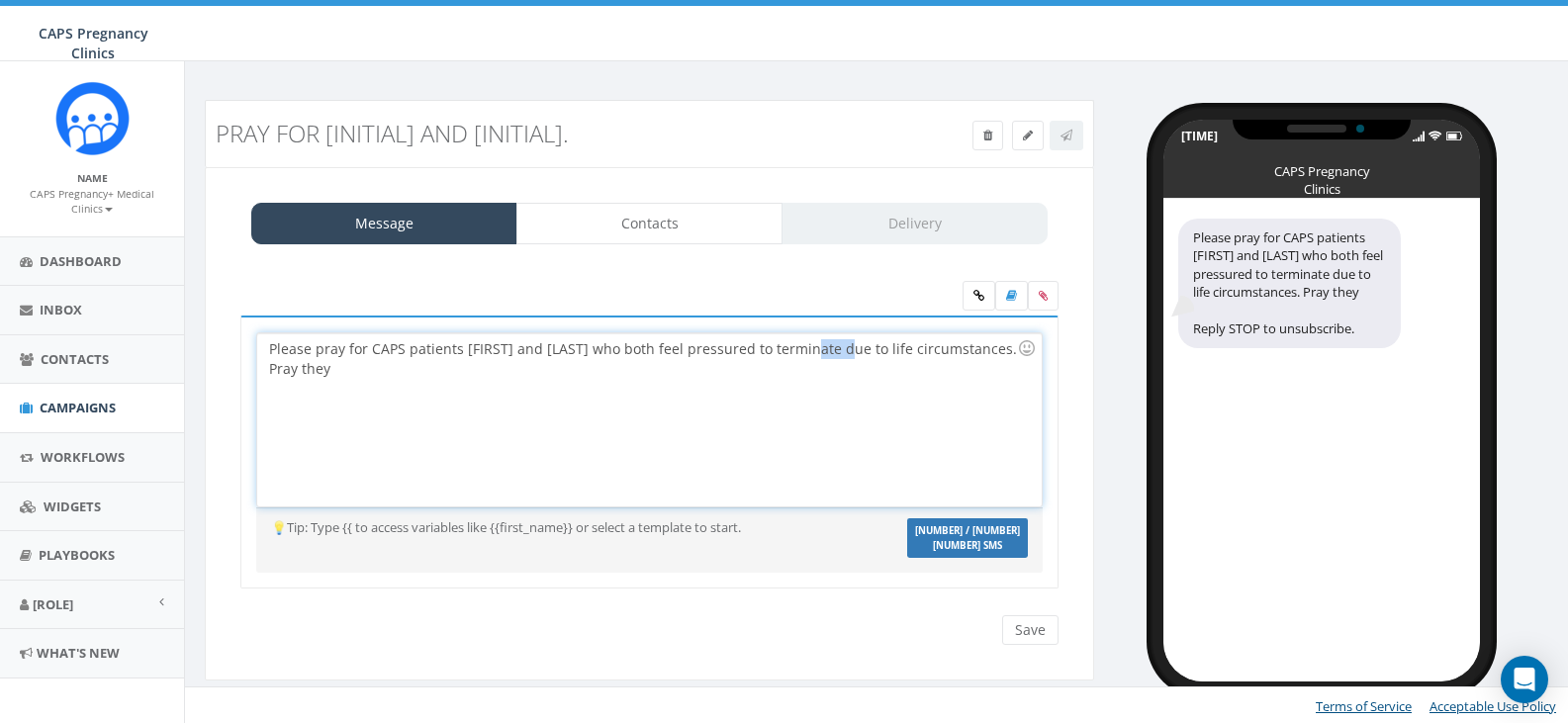 drag, startPoint x: 804, startPoint y: 351, endPoint x: 828, endPoint y: 352, distance: 24.020824 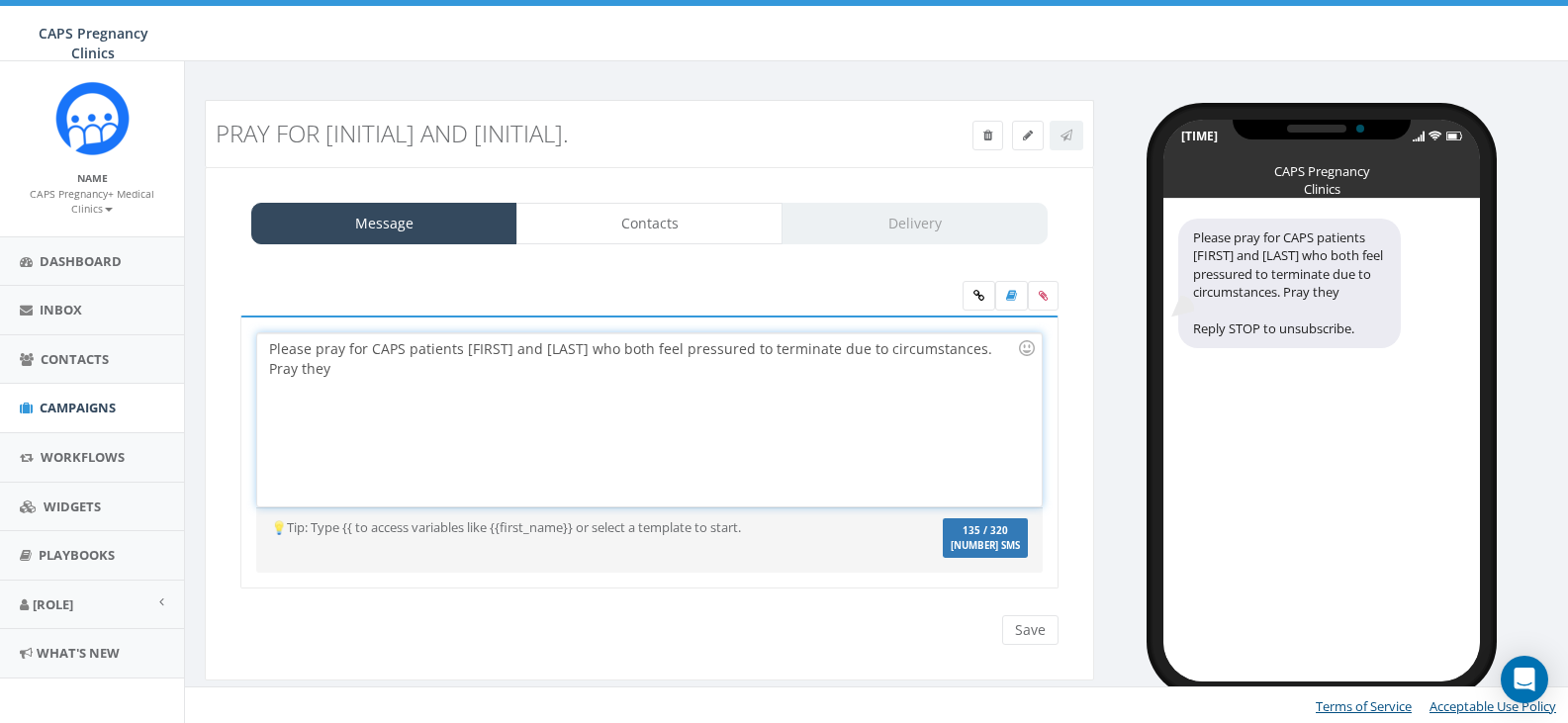 click on "Please pray for CAPS patients A and Y who both feel pressured to terminate due to circumstances. Pray they" at bounding box center [649, 419] 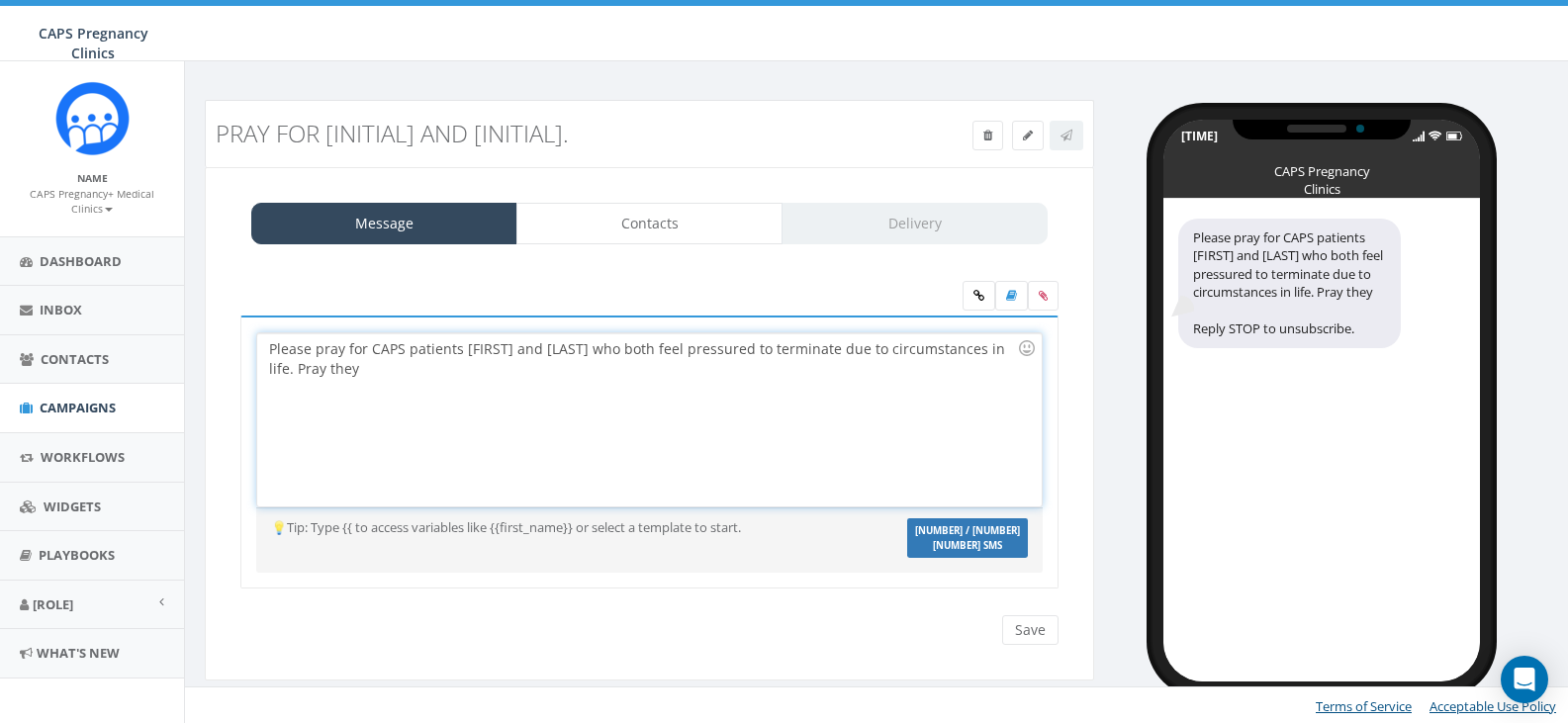 click on "Please pray for CAPS patients A and Y who both feel pressured to terminate due to circumstances in life. Pray they" at bounding box center [649, 419] 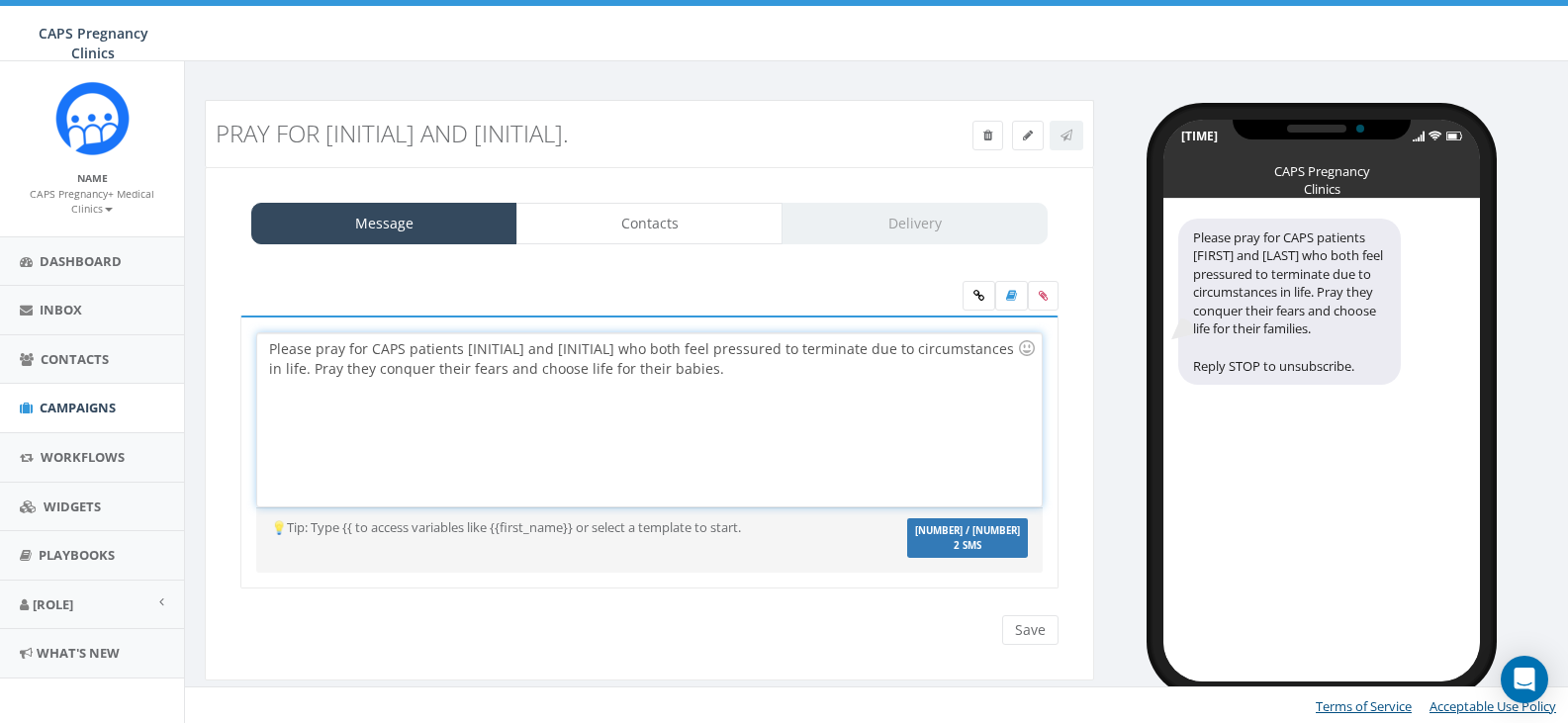 click on "Please pray for CAPS patients A and Y who both feel pressured to terminate due to circumstances in life. Pray they conquer their fears and choose life for their families." at bounding box center (649, 419) 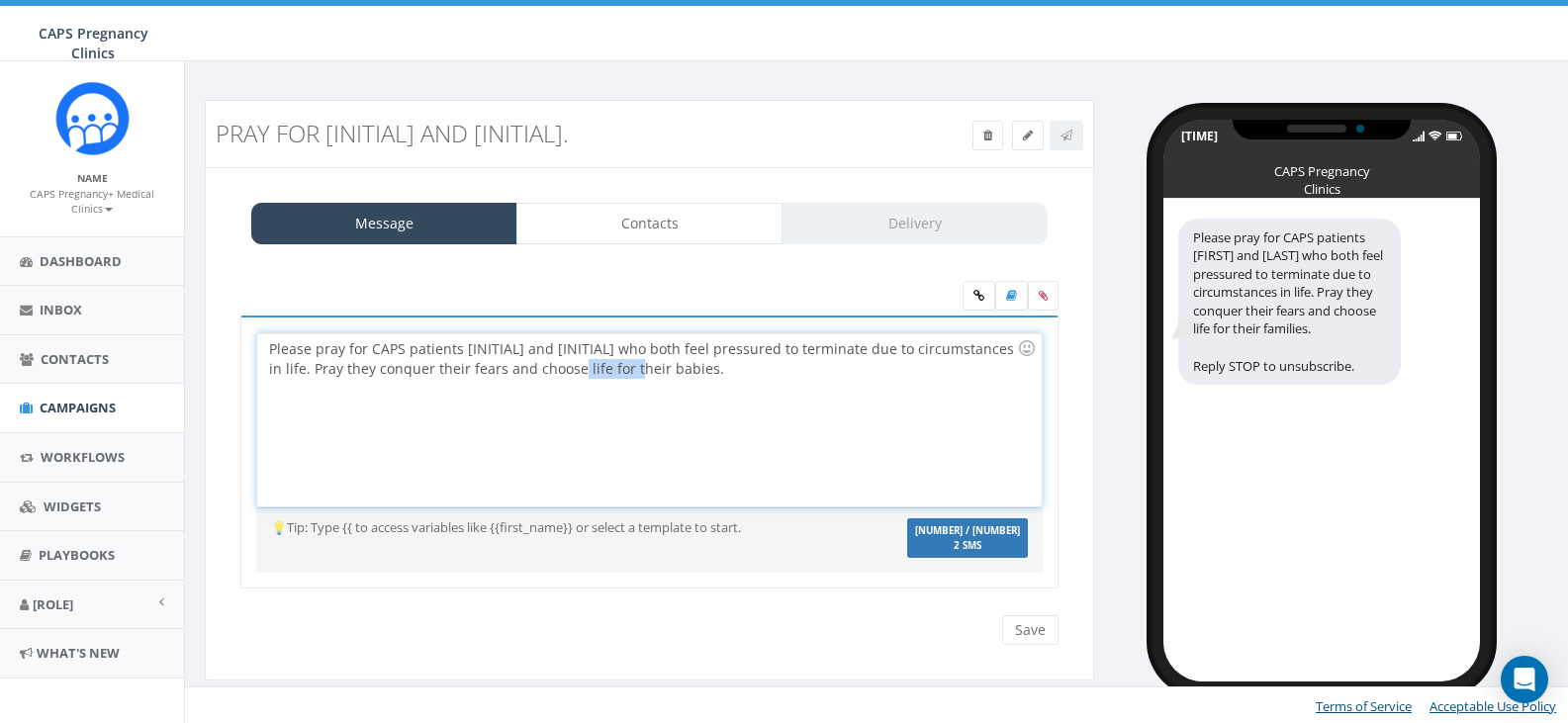 drag, startPoint x: 638, startPoint y: 365, endPoint x: 554, endPoint y: 375, distance: 84.59314 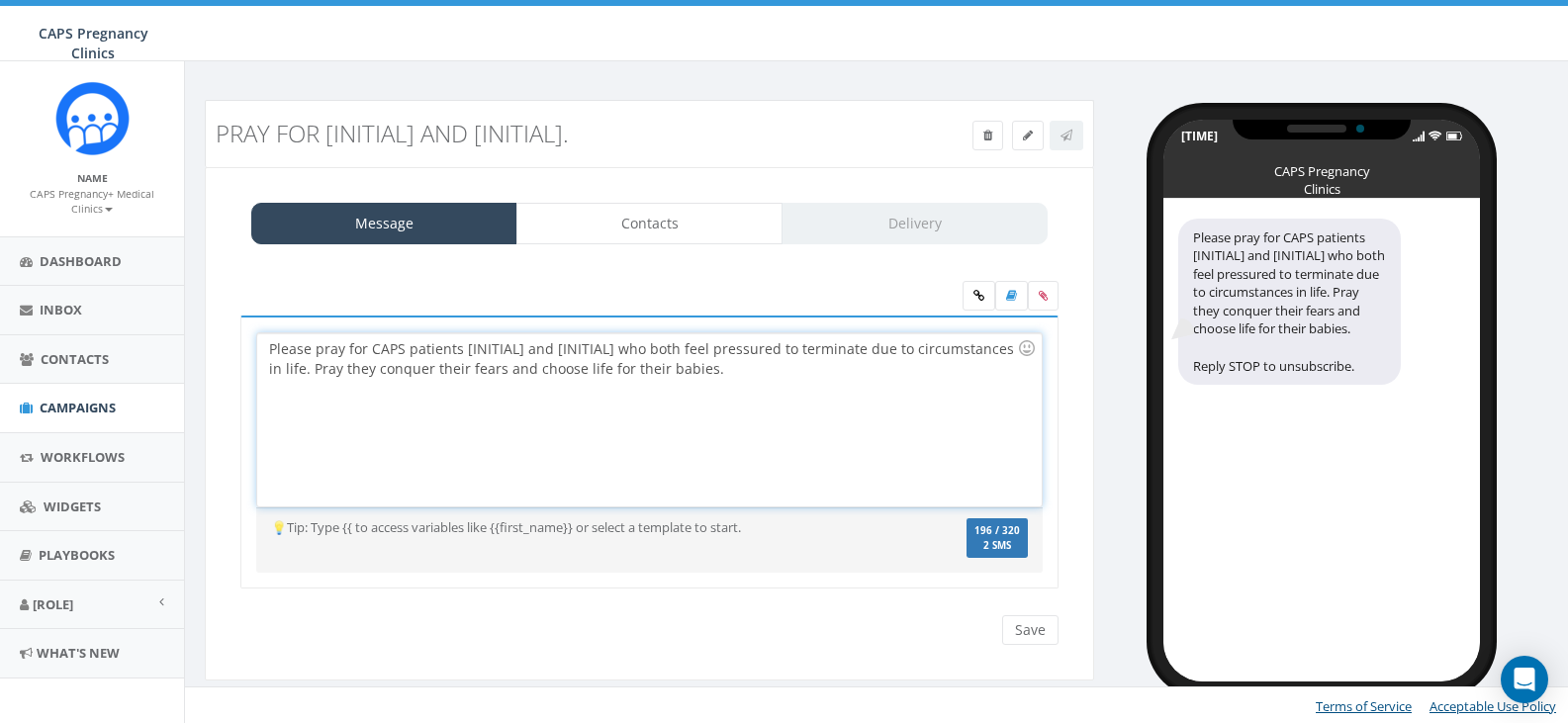 click on "Please pray for CAPS patients A and Y who both feel pressured to terminate due to circumstances in life. Pray they conquer their fears and choose life for their babies." at bounding box center [649, 419] 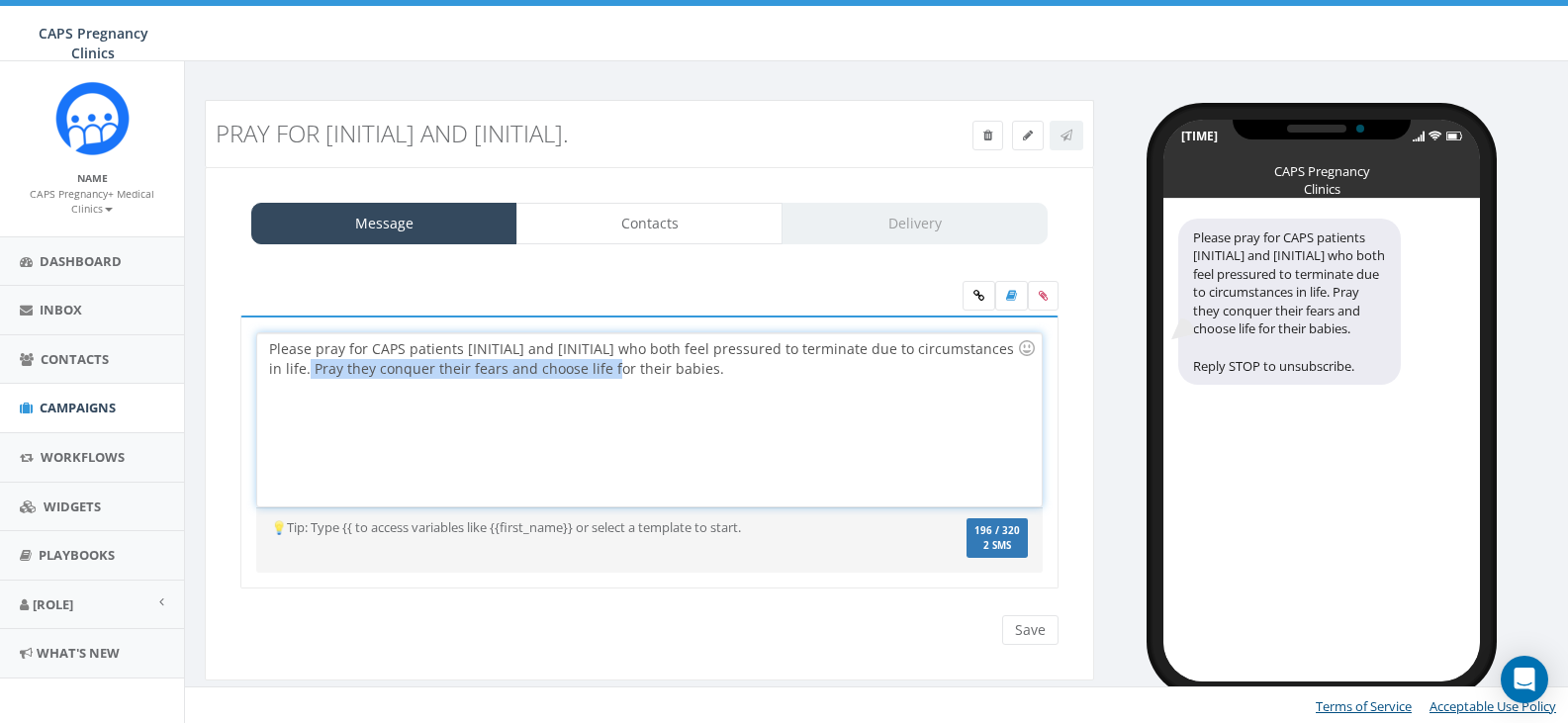 drag, startPoint x: 312, startPoint y: 369, endPoint x: 688, endPoint y: 367, distance: 376.00532 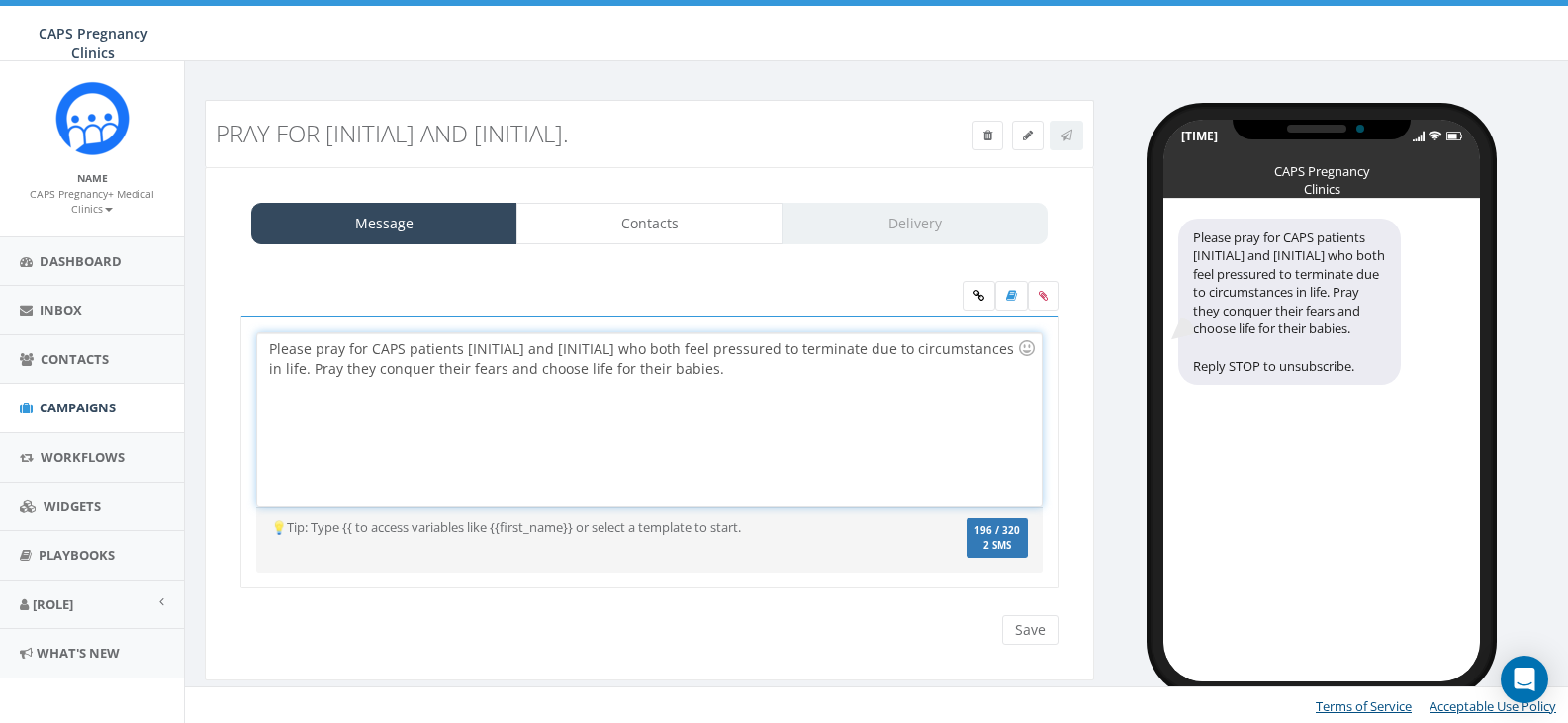 click on "Please pray for CAPS patients A and Y who both feel pressured to terminate due to circumstances in life. Pray they conquer their fears and choose life for their babies." at bounding box center [649, 419] 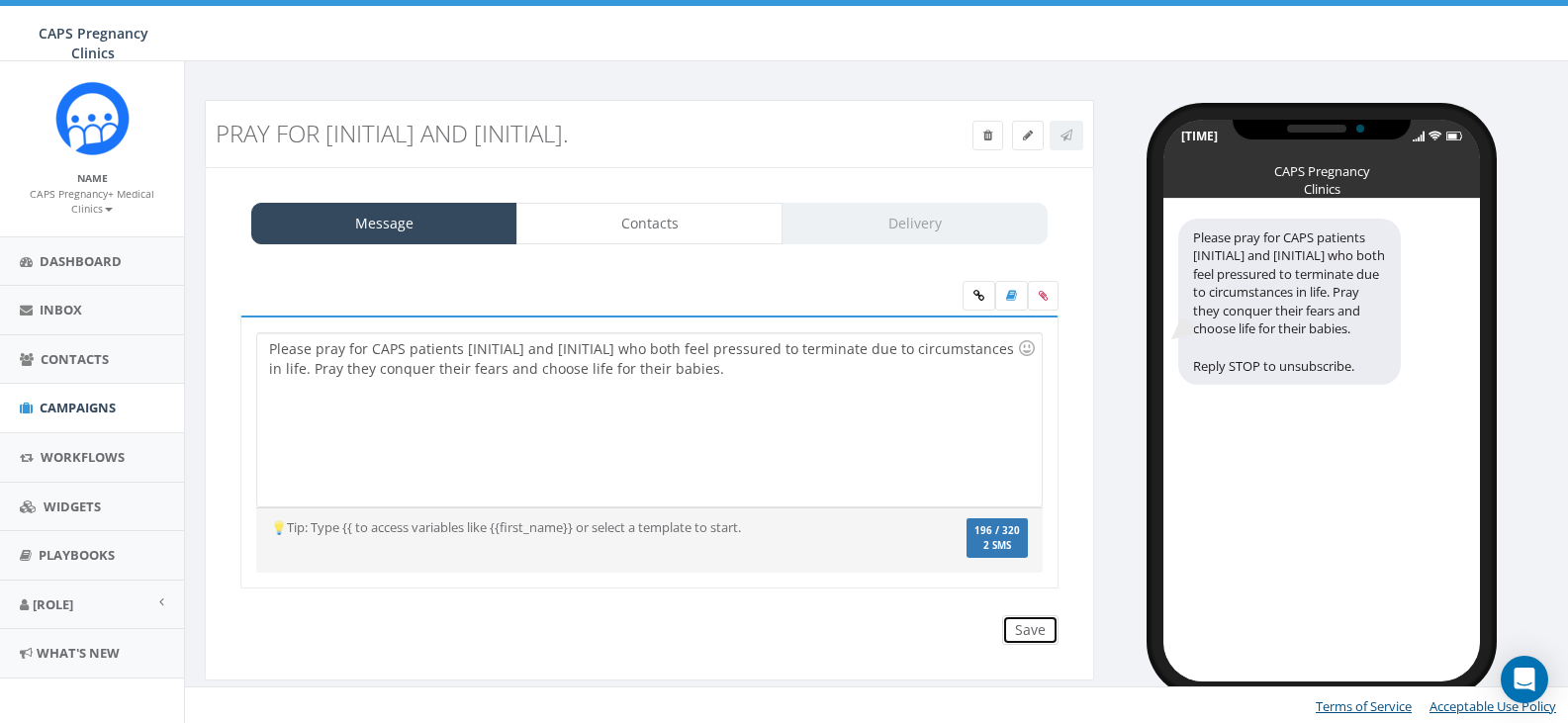 click on "Save" at bounding box center (1030, 630) 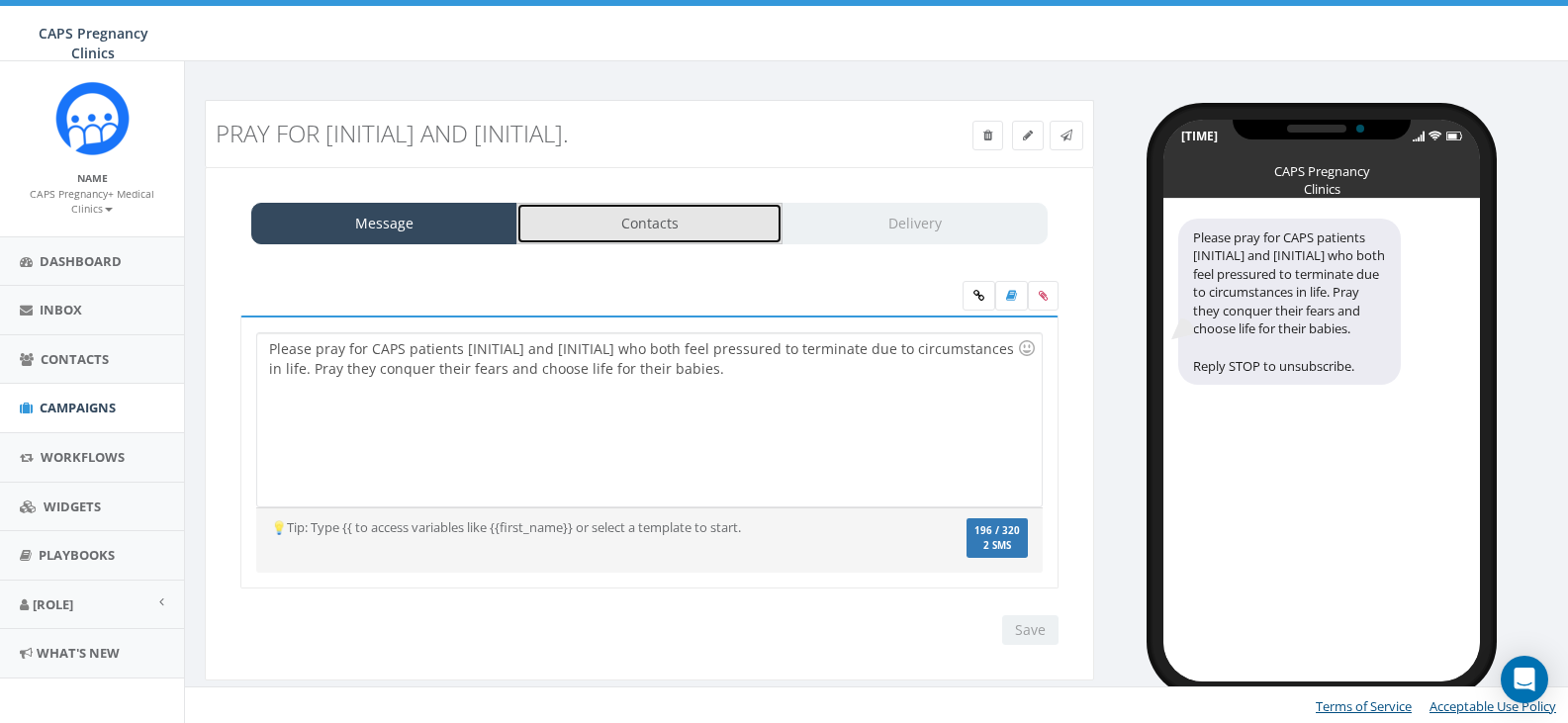 click on "Contacts" at bounding box center [649, 224] 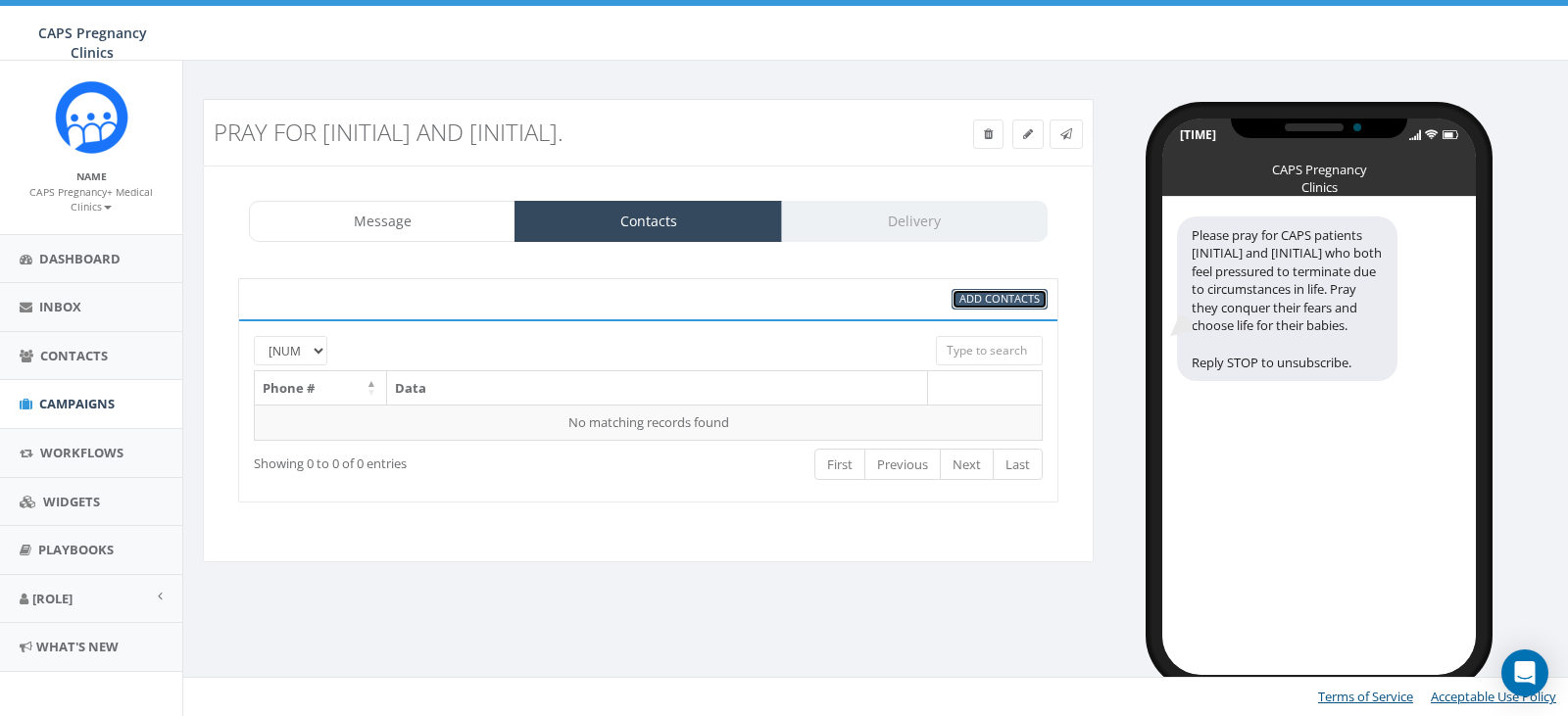click on "Add Contacts" at bounding box center [1000, 298] 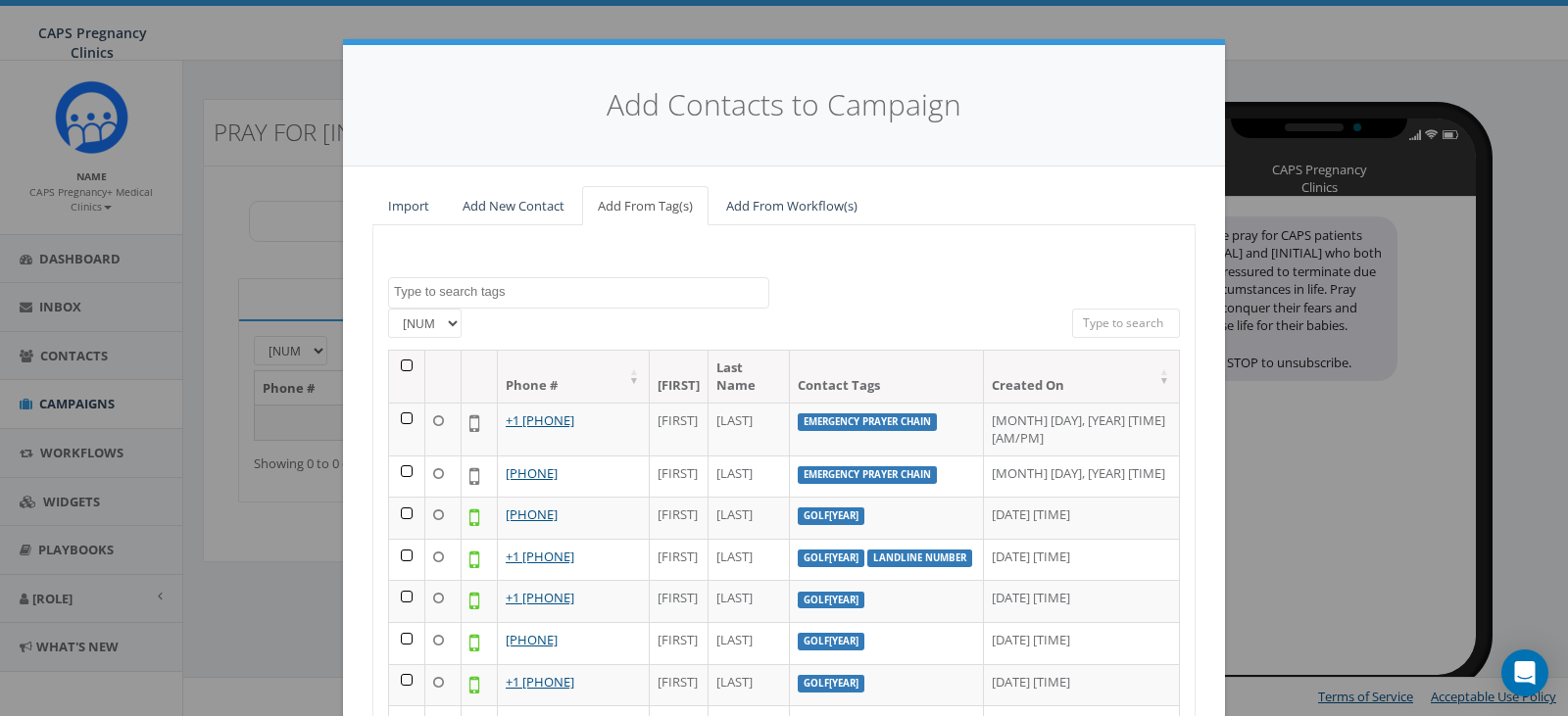 click at bounding box center (581, 292) 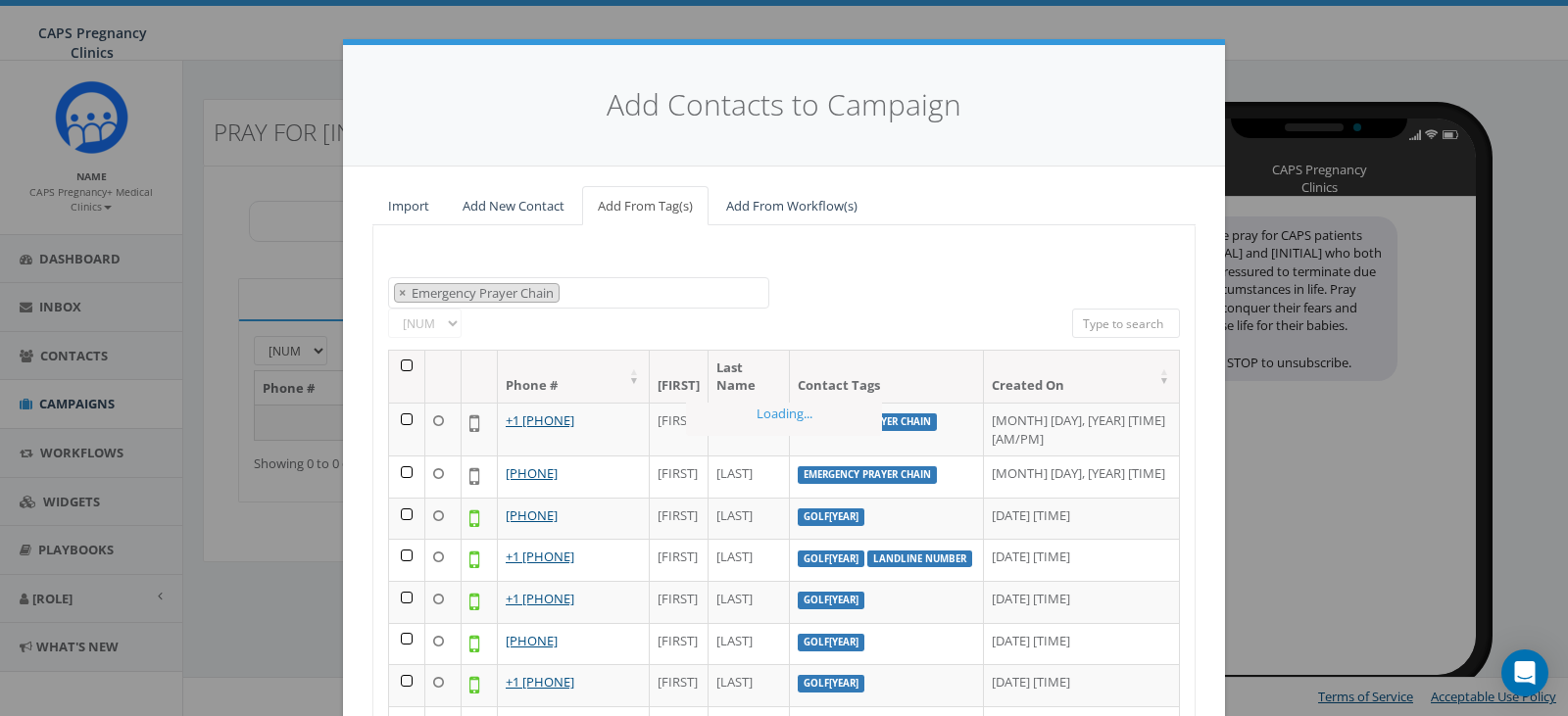 scroll, scrollTop: 35, scrollLeft: 0, axis: vertical 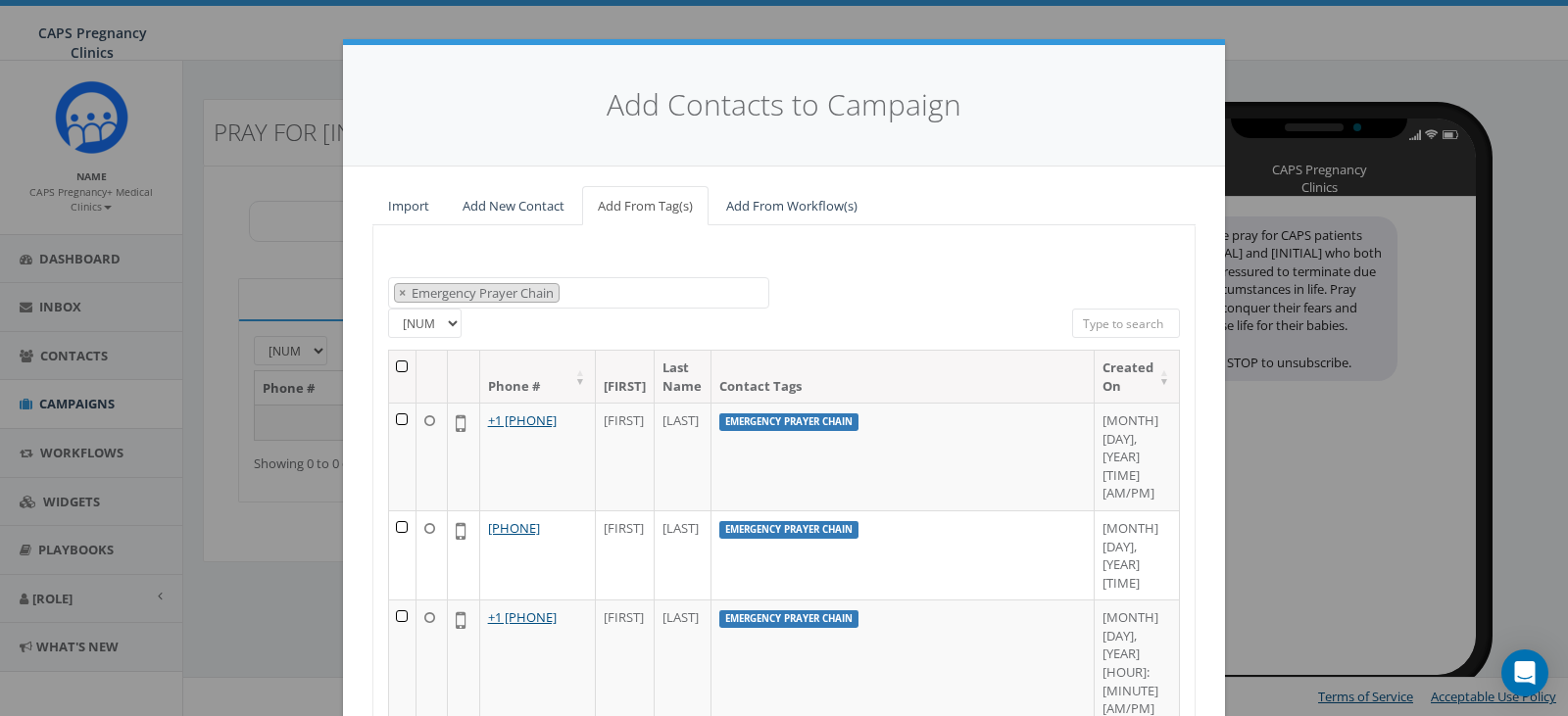 click at bounding box center [397, 376] 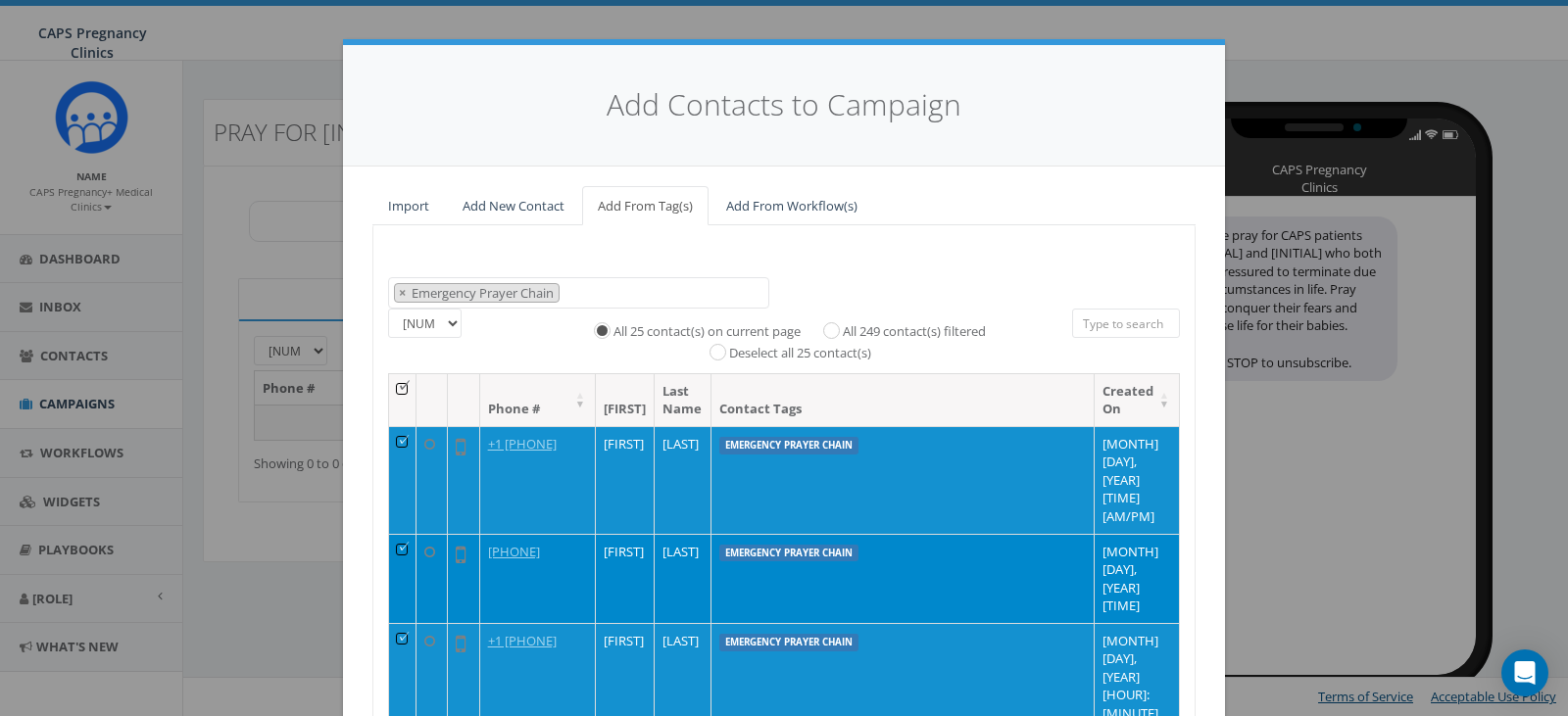 click on "All 249 contact(s) filtered" at bounding box center (938, 332) 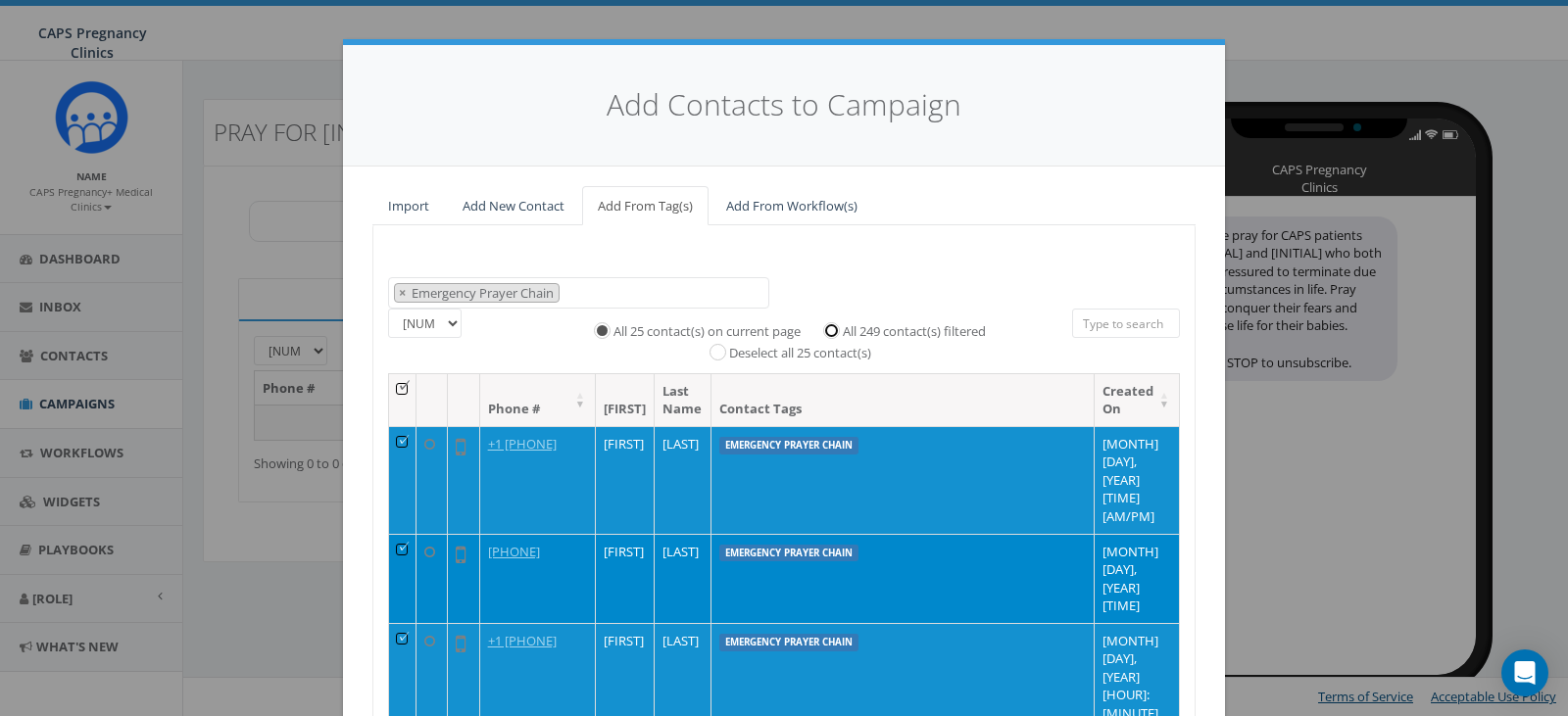 click on "All 249 contact(s) filtered" at bounding box center [859, 328] 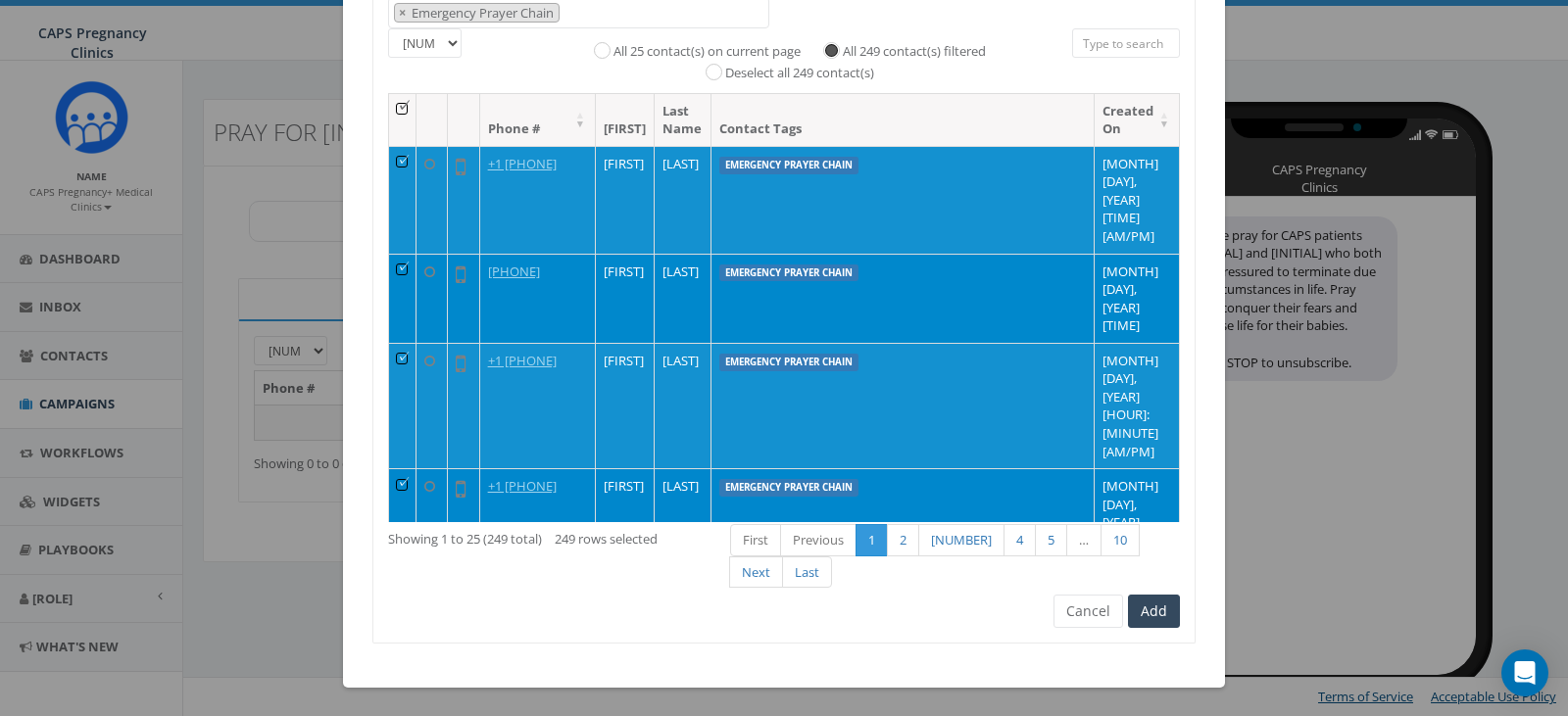 scroll, scrollTop: 281, scrollLeft: 0, axis: vertical 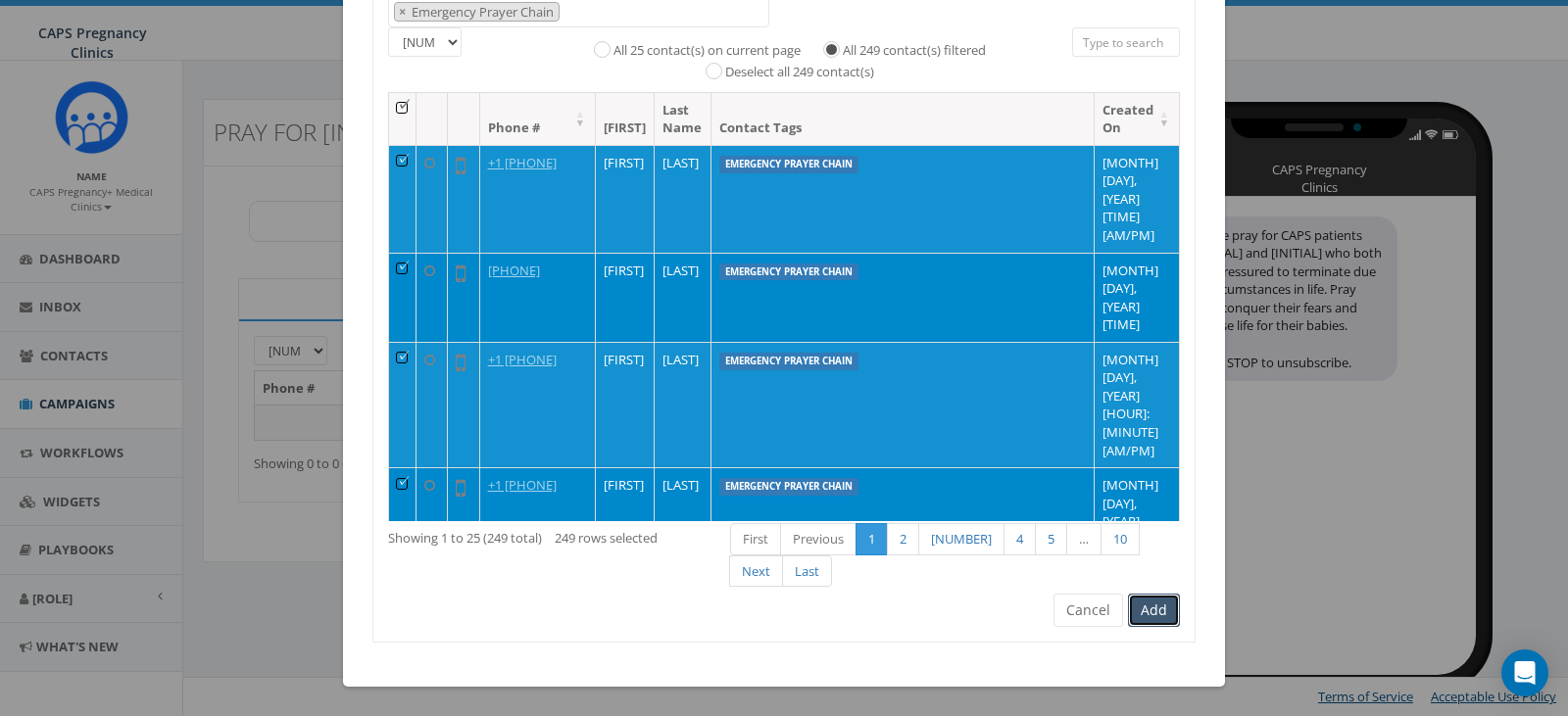 click on "Add" at bounding box center (1153, 610) 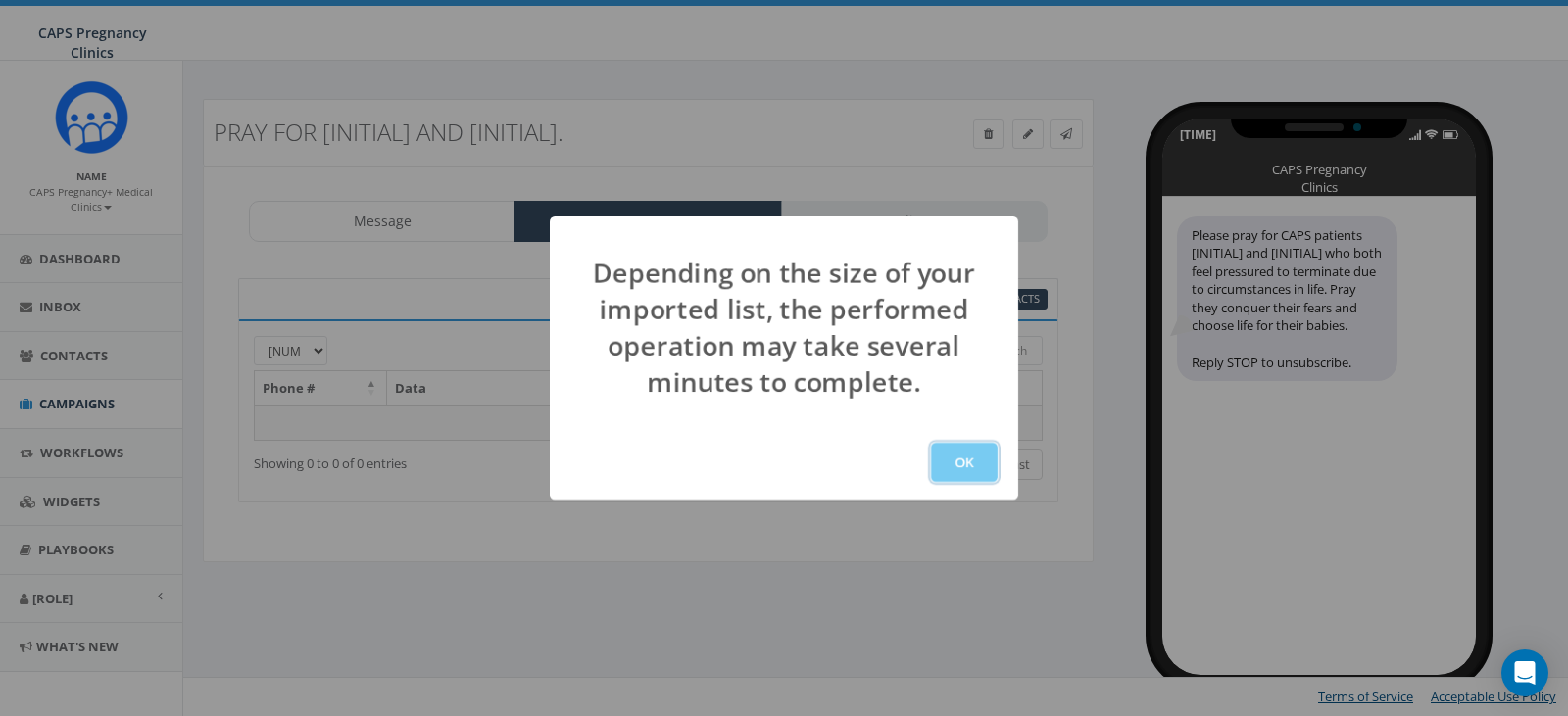 click on "OK" at bounding box center [964, 462] 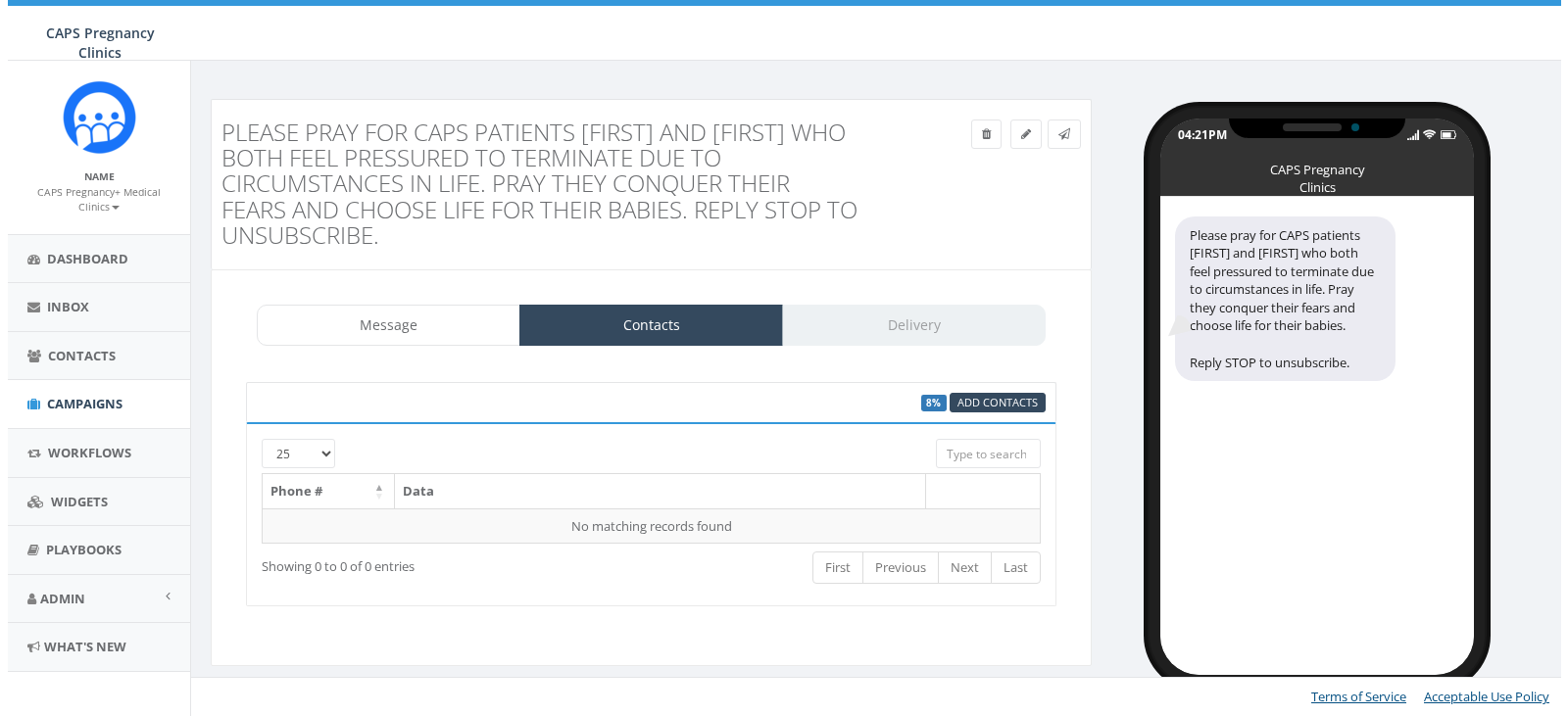 scroll, scrollTop: 0, scrollLeft: 0, axis: both 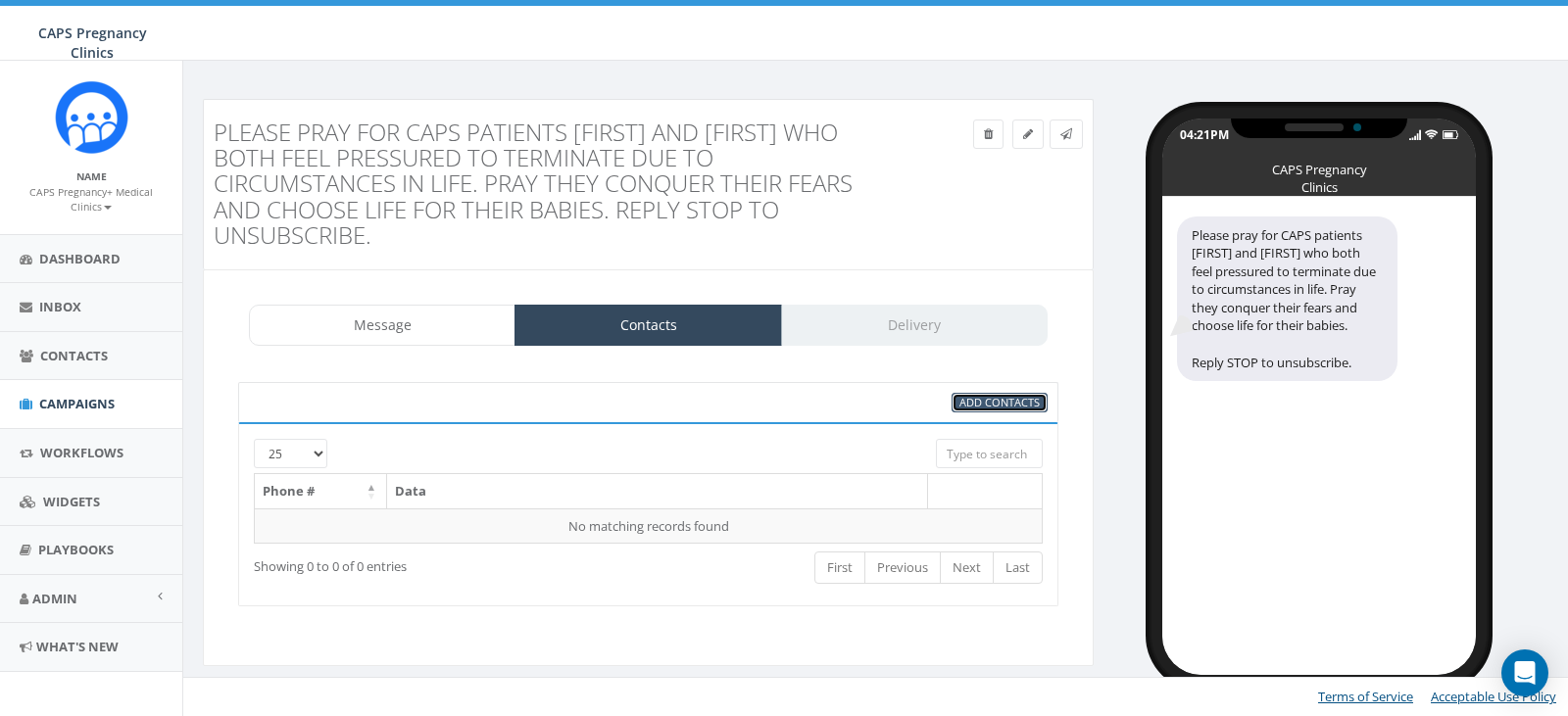 click on "ADD CONTACTS" at bounding box center (1000, 298) 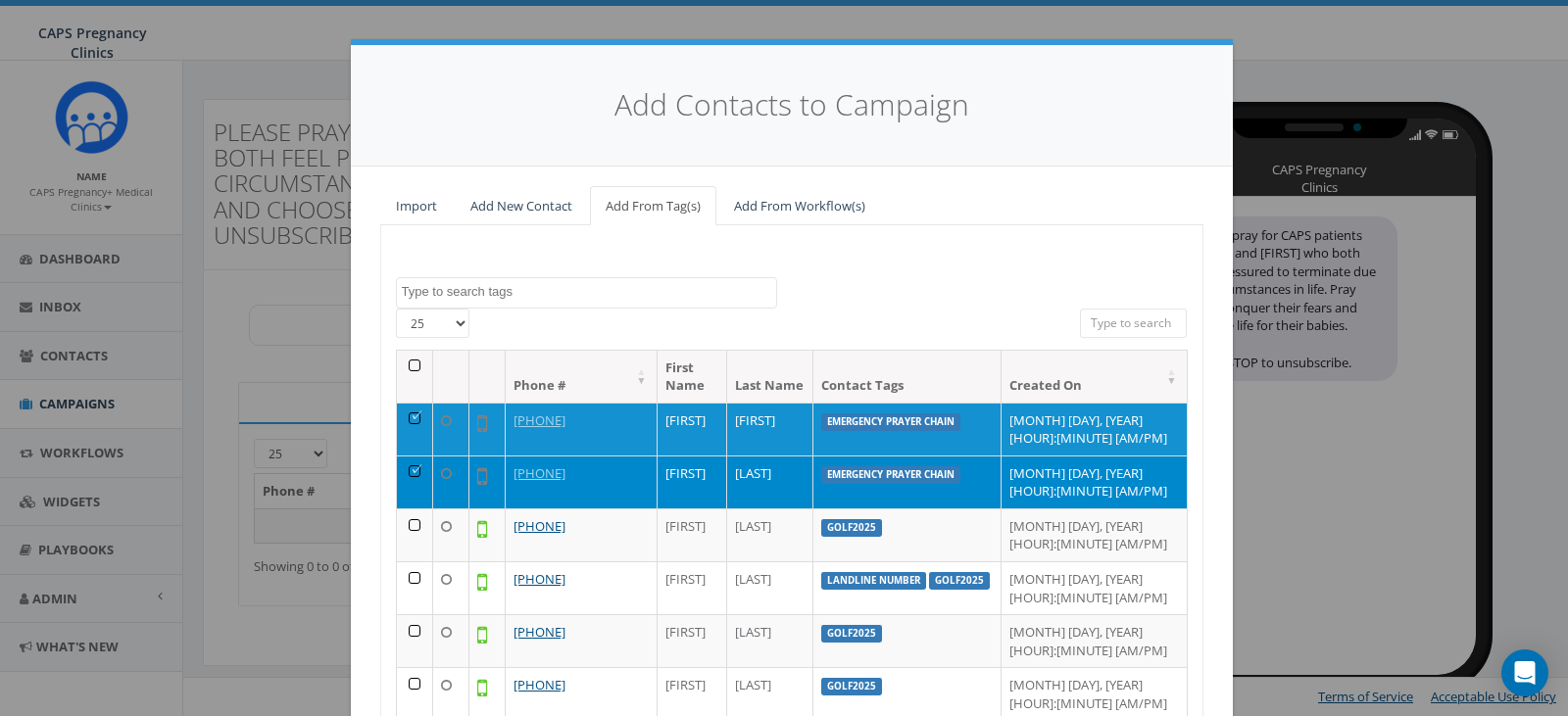click at bounding box center (589, 292) 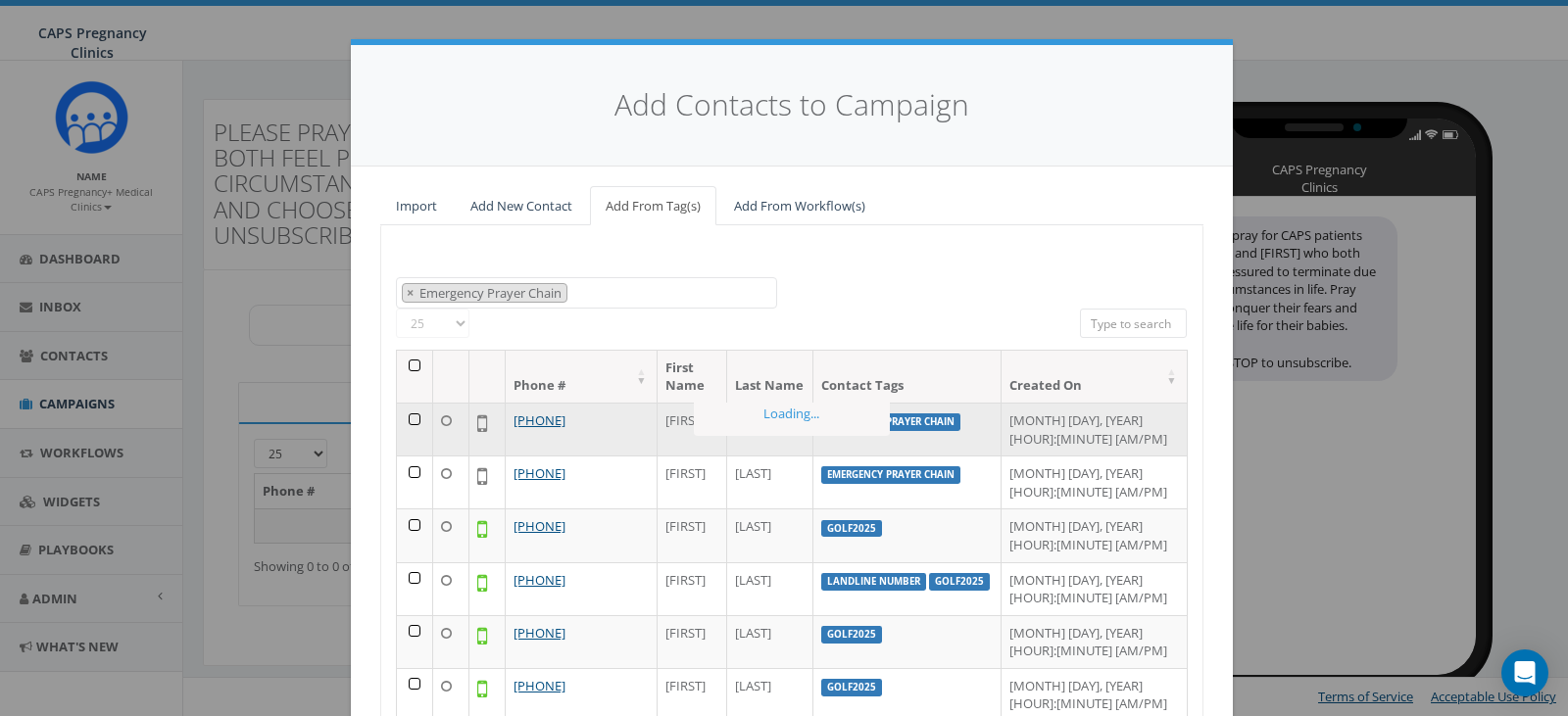 scroll, scrollTop: 35, scrollLeft: 0, axis: vertical 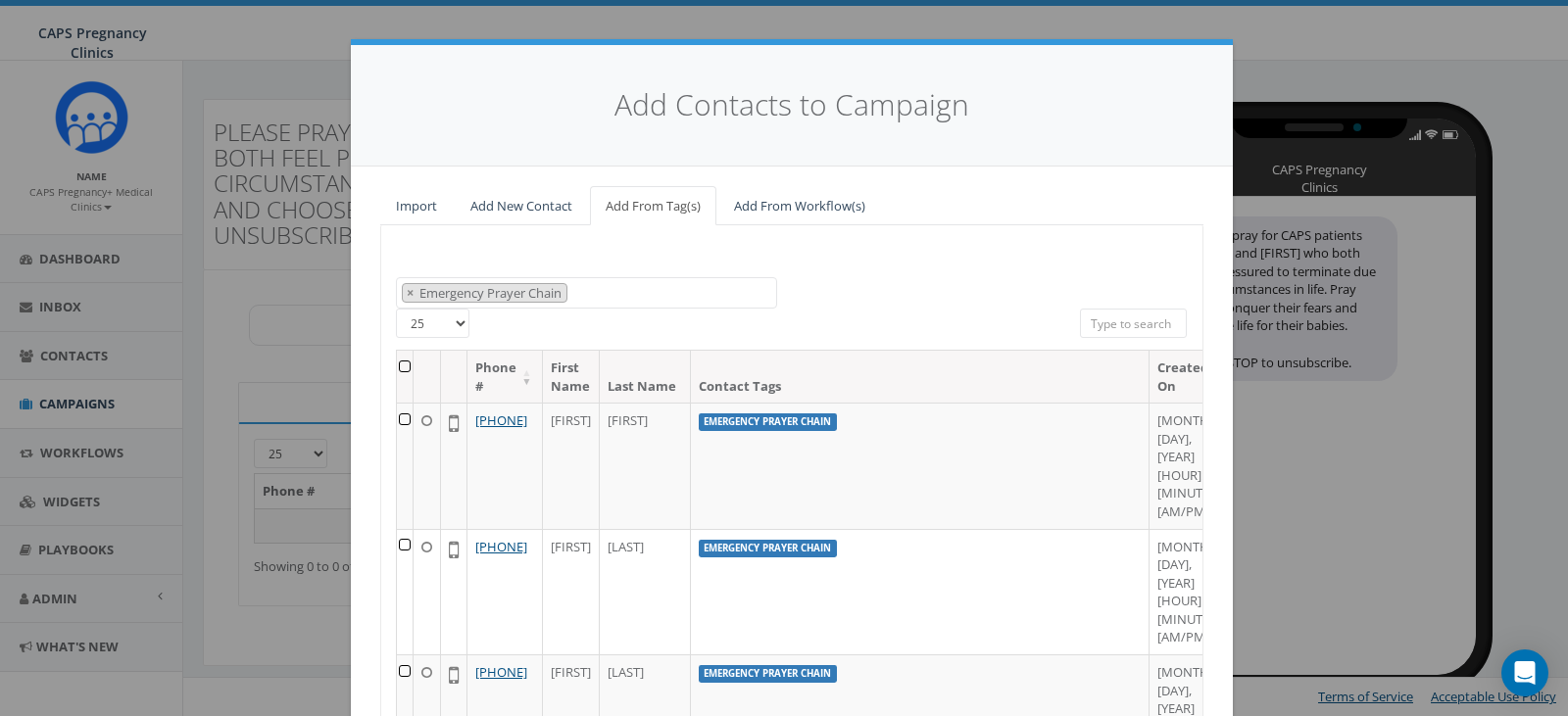click at bounding box center (405, 376) 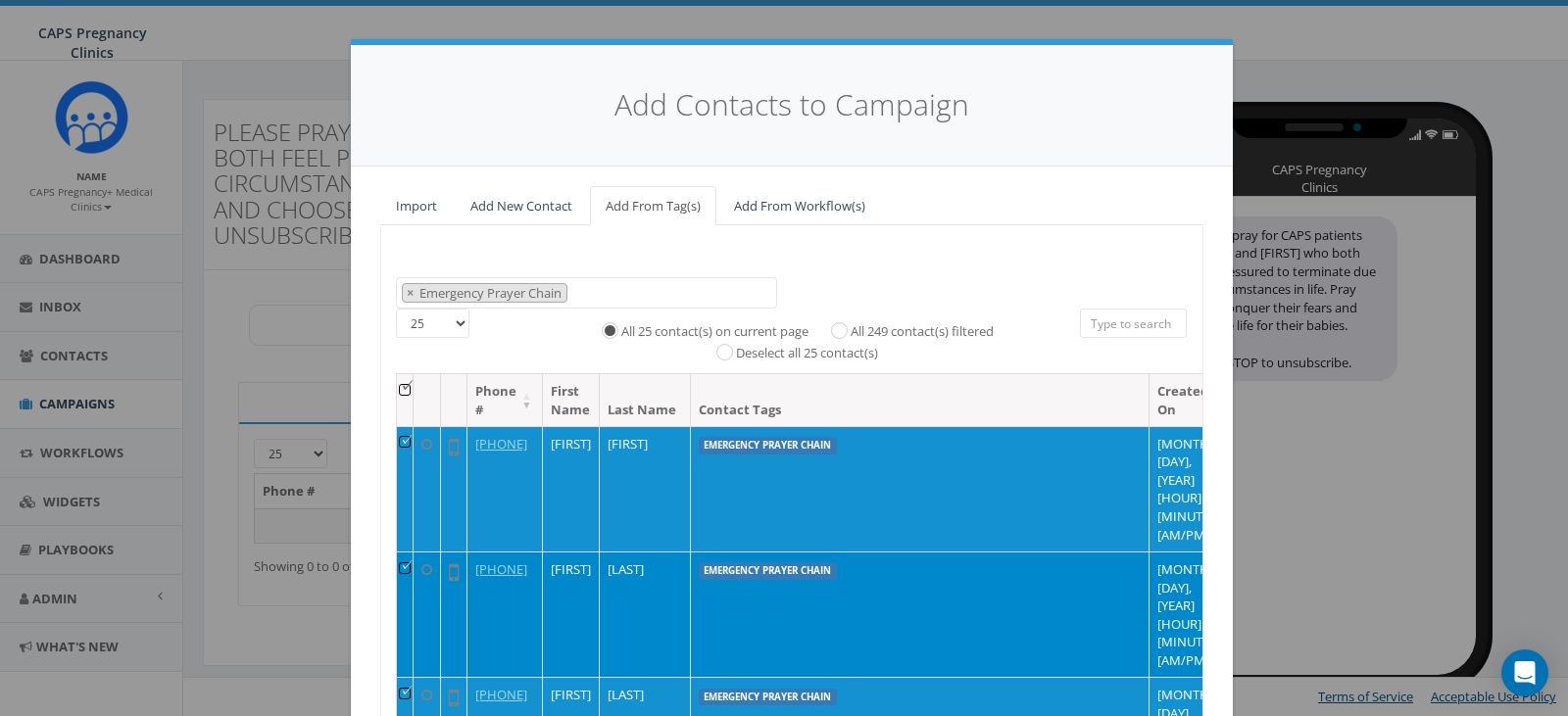 click on "All 249 contact(s) filtered" at bounding box center [922, 332] 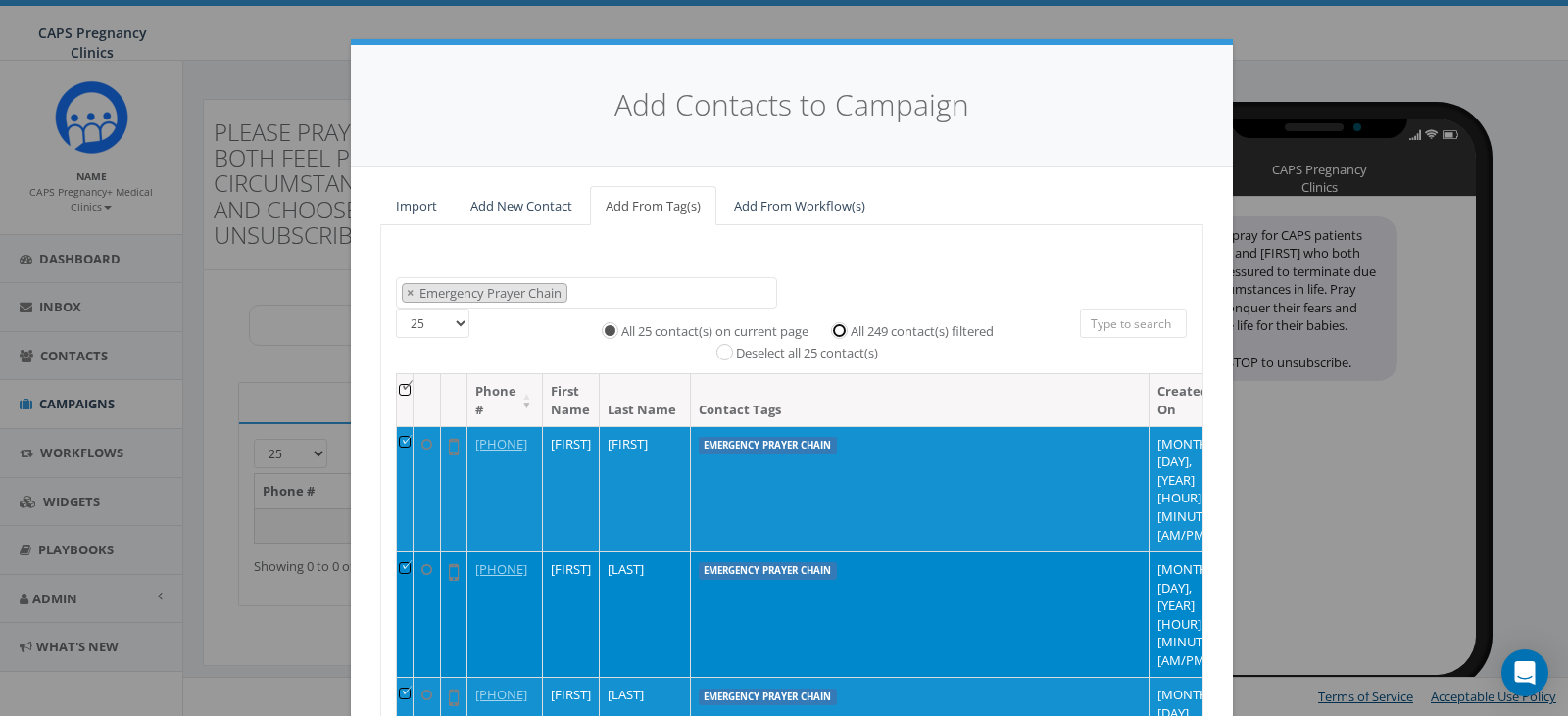 click on "All 249 contact(s) filtered" at bounding box center [844, 328] 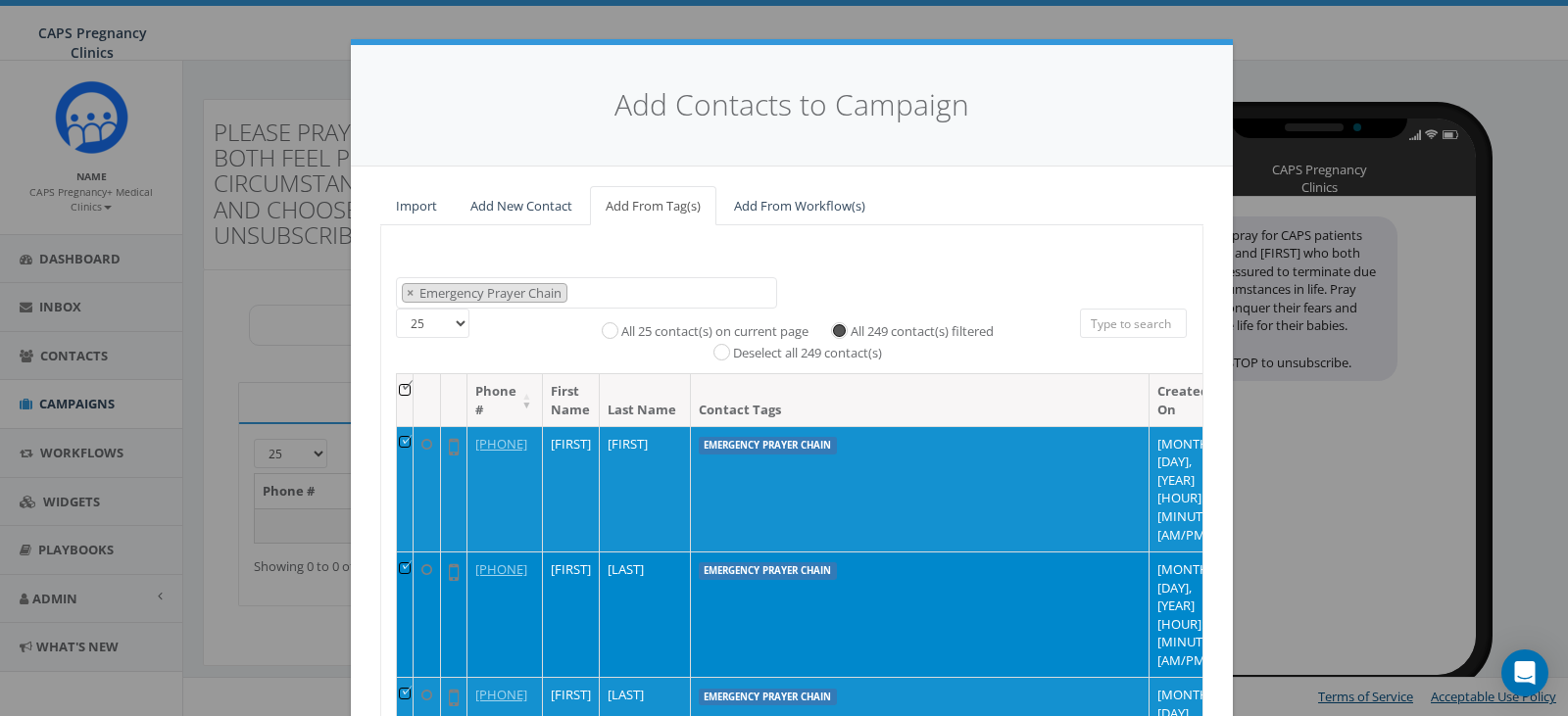 scroll, scrollTop: 281, scrollLeft: 0, axis: vertical 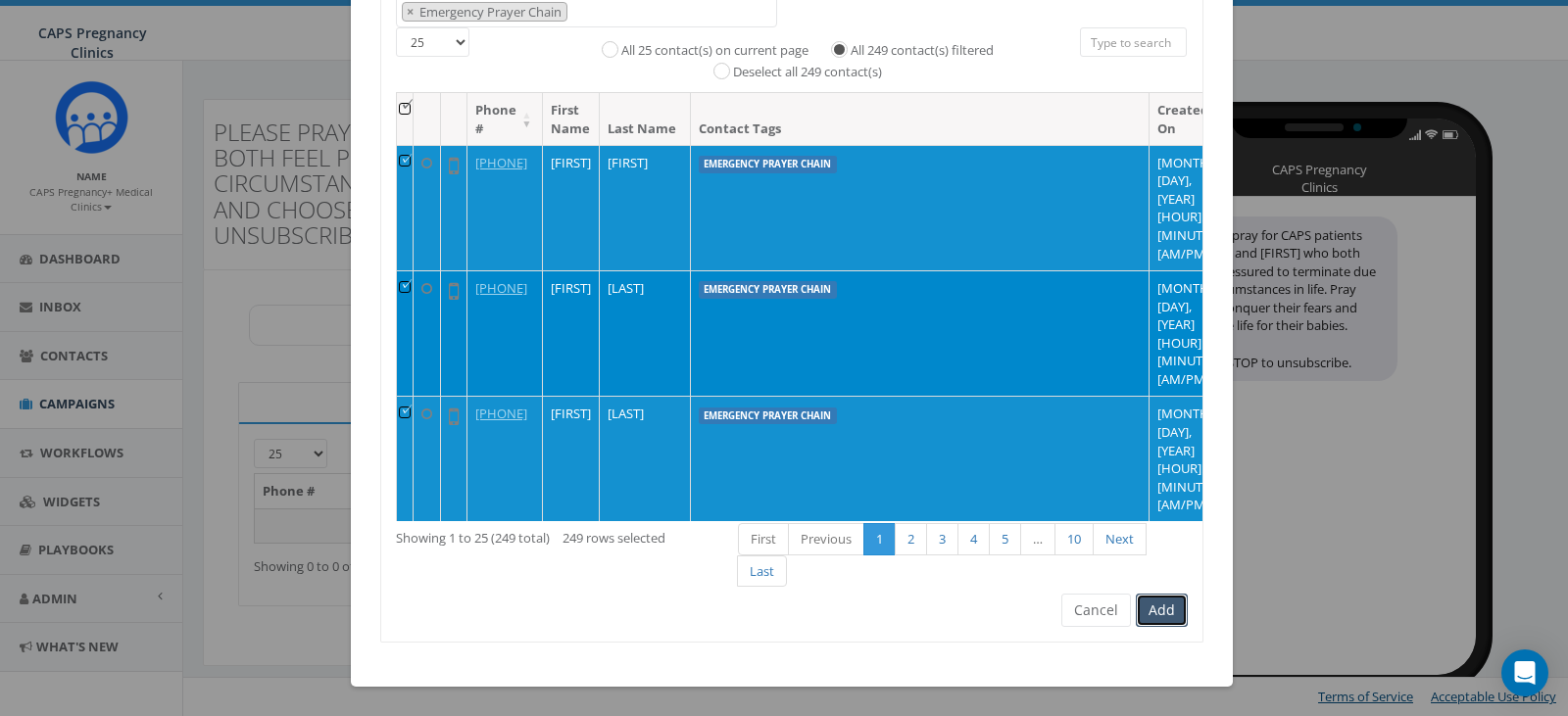 click on "Add" at bounding box center (1161, 610) 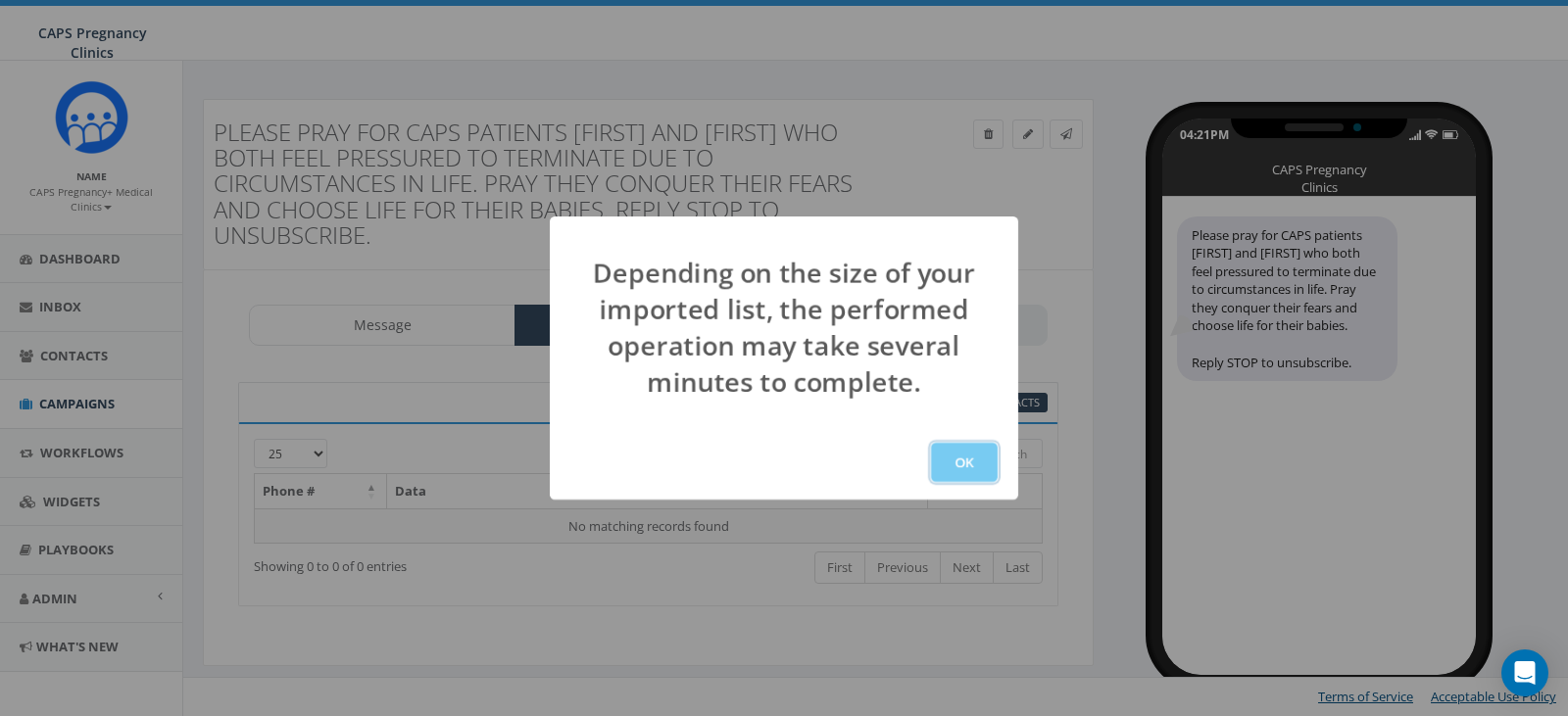 click on "OK" at bounding box center (964, 462) 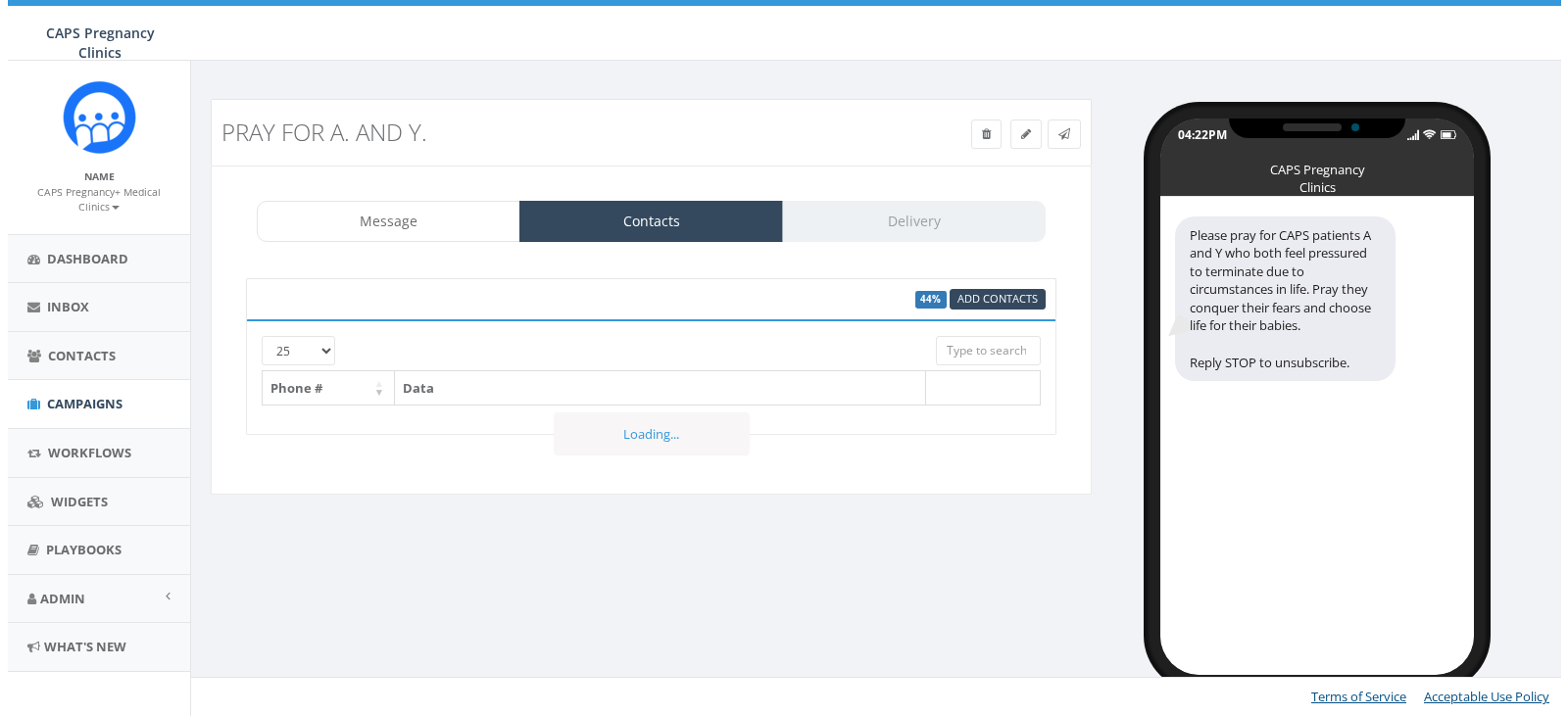 scroll, scrollTop: 0, scrollLeft: 0, axis: both 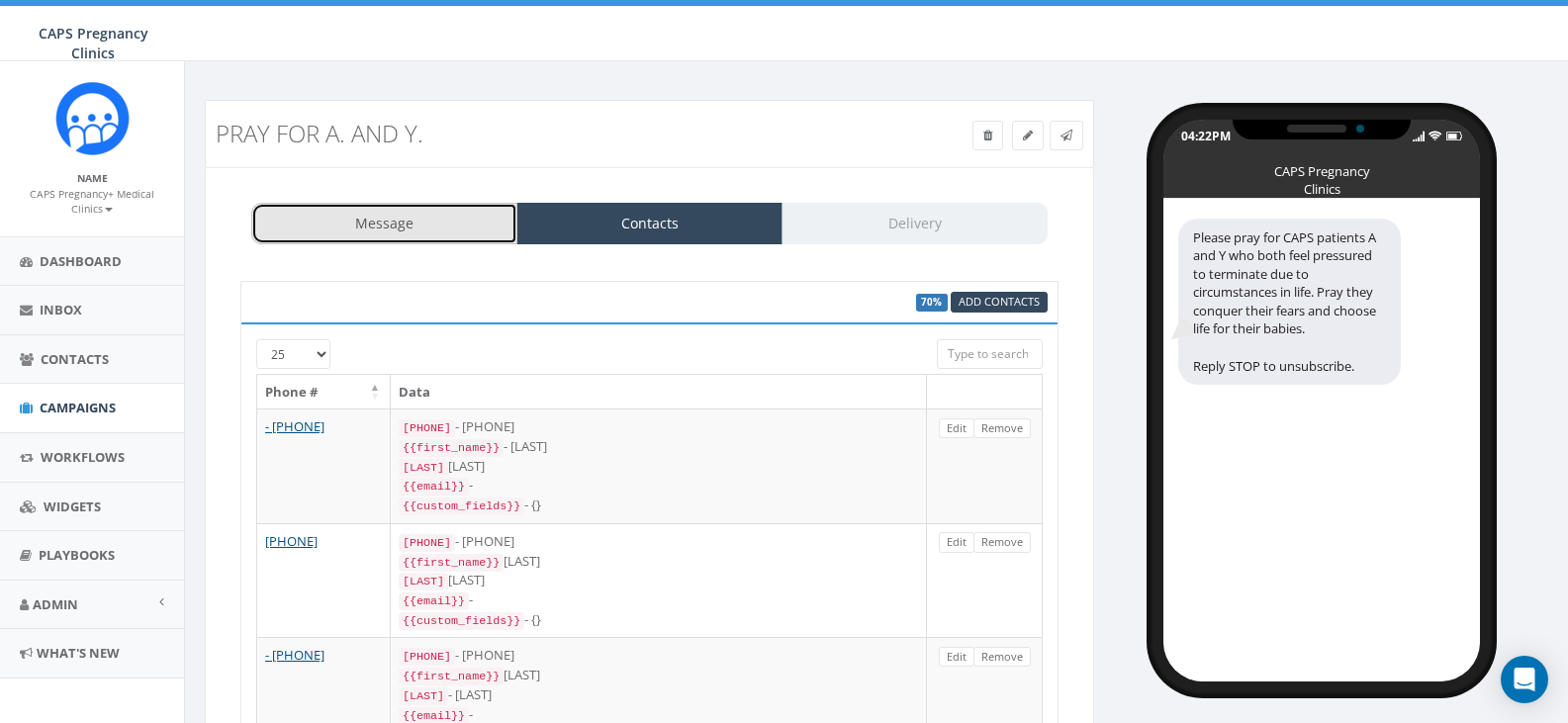 click on "Message" at bounding box center (384, 224) 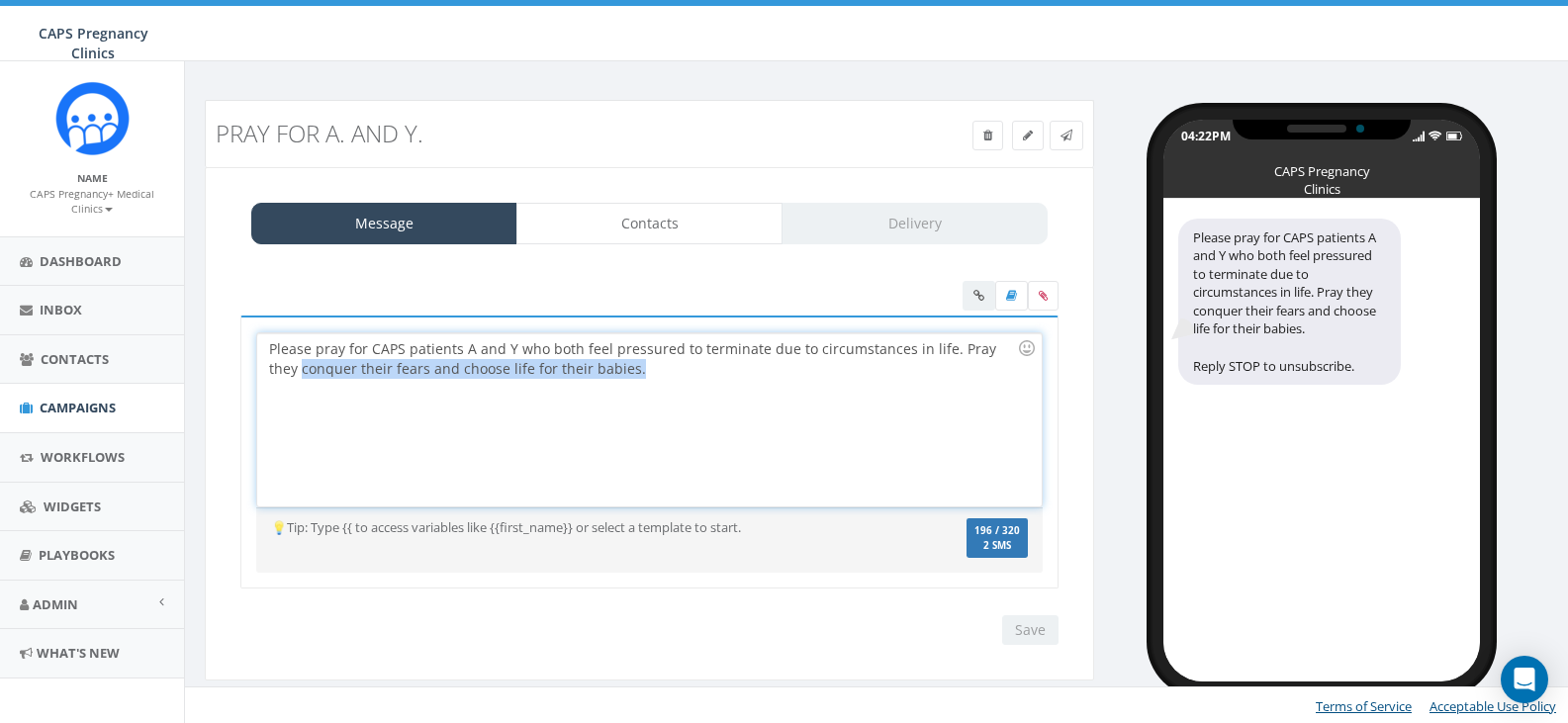 drag, startPoint x: 634, startPoint y: 374, endPoint x: 242, endPoint y: 364, distance: 392.12753 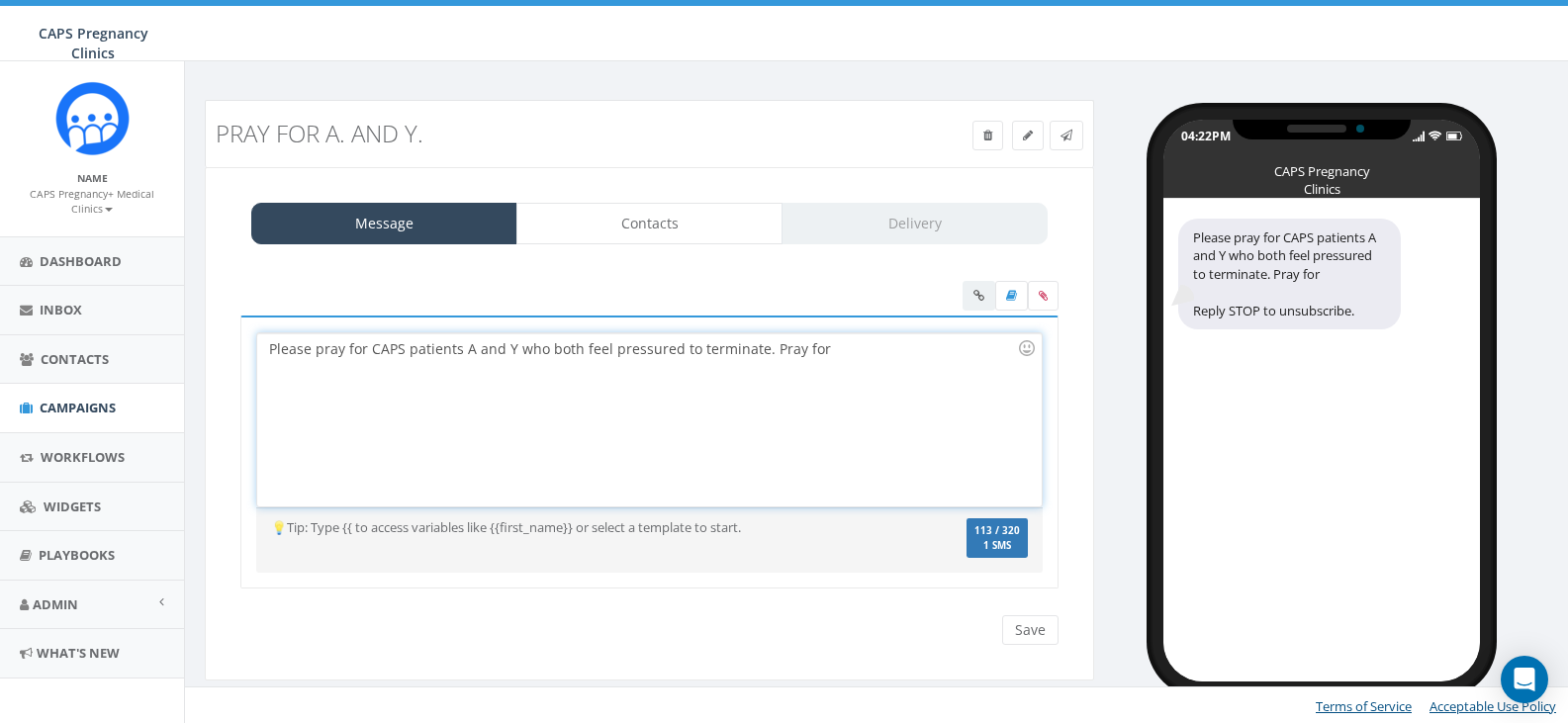 drag, startPoint x: 849, startPoint y: 354, endPoint x: 755, endPoint y: 359, distance: 94.132885 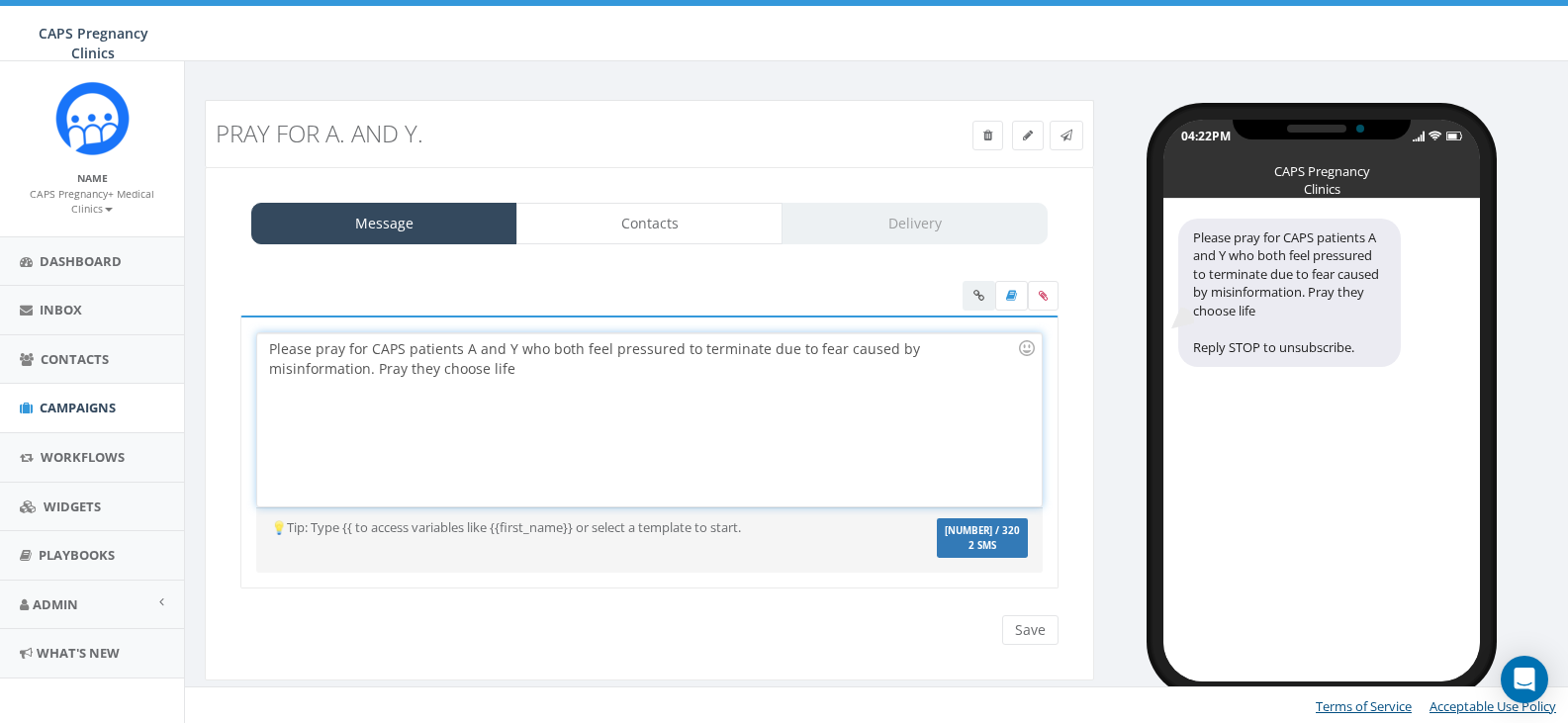 click on "Please pray for CAPS patients A and Y who both feel pressured to terminate due to fear caused by misinformation. Pray they choose life" at bounding box center [649, 419] 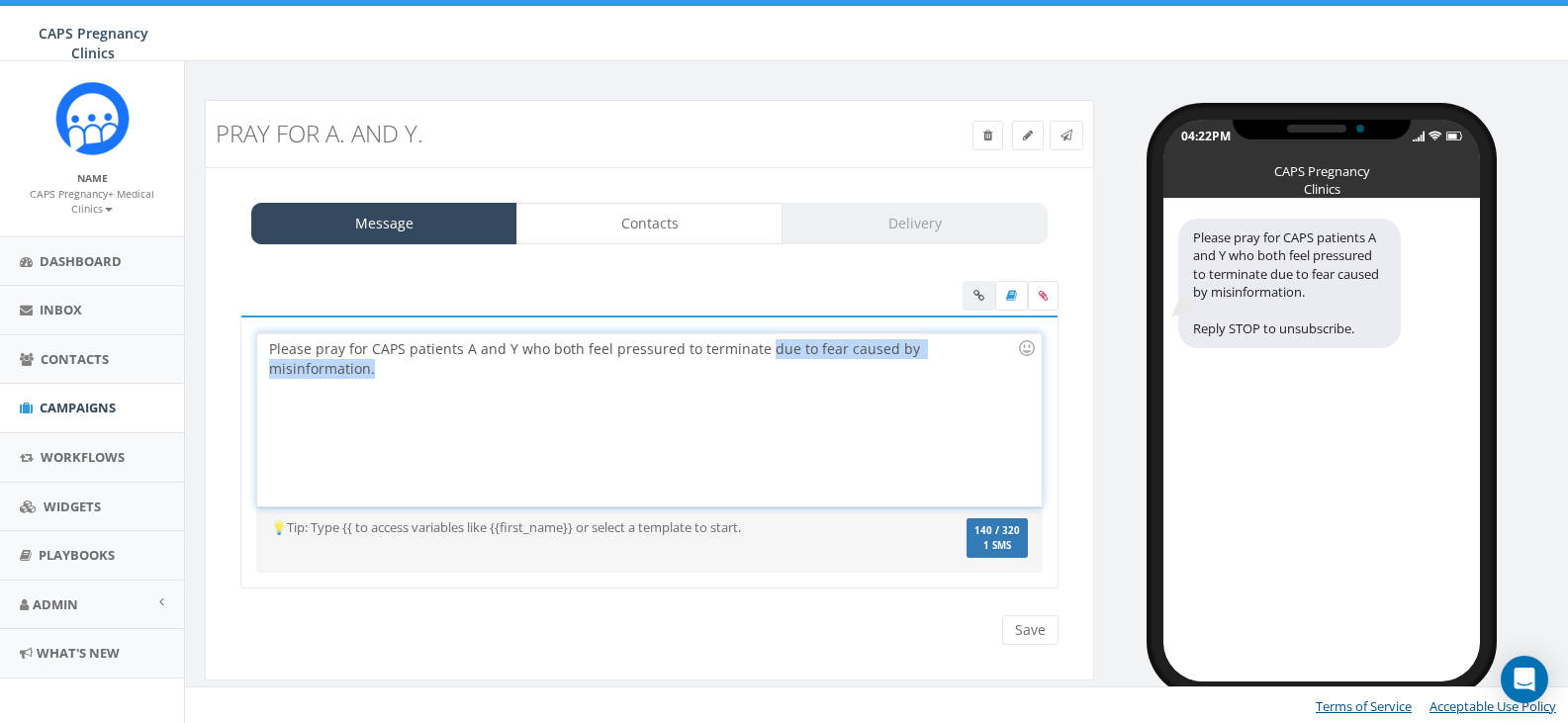 drag, startPoint x: 1006, startPoint y: 350, endPoint x: 787, endPoint y: 369, distance: 219.82266 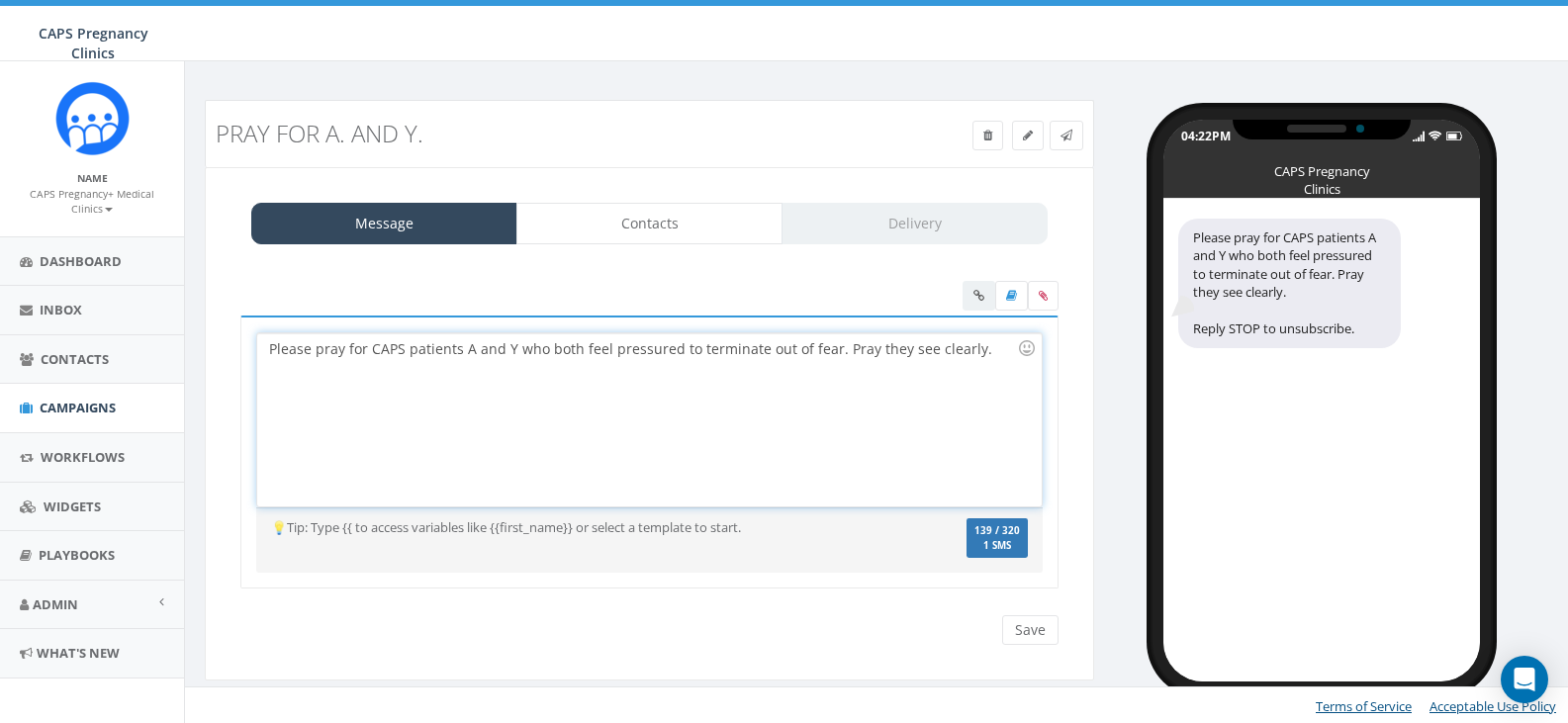 drag, startPoint x: 974, startPoint y: 353, endPoint x: 899, endPoint y: 353, distance: 75 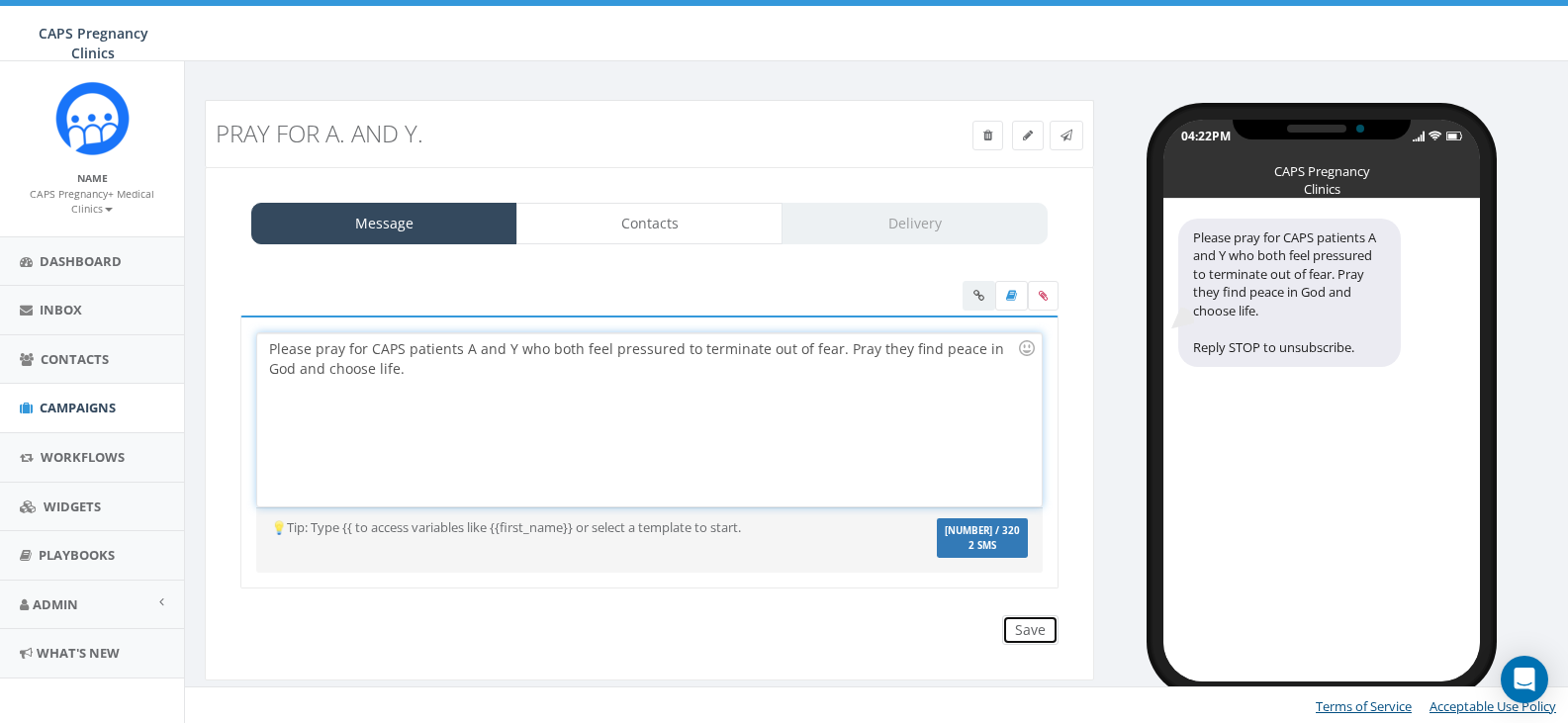 click on "Save" at bounding box center [1030, 630] 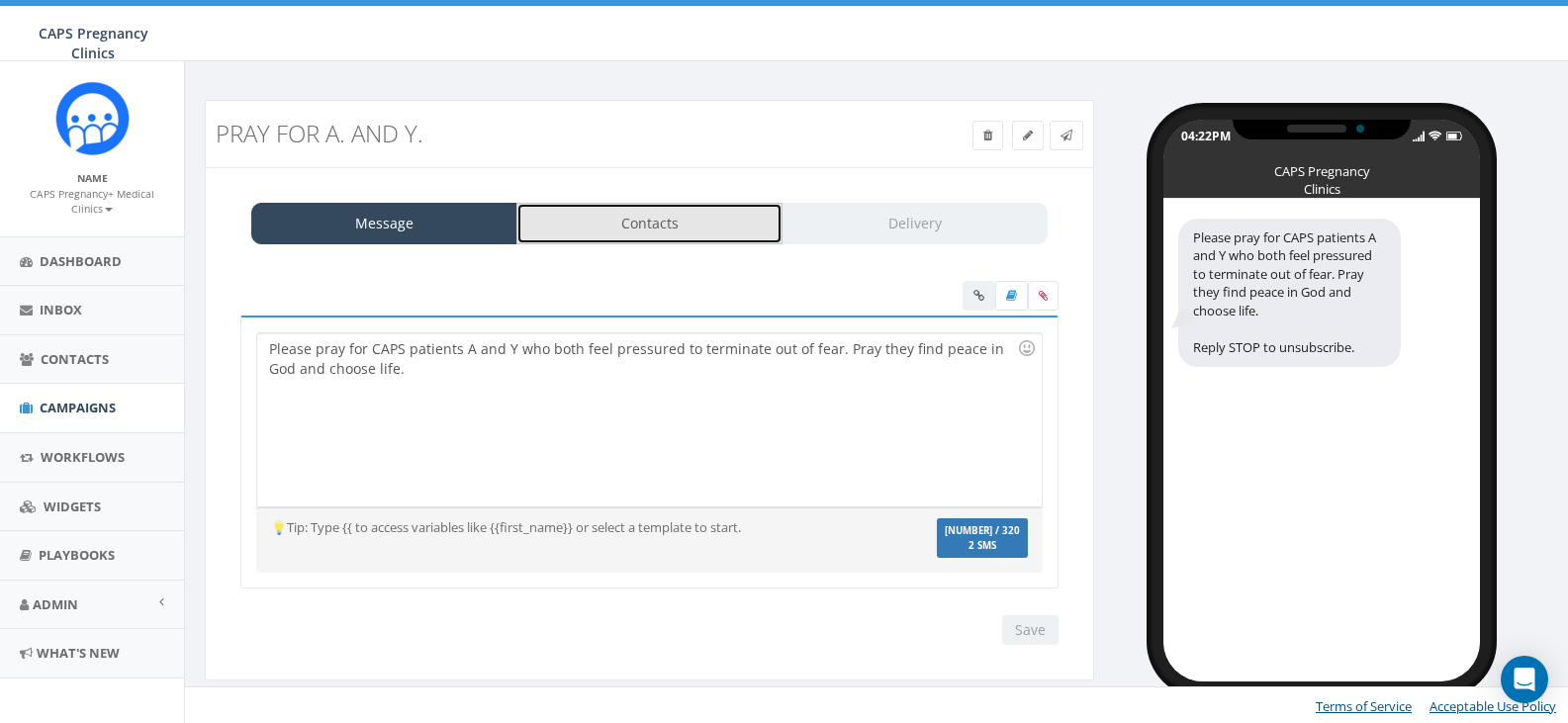 click on "Contacts" at bounding box center (649, 224) 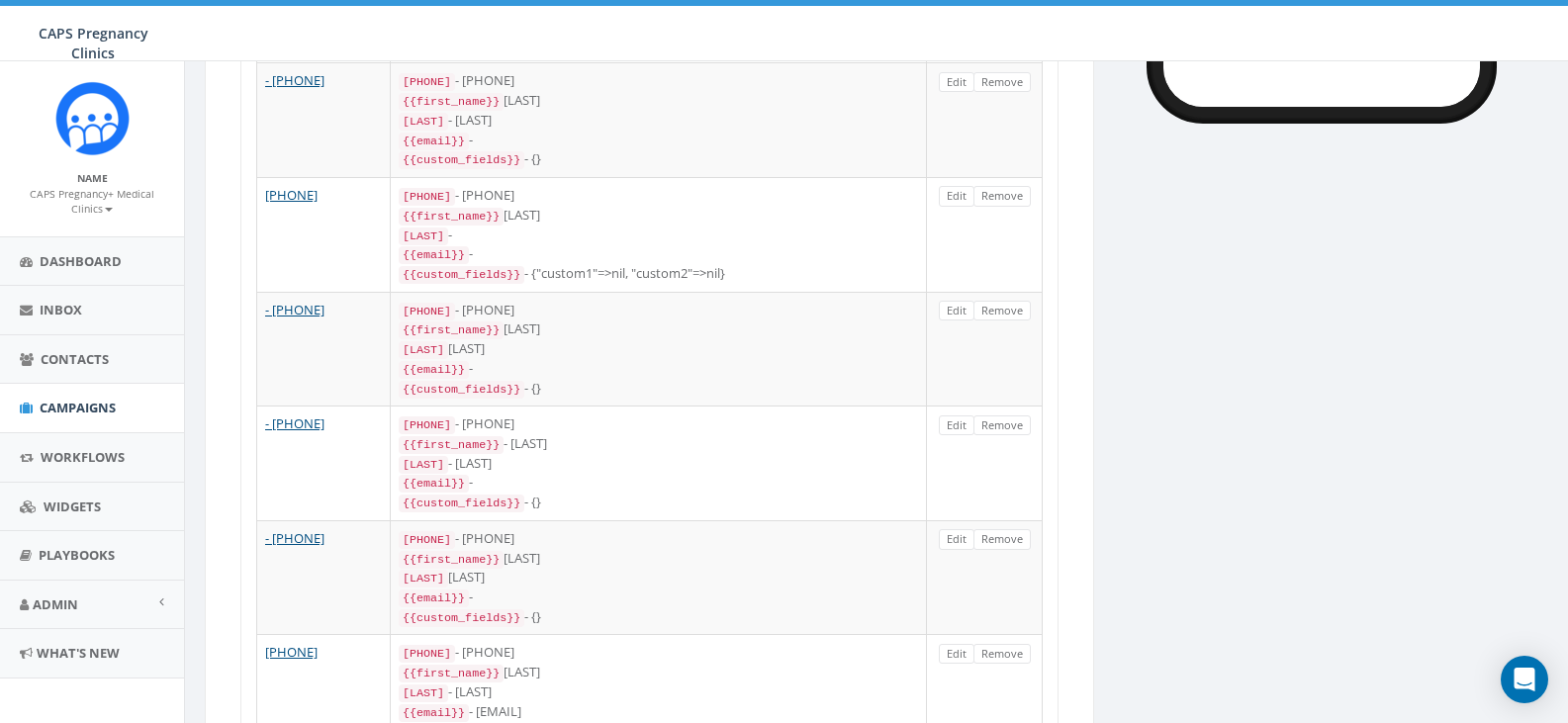 scroll, scrollTop: 0, scrollLeft: 0, axis: both 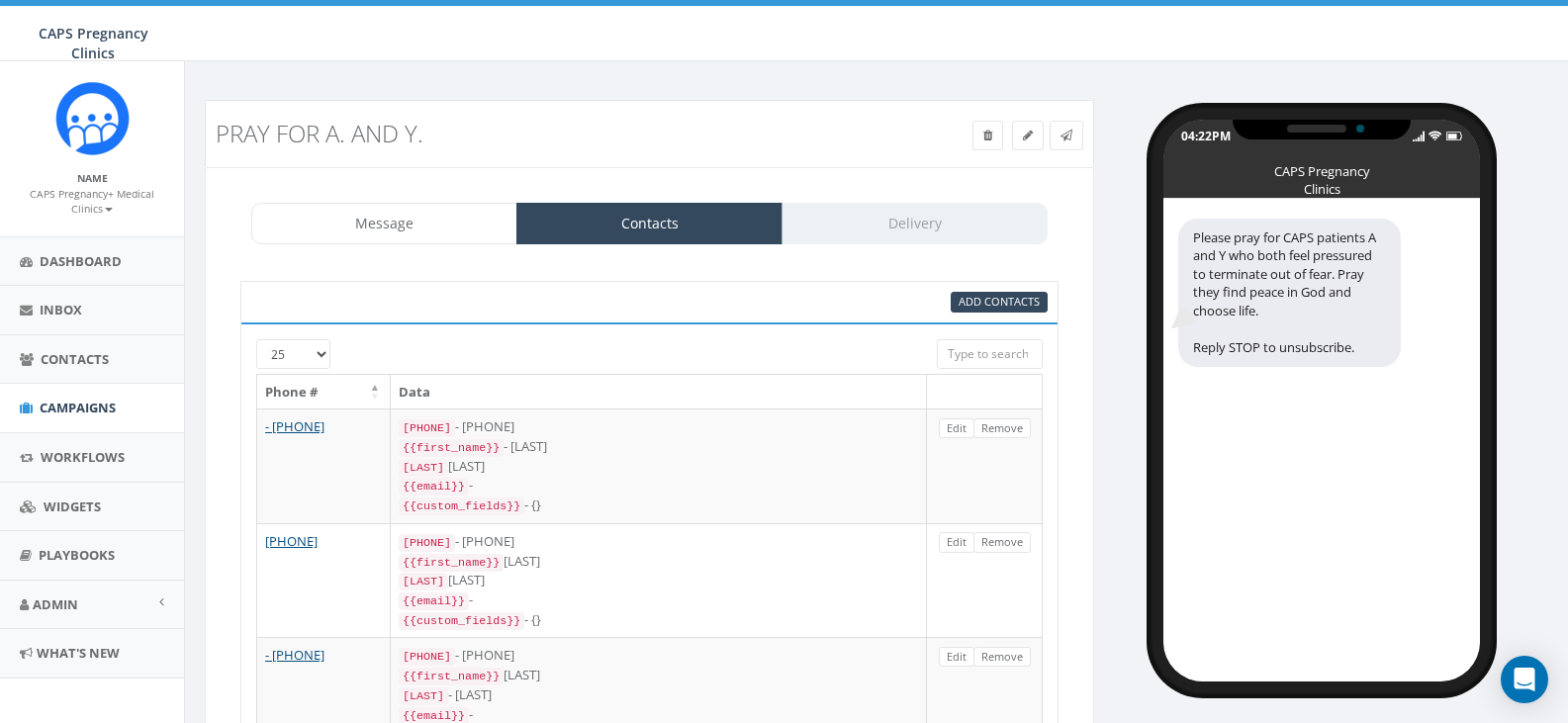 click on "Message Contacts Delivery" at bounding box center (649, 224) 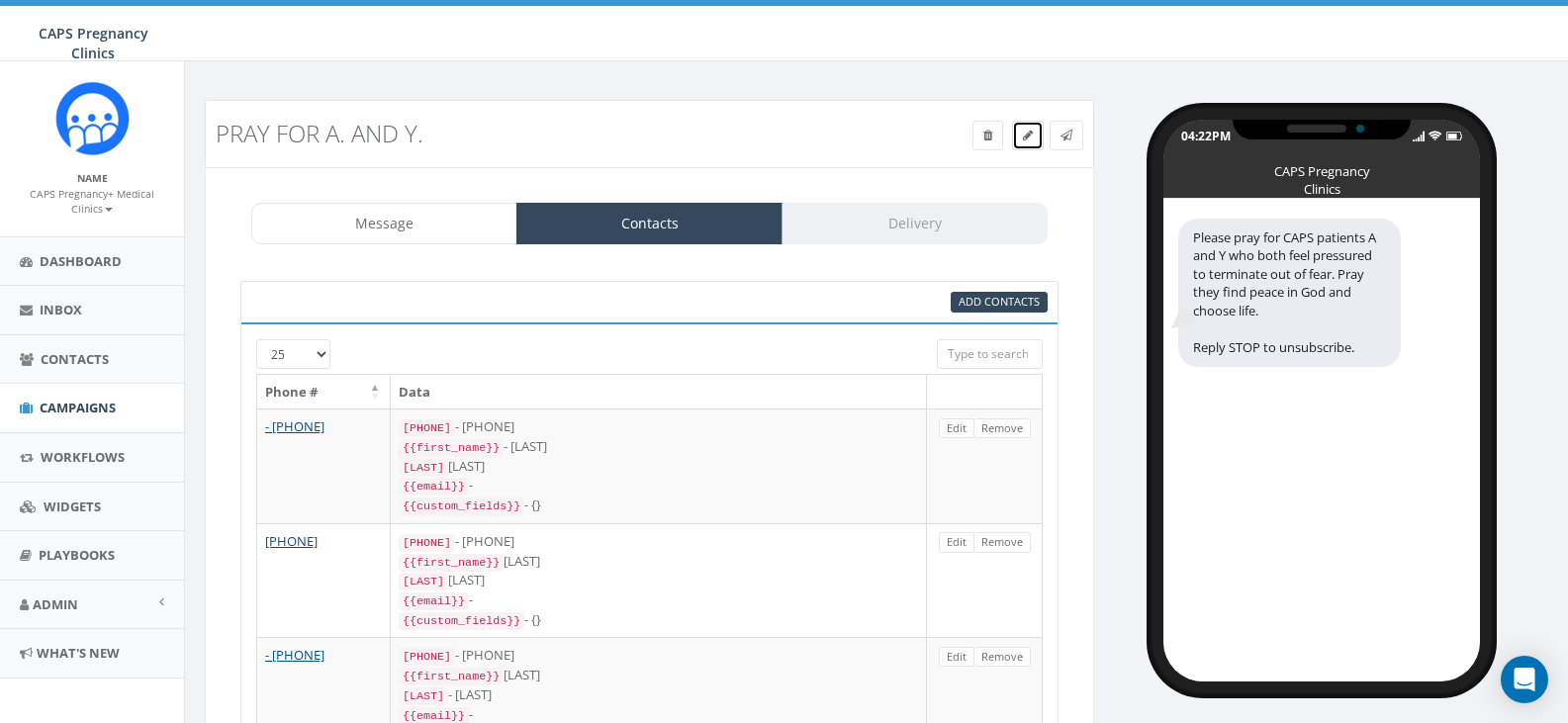 click at bounding box center (1028, 136) 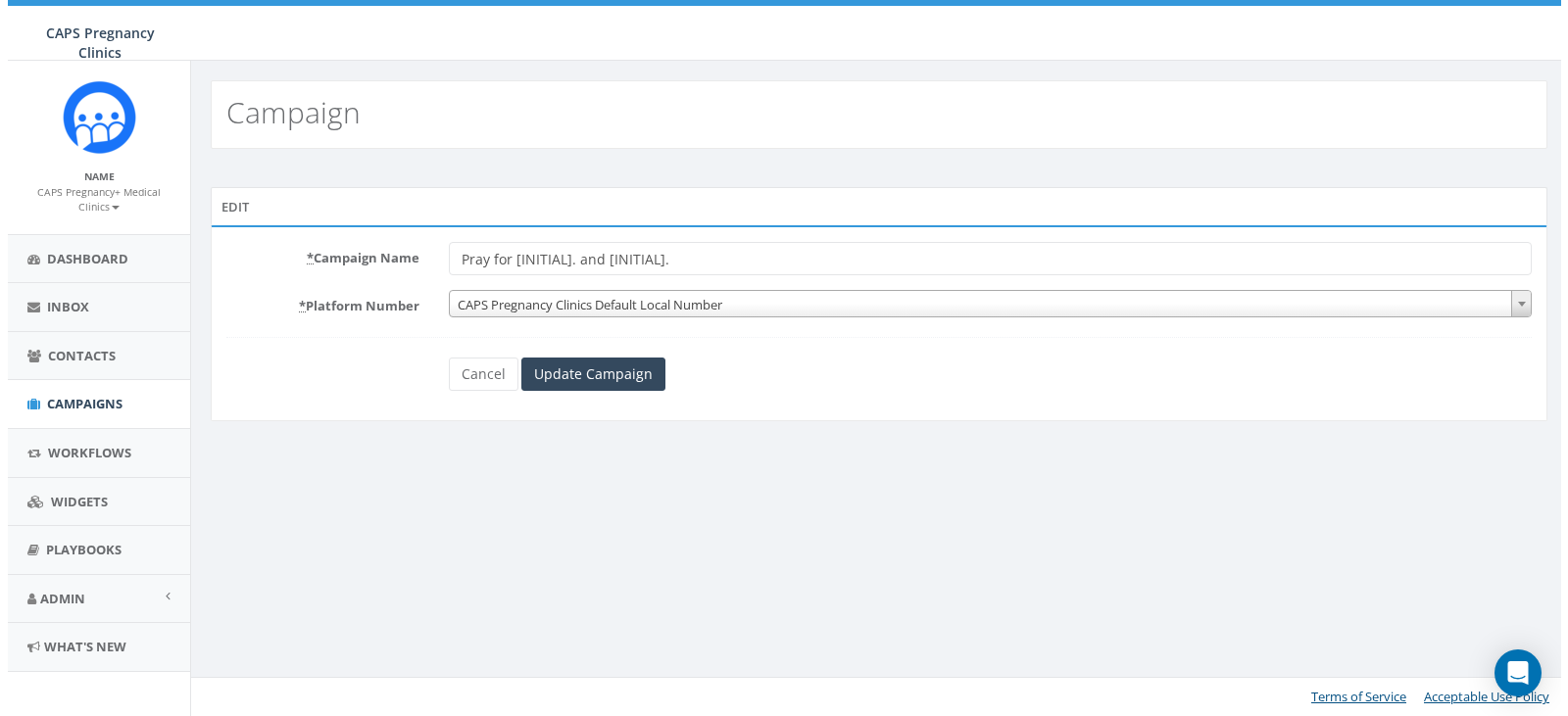 scroll, scrollTop: 0, scrollLeft: 0, axis: both 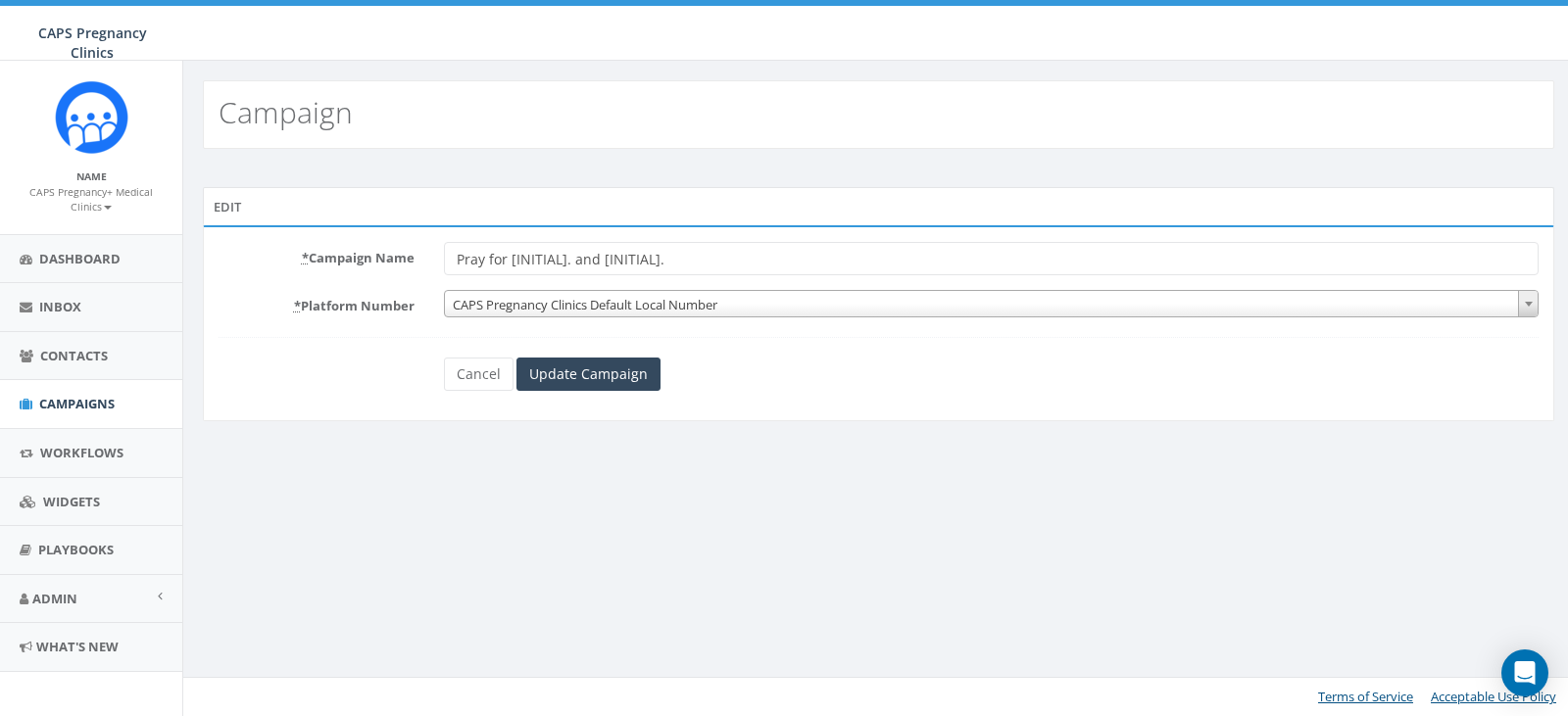 click on "Pray for [NAME]. and [NAME]." at bounding box center [992, 259] 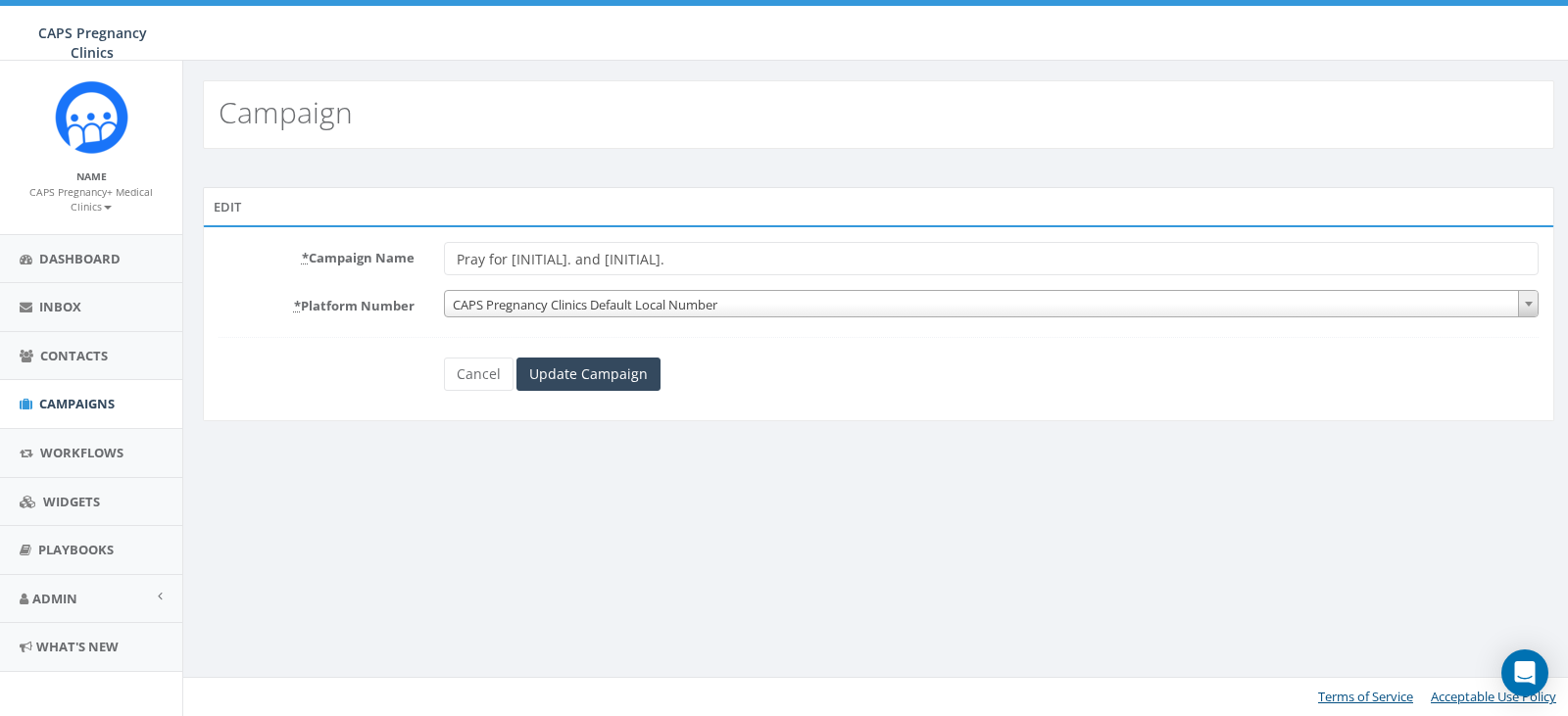 click on "Pray for [NAME]. and [NAME]." at bounding box center (992, 259) 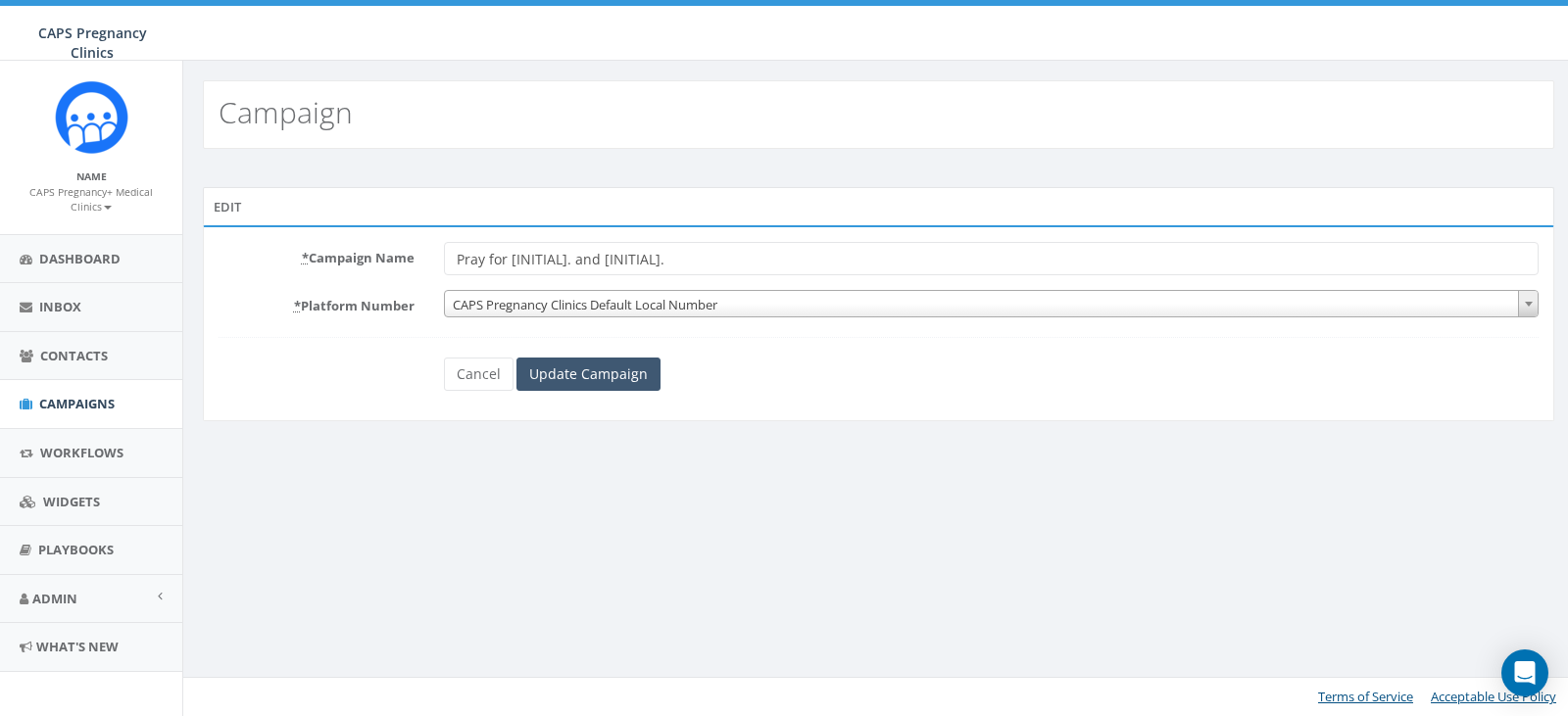 type on "Pray for [NAME] and [NAME]" 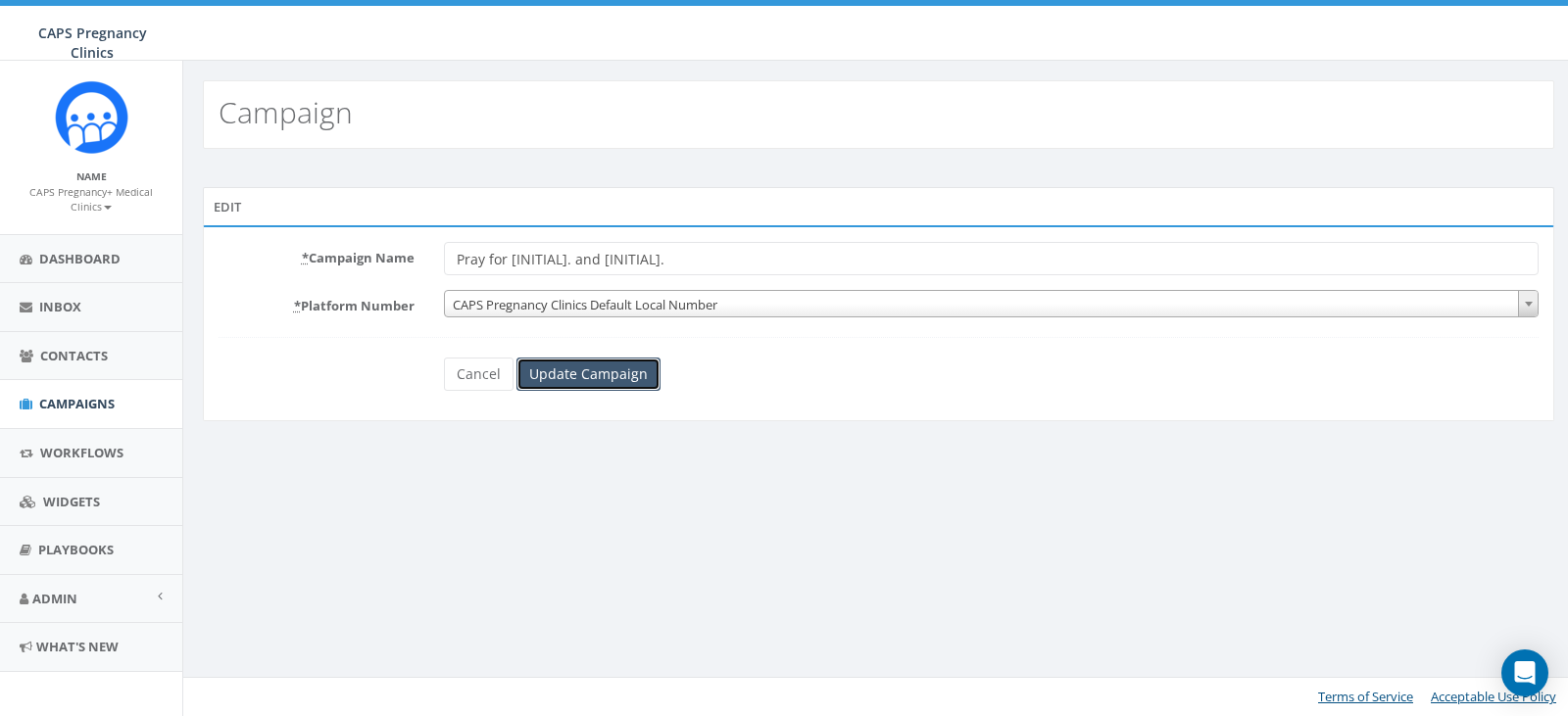 click on "Update Campaign" at bounding box center (588, 374) 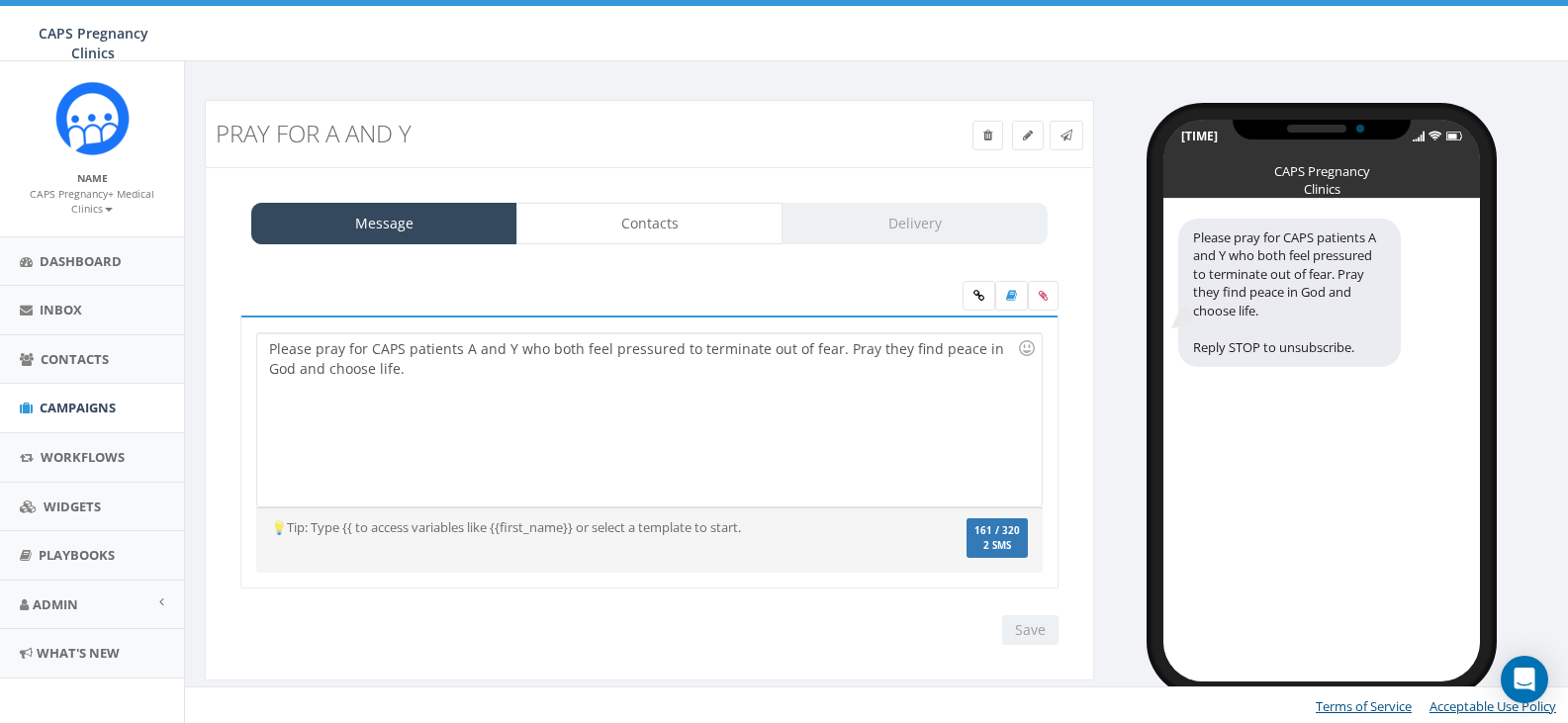 scroll, scrollTop: 0, scrollLeft: 0, axis: both 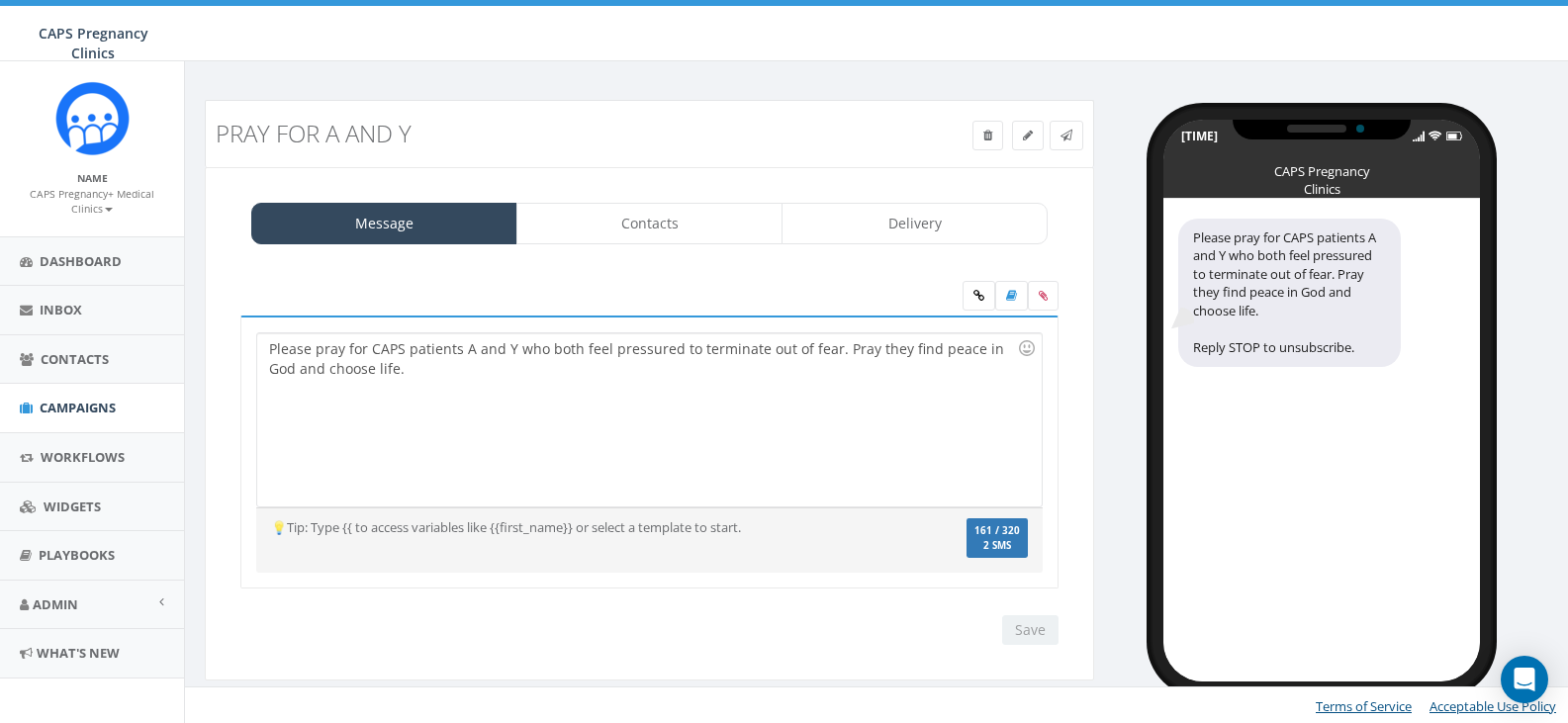 click on "Save   Next" at bounding box center (1010, 350) 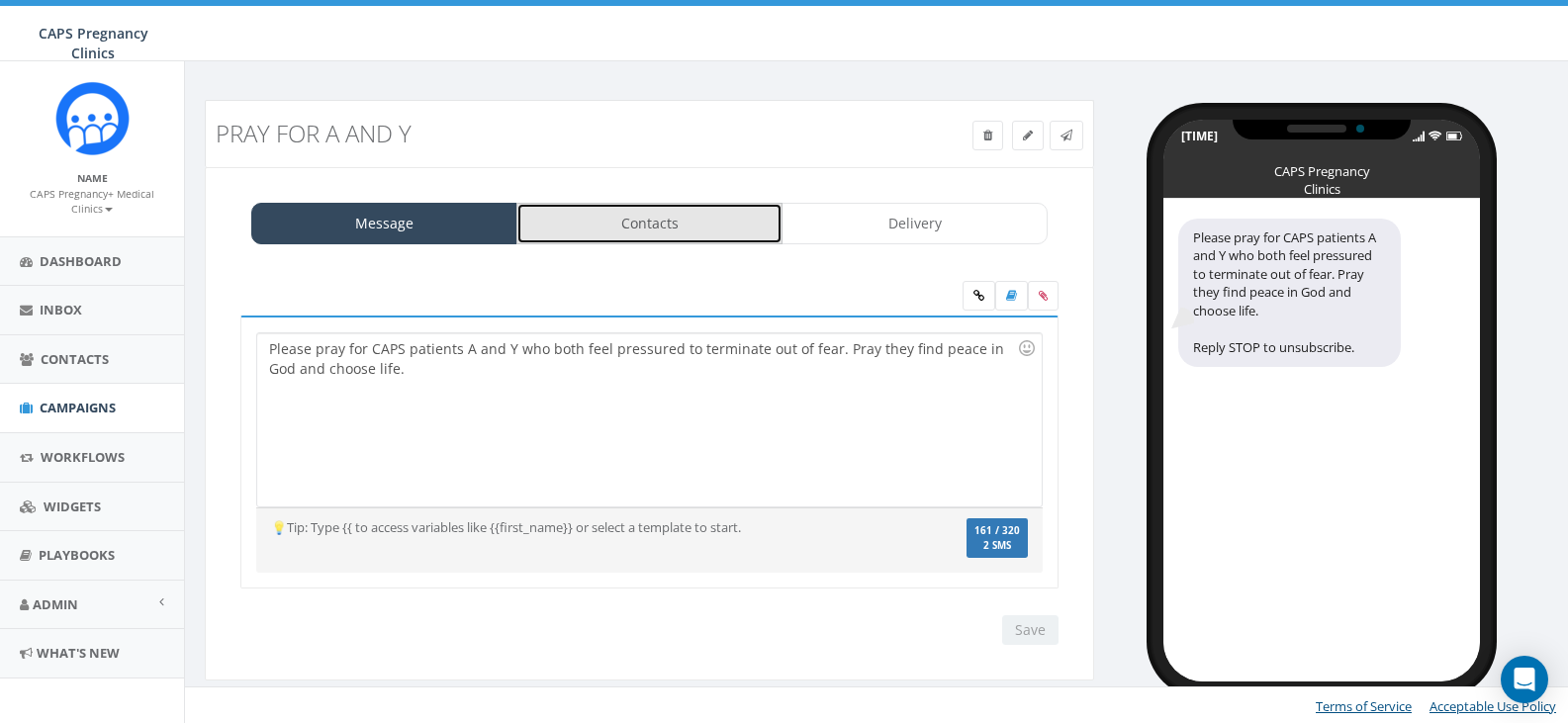 click on "Contacts" at bounding box center [649, 276] 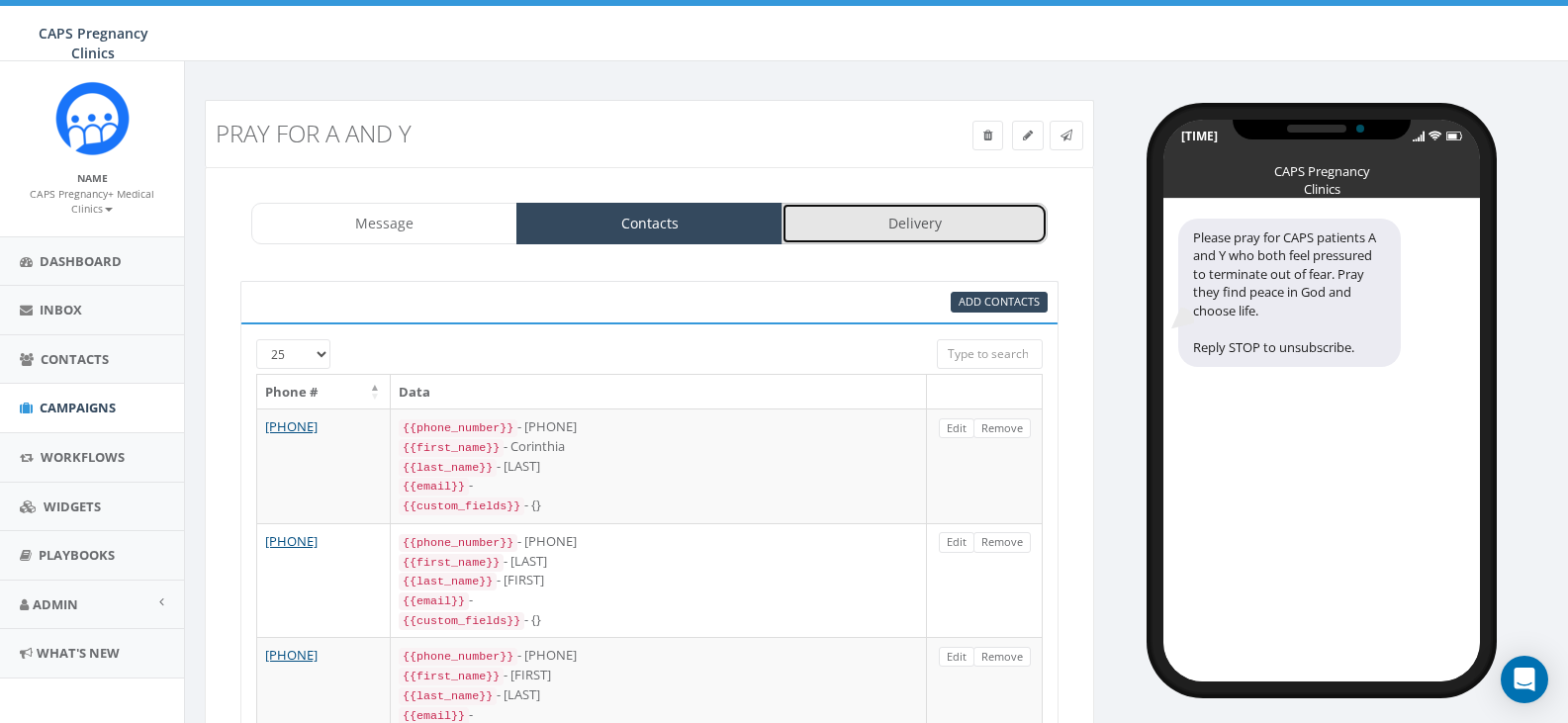 click on "Delivery" at bounding box center [914, 276] 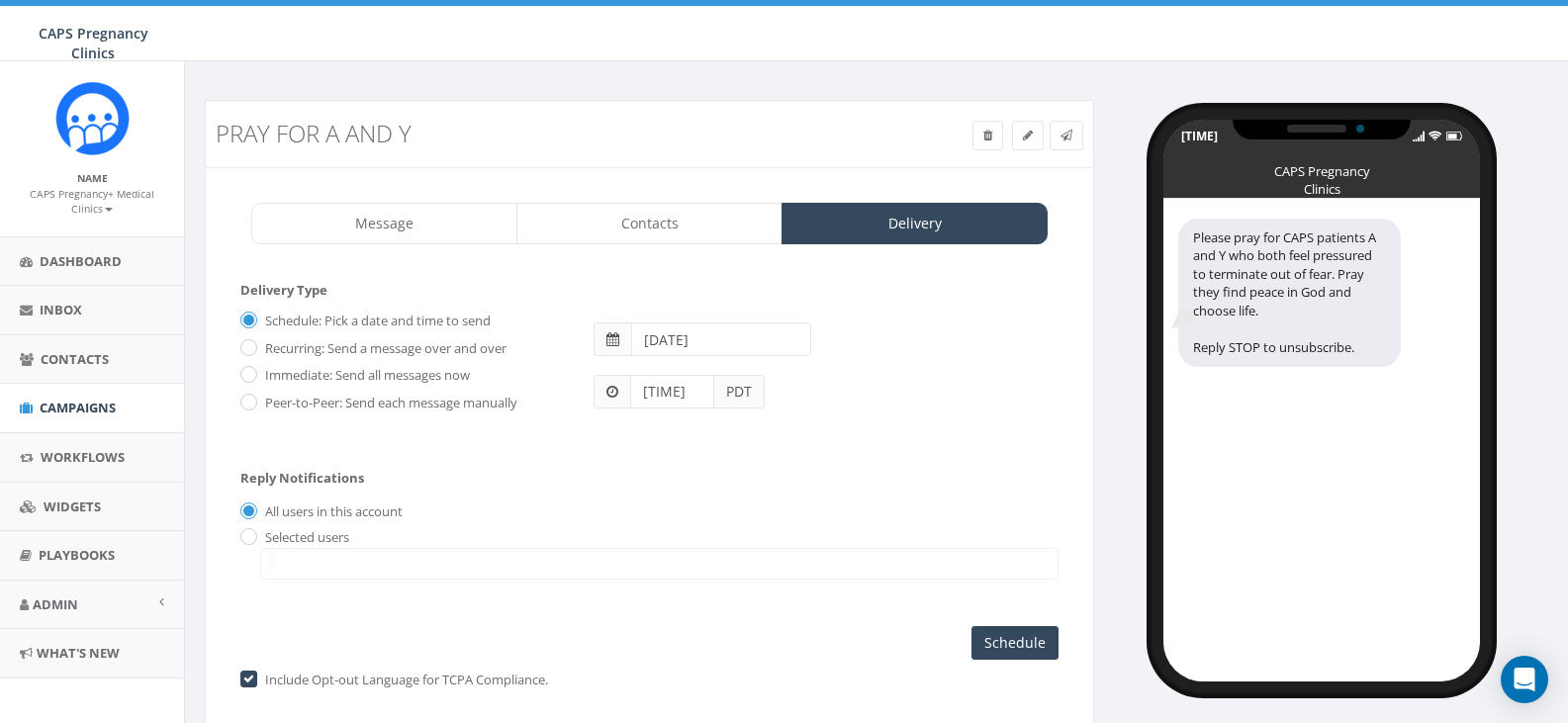 click on "Immediate: Send all messages now" at bounding box center (365, 428) 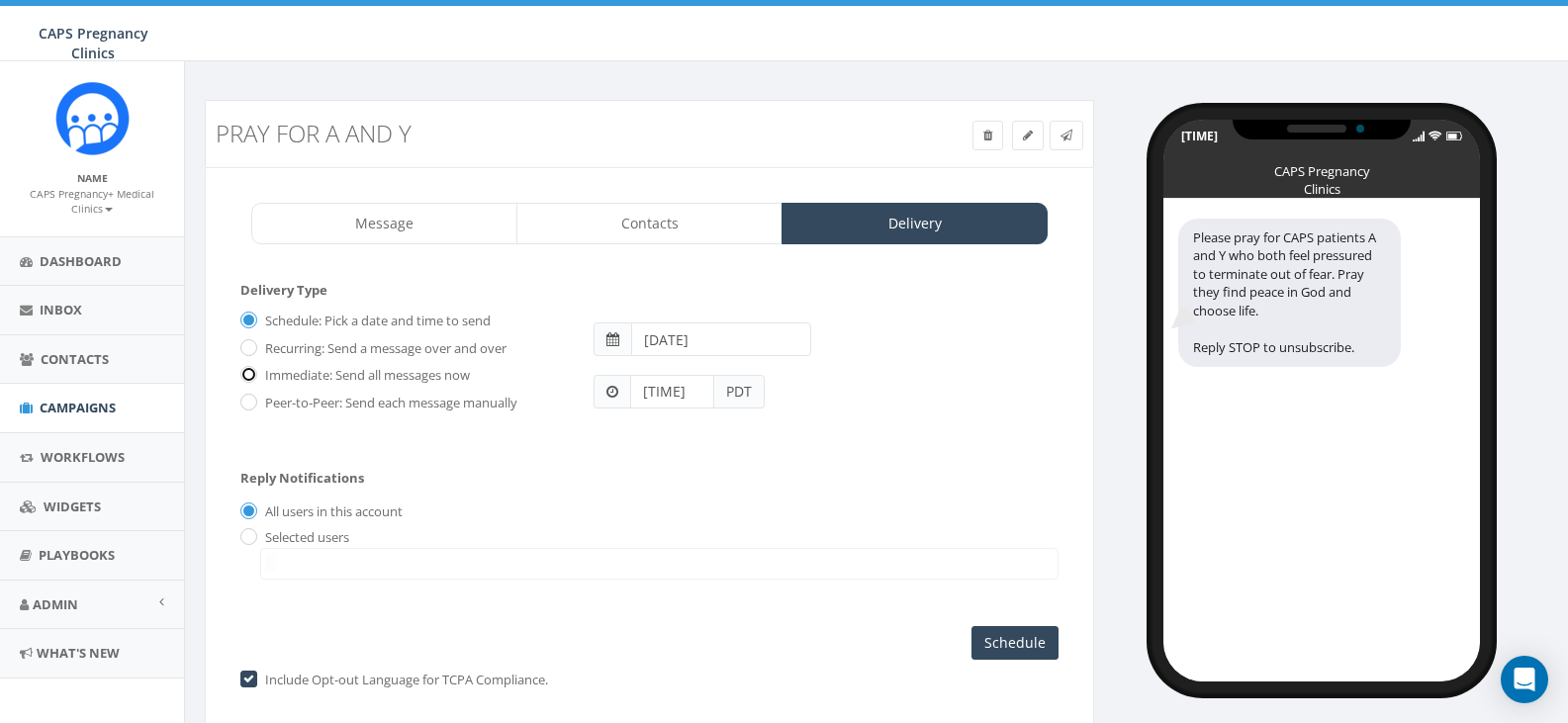 click on "Immediate: Send all messages now" at bounding box center [246, 427] 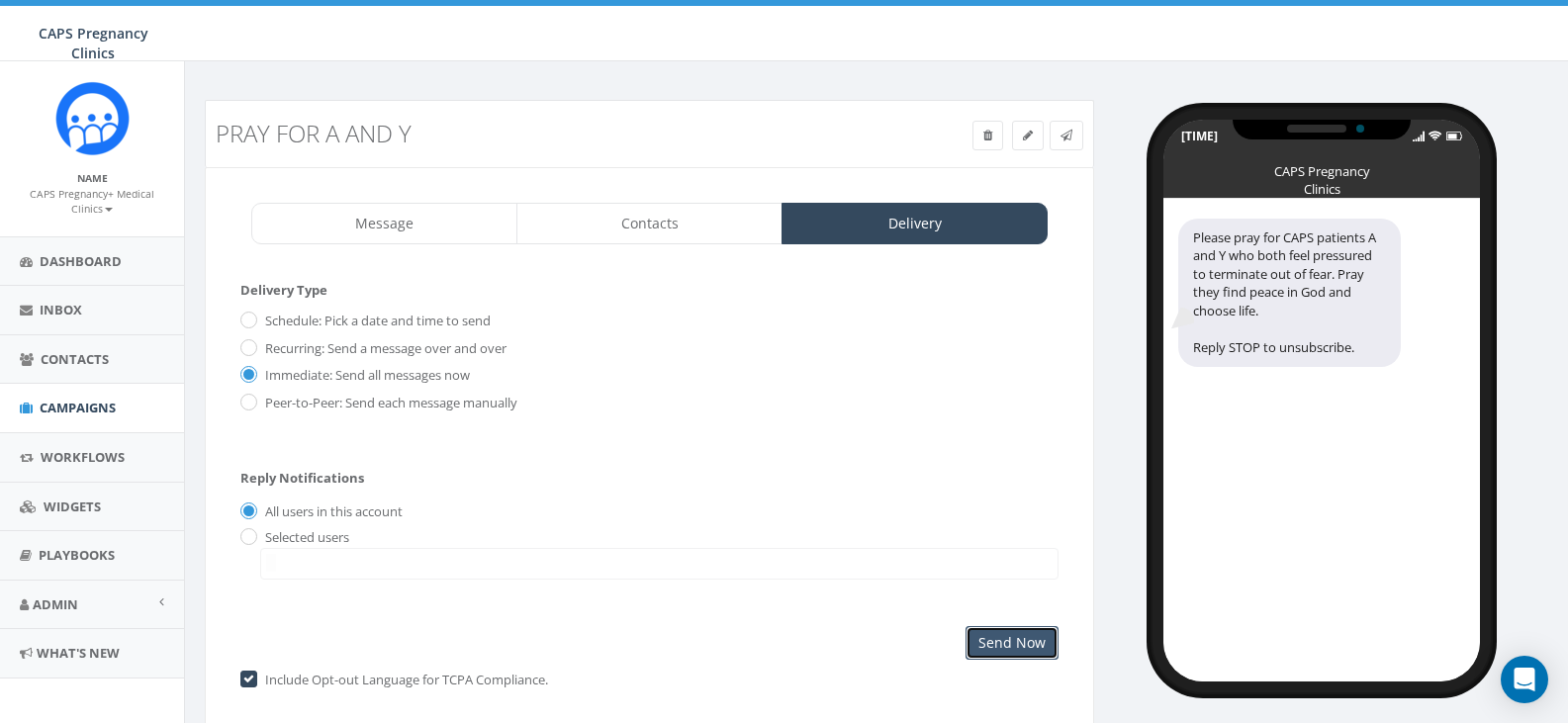 click on "Send Now" at bounding box center (1012, 695) 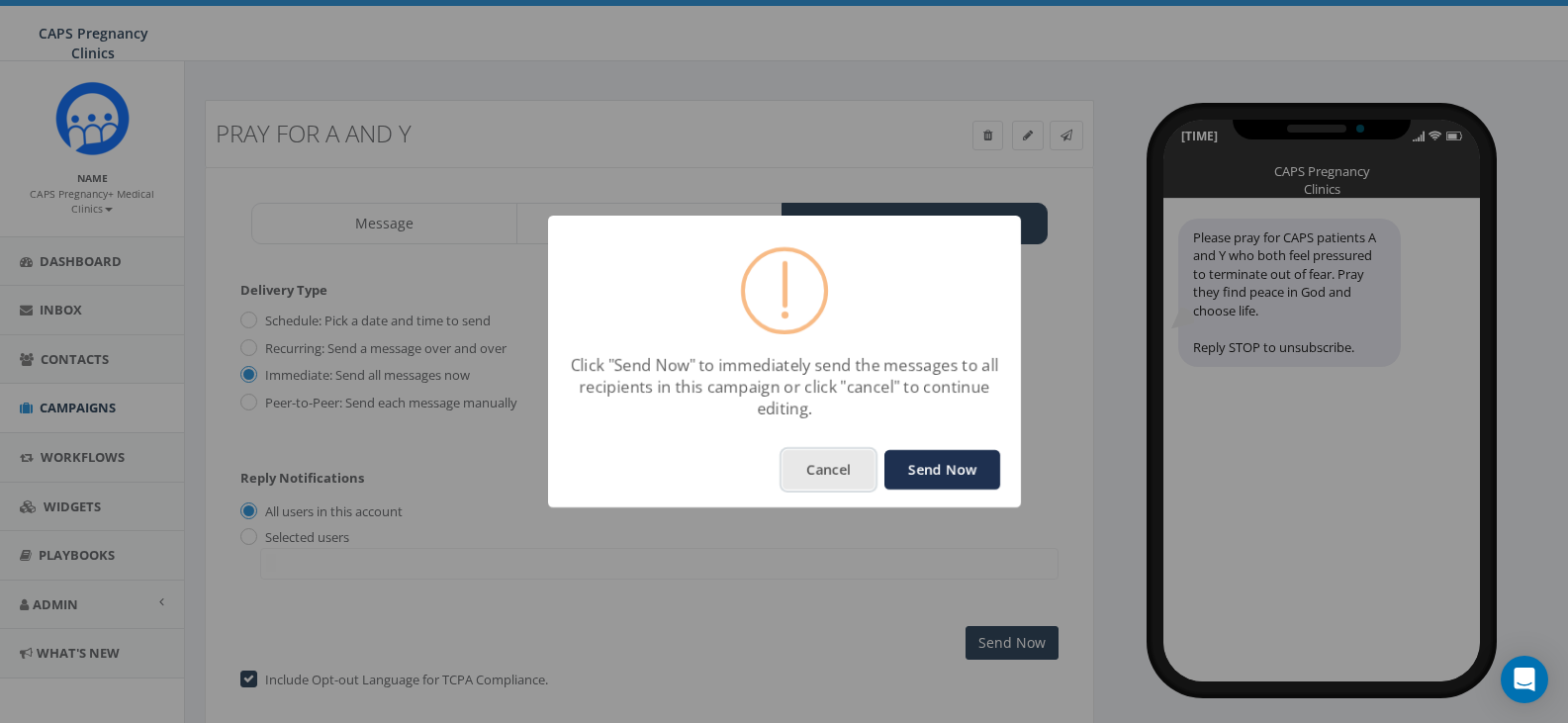 click on "Cancel" at bounding box center [828, 470] 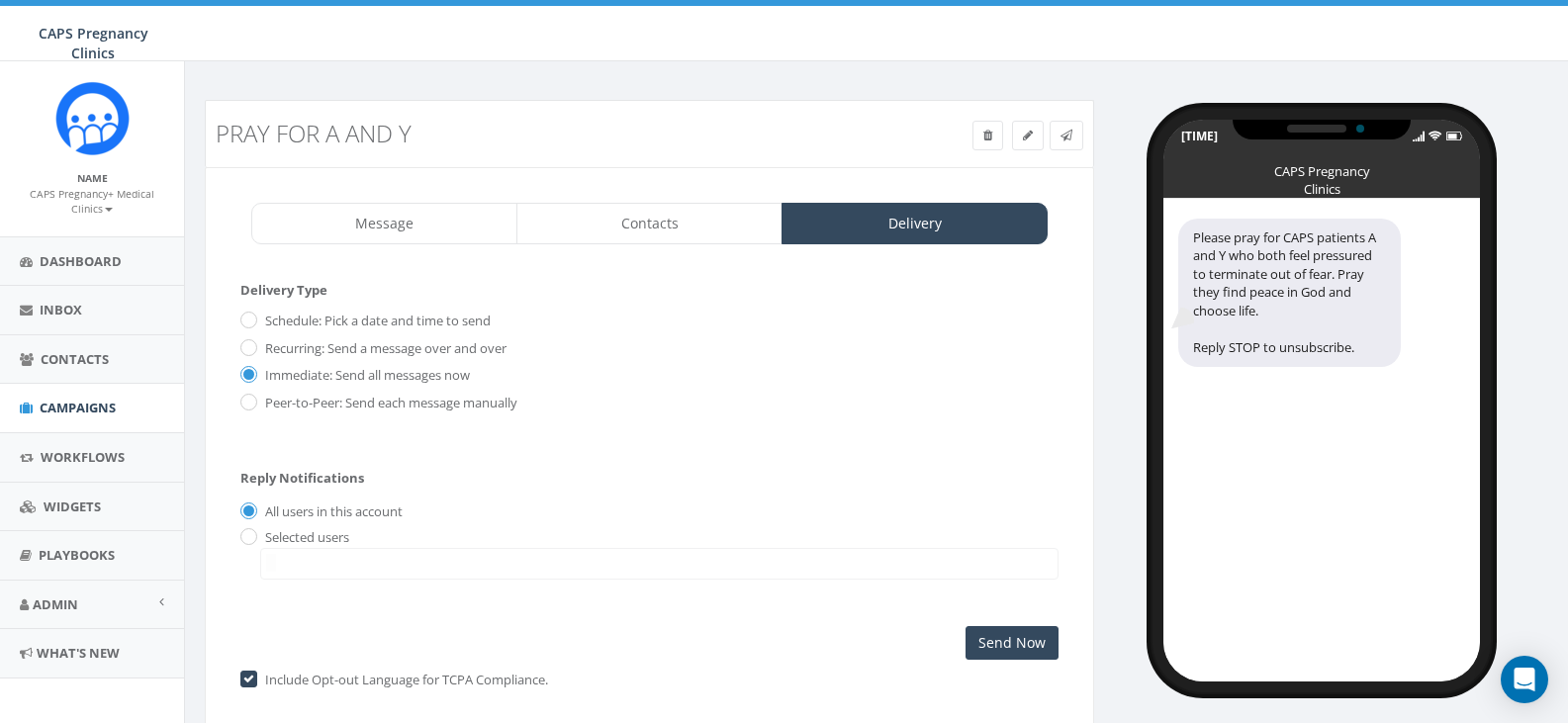 click on "Message Contacts Delivery Please pray for CAPS patients A and Y who both feel pressured to terminate out of fear. Pray they find peace in God and choose life.
Reply STOP to unsubscribe. Please pray for CAPS patients A and Y who both feel pressured to terminate out of fear. Pray they find peace in God and choose life.  Recent Smileys & People Animals & Nature Food & Drink Activity Travel & Places Objects Symbols Flags Diversity Diversity Diversity Diversity Diversity 💡Tip: Type {{ to access variables like {{first_name}} or select a template to start. We recommend adding an image to MMS messages. An invisible pixel may be attached to ensure delivery if one is not included. 161 / 320 2 SMS SMS You cannot attach more than one file !! Please remove the old file and continue to add This message will be sent as MMS. Save   Next   Add Contacts 25 50 100 Phone # Data +1 202-421-0483 {{phone_number}}  - +12024210483 {{first_name}}  - Corinthia {{last_name}}  - Alford {{email}}  -  {{custom_fields}}  - {} Edit  -" at bounding box center (649, 516) 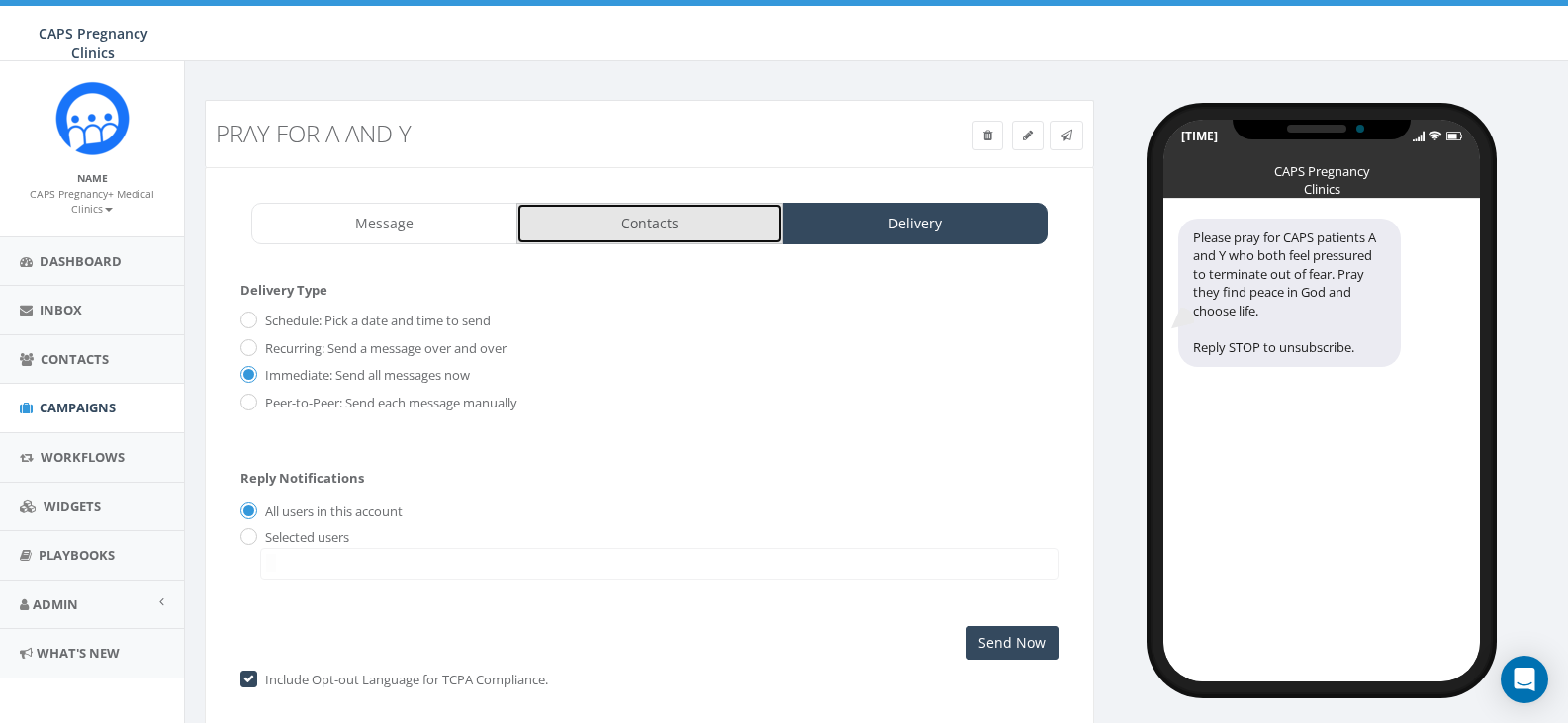 click on "Contacts" at bounding box center [649, 276] 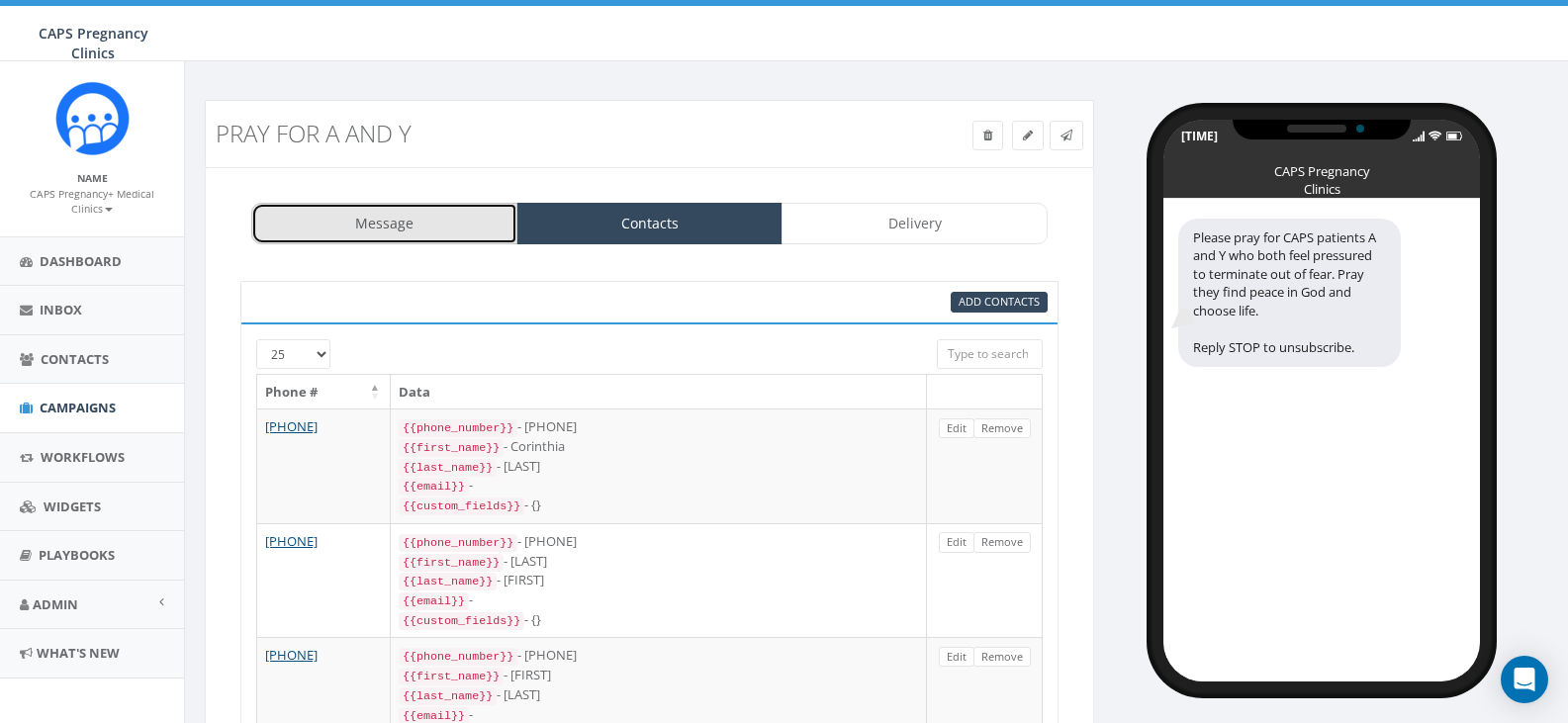 click on "Message" at bounding box center [384, 276] 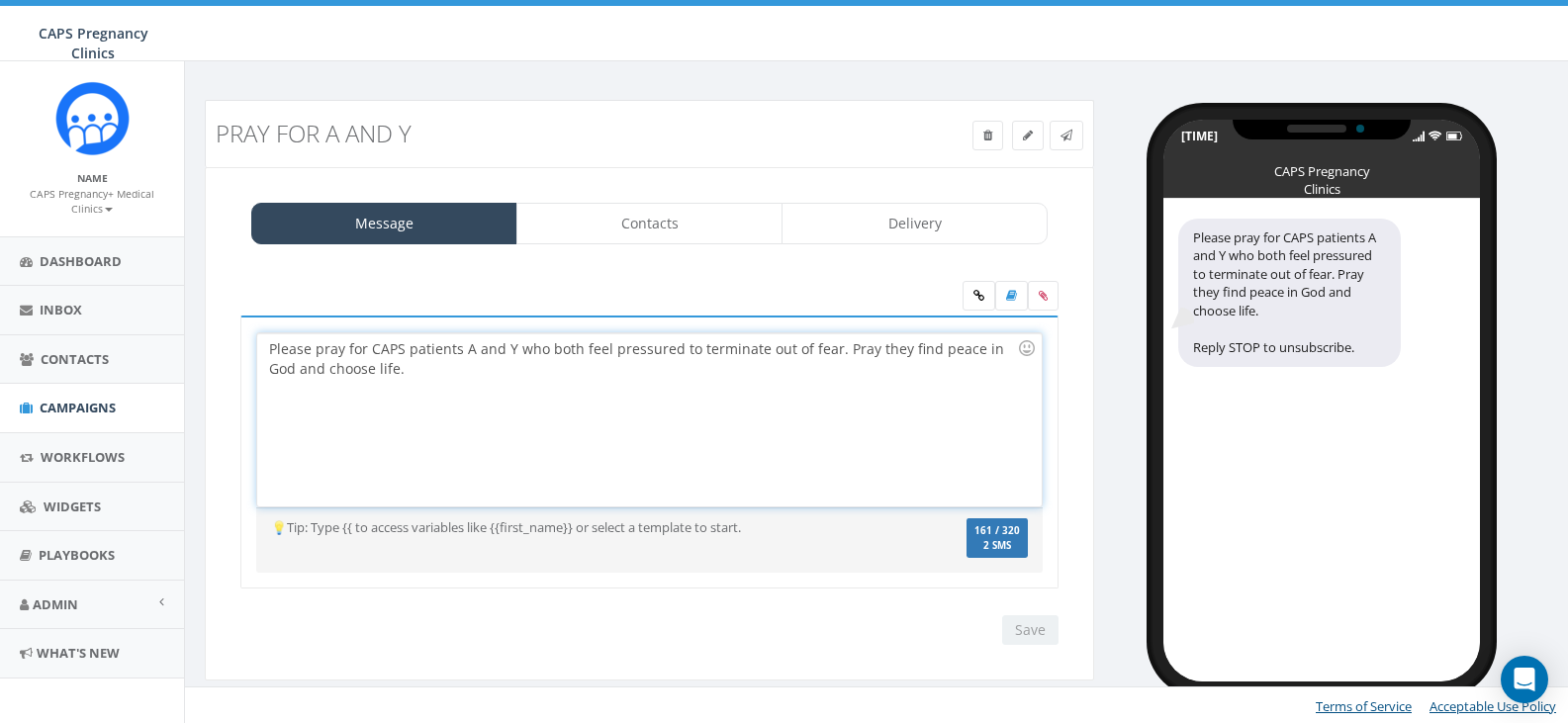 drag, startPoint x: 269, startPoint y: 346, endPoint x: 398, endPoint y: 371, distance: 131.40015 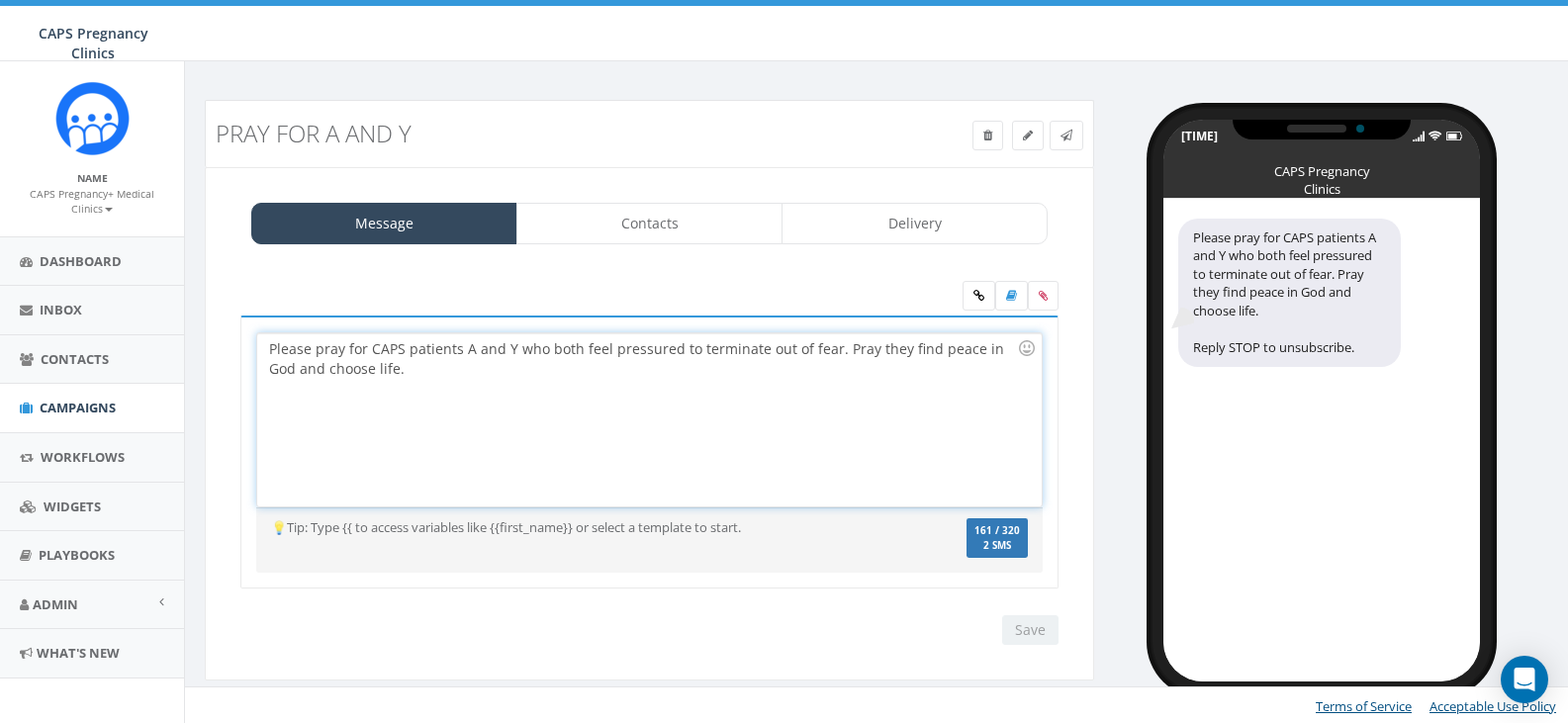 drag, startPoint x: 264, startPoint y: 348, endPoint x: 465, endPoint y: 371, distance: 202.3116 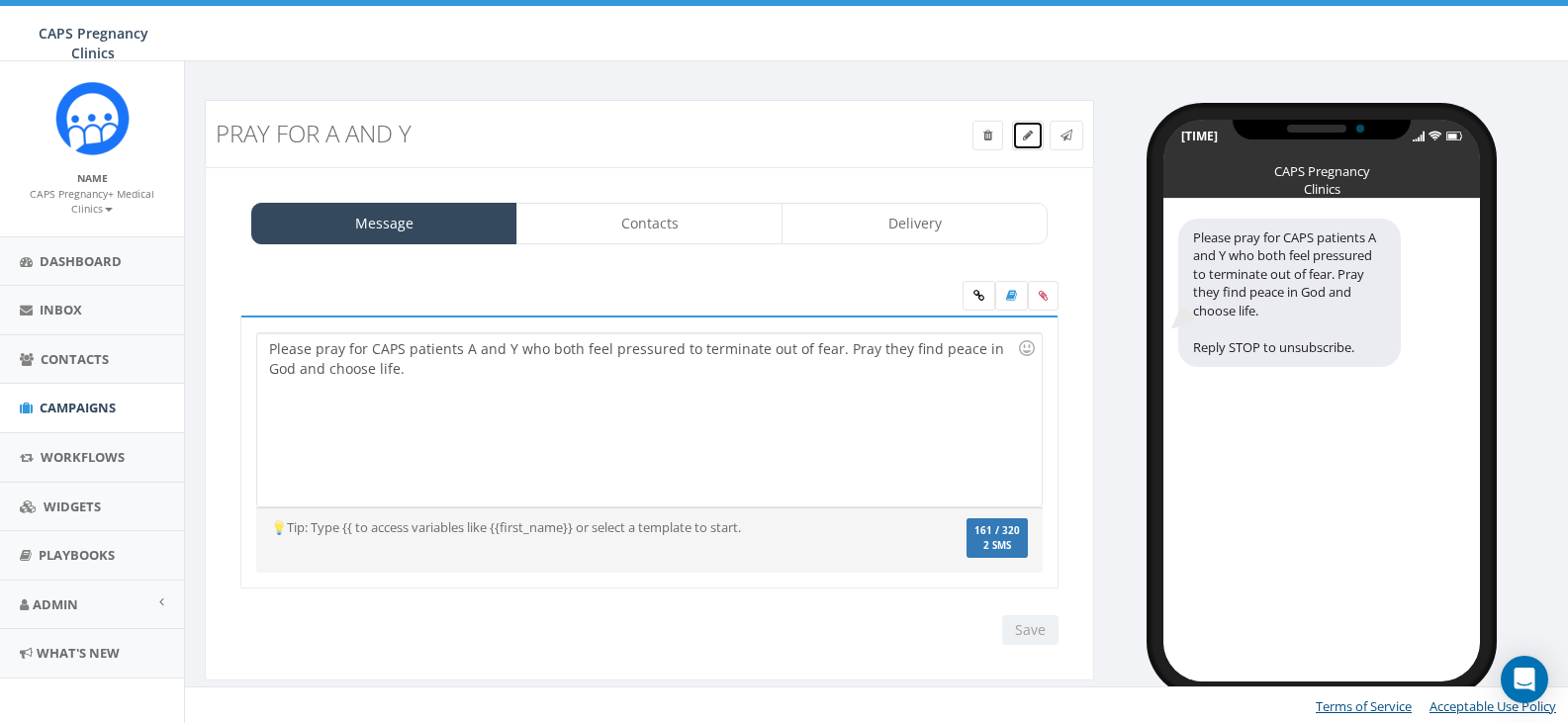 click at bounding box center [1028, 136] 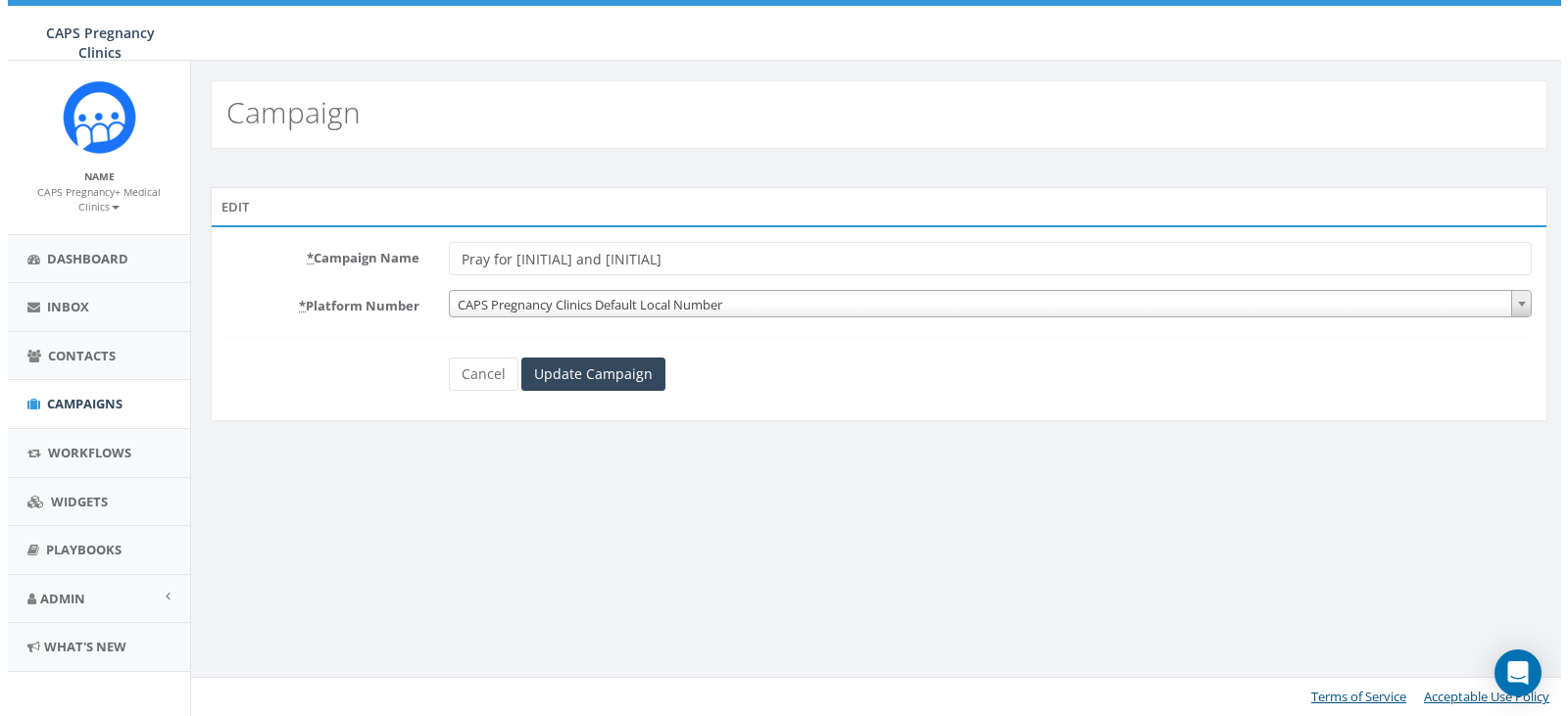 scroll, scrollTop: 0, scrollLeft: 0, axis: both 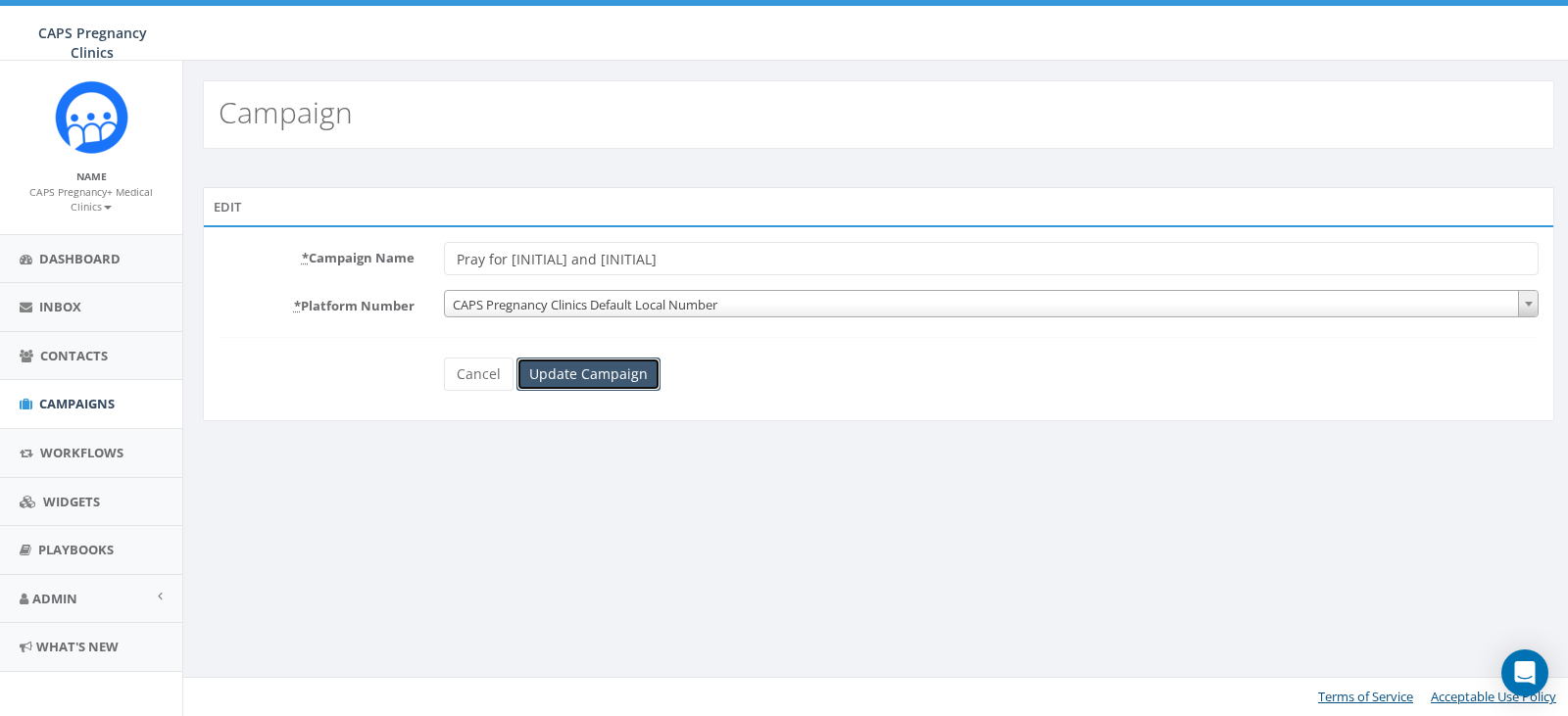 click on "Update Campaign" at bounding box center [588, 374] 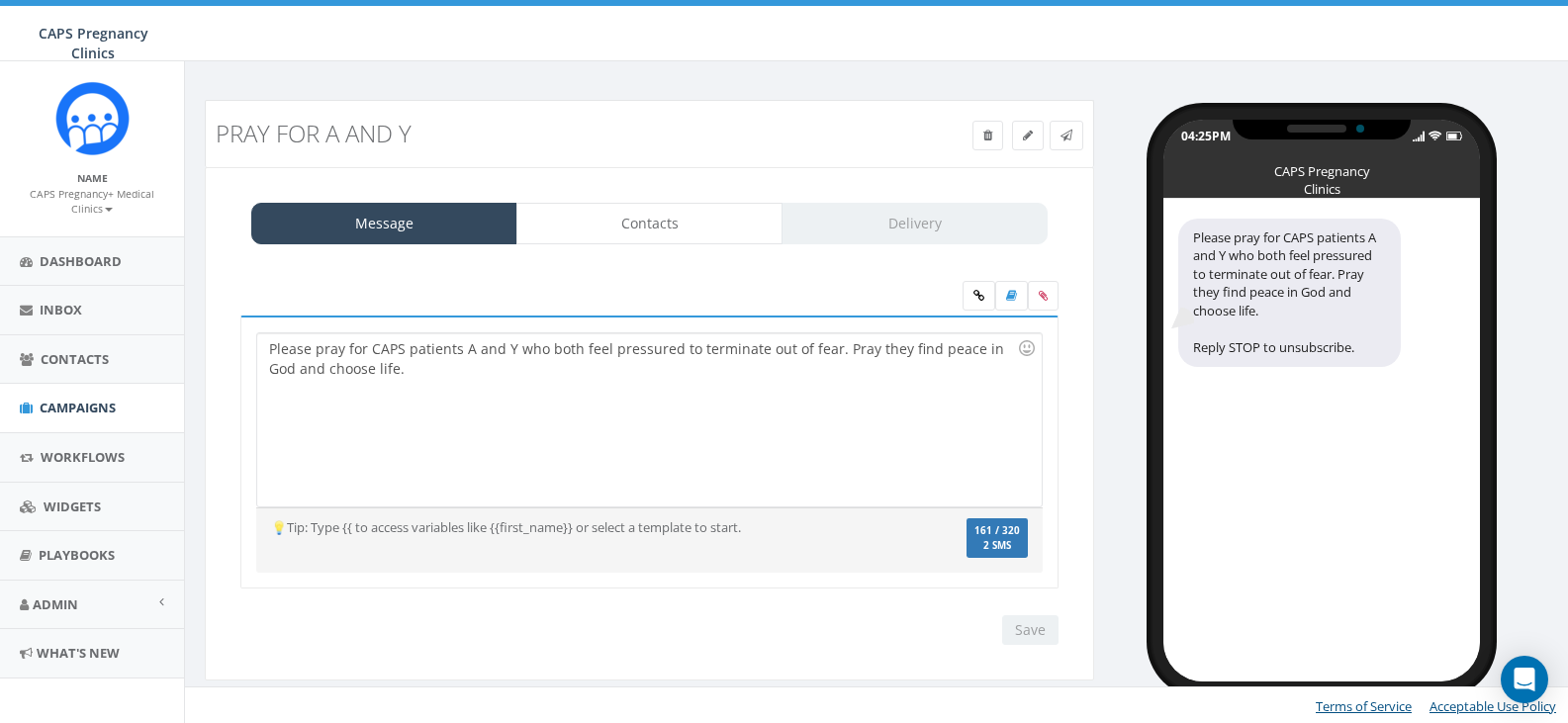 scroll, scrollTop: 0, scrollLeft: 0, axis: both 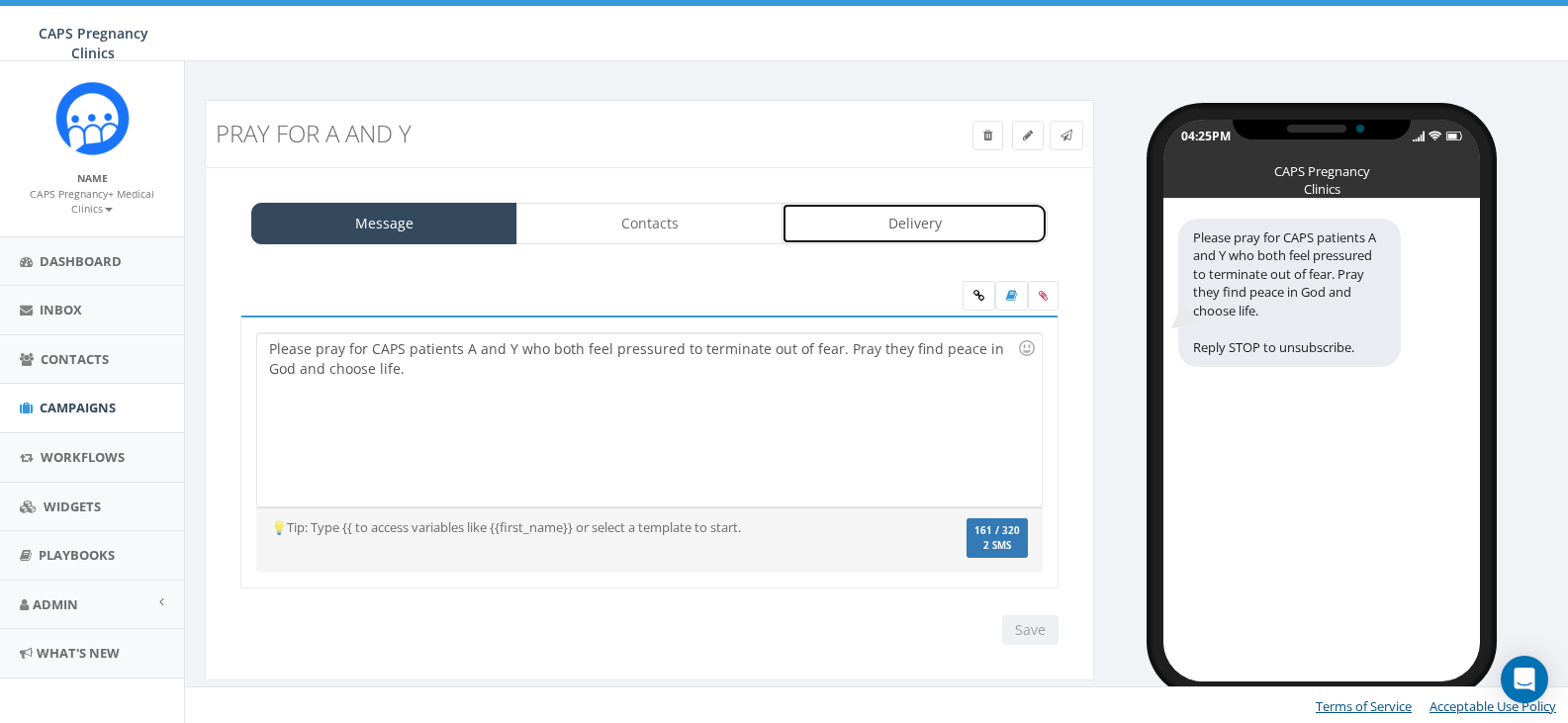 click on "Delivery" at bounding box center (914, 276) 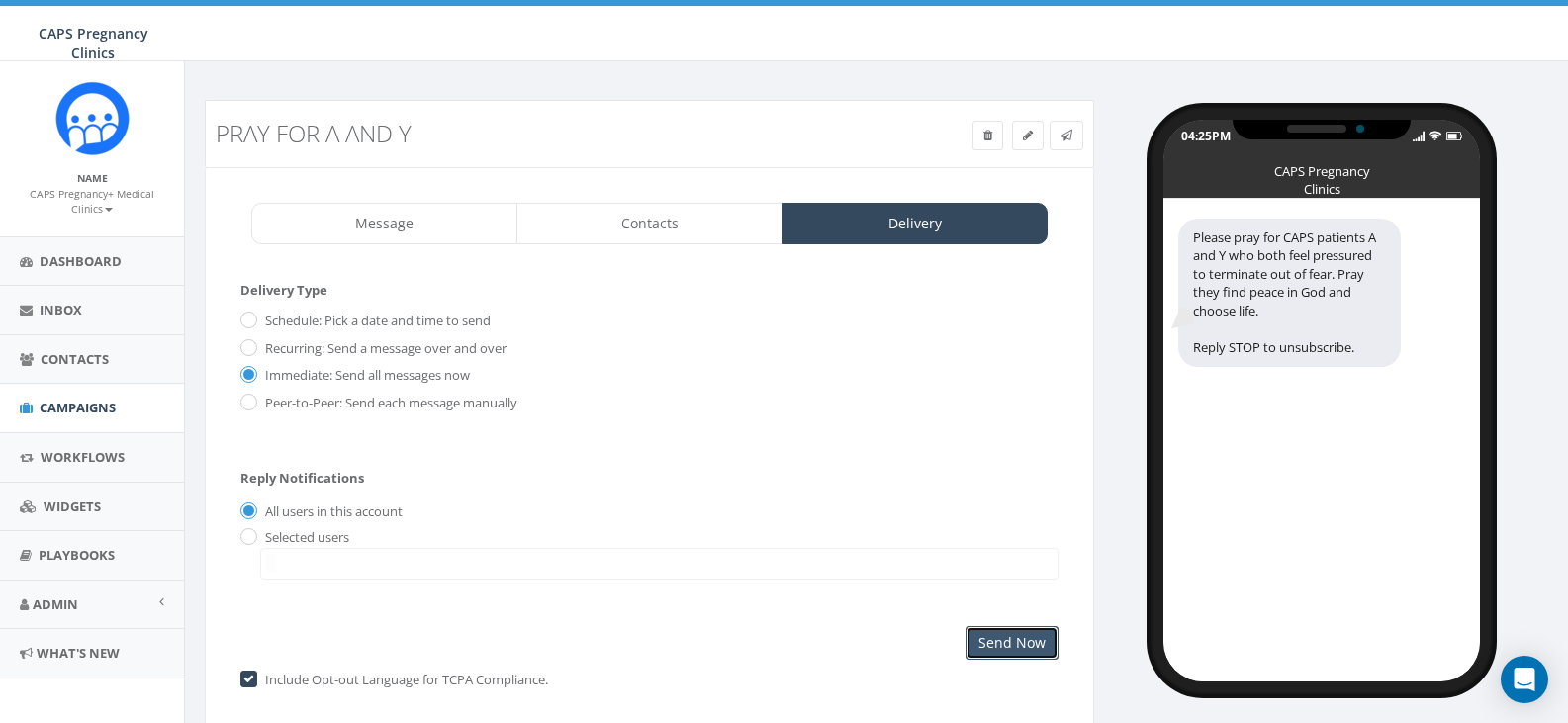 click on "Send Now" at bounding box center (1012, 695) 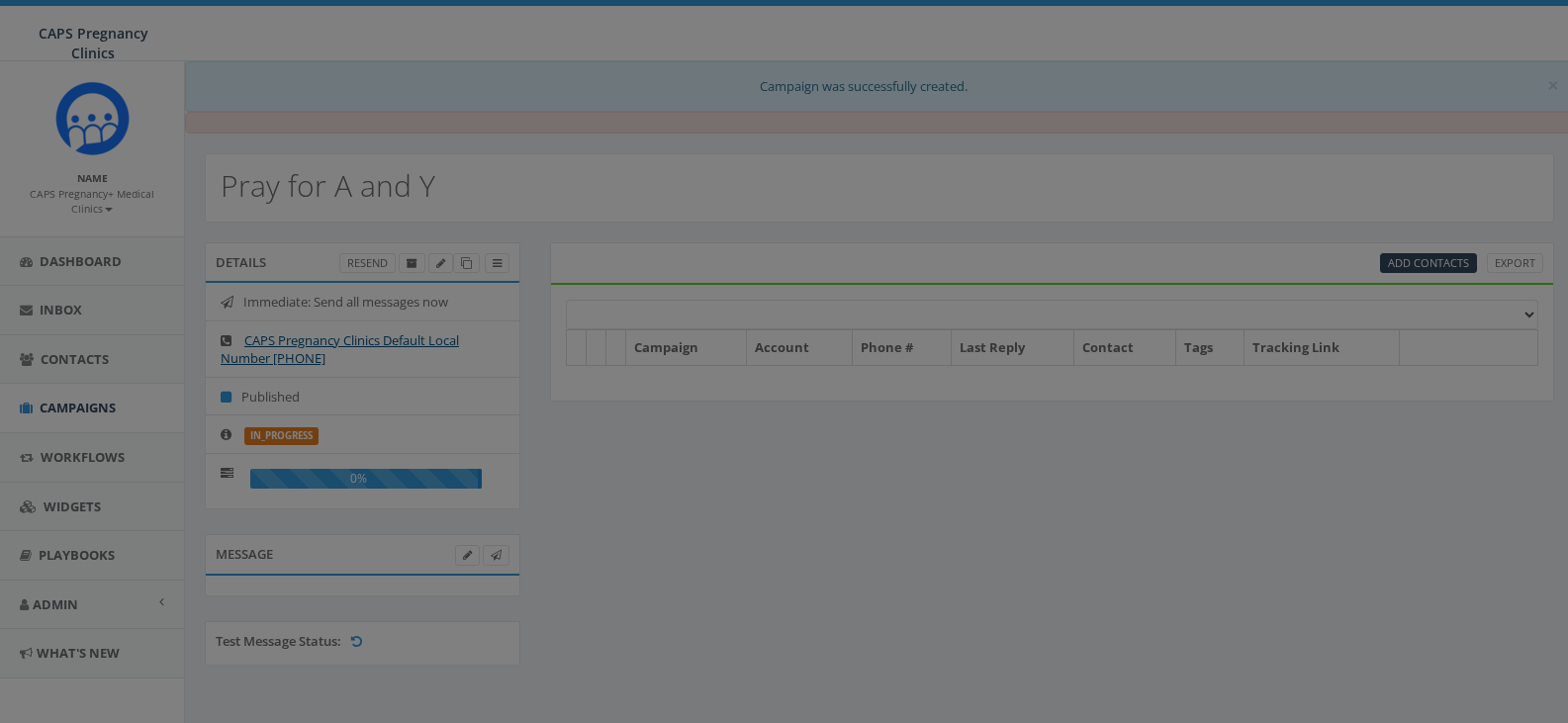 scroll, scrollTop: 0, scrollLeft: 0, axis: both 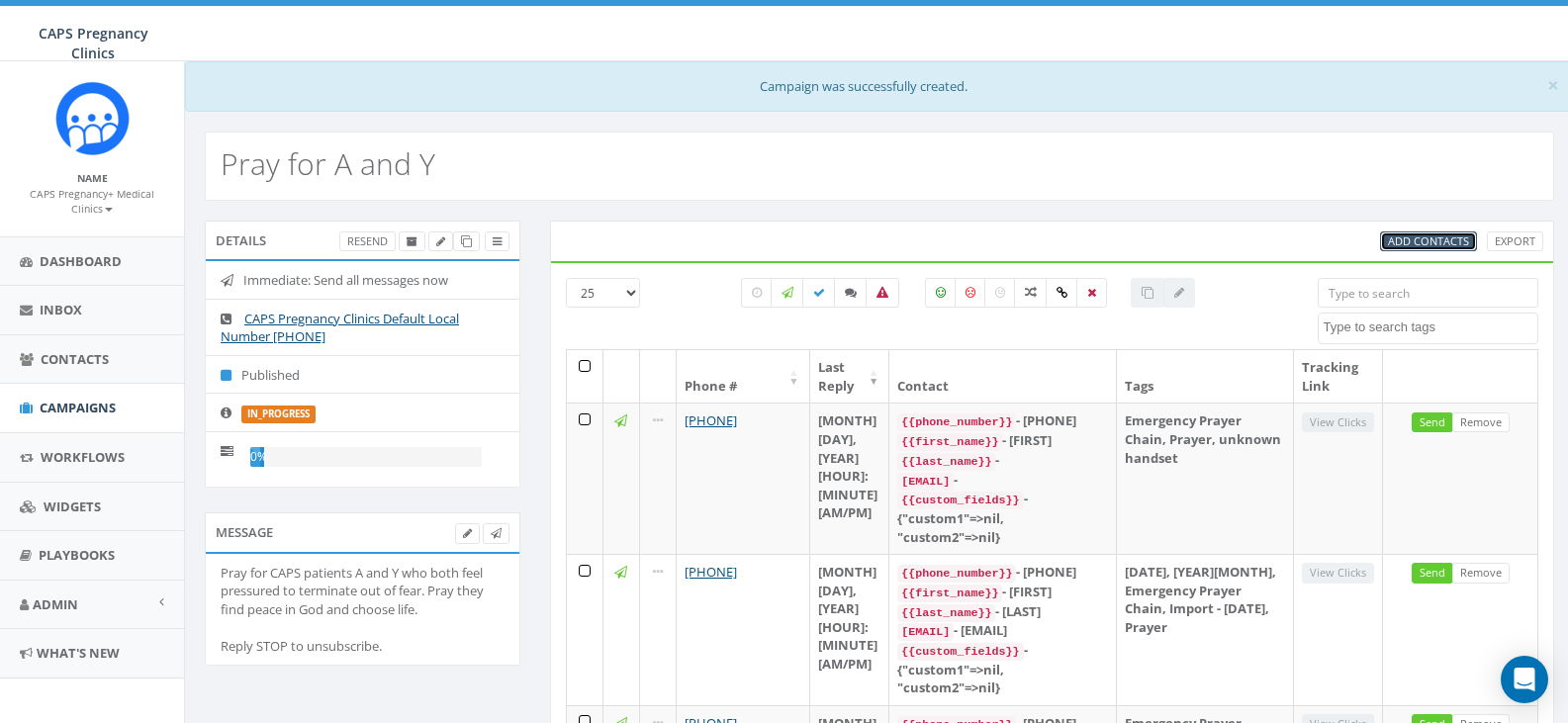 click on "Add Contacts" at bounding box center [1429, 240] 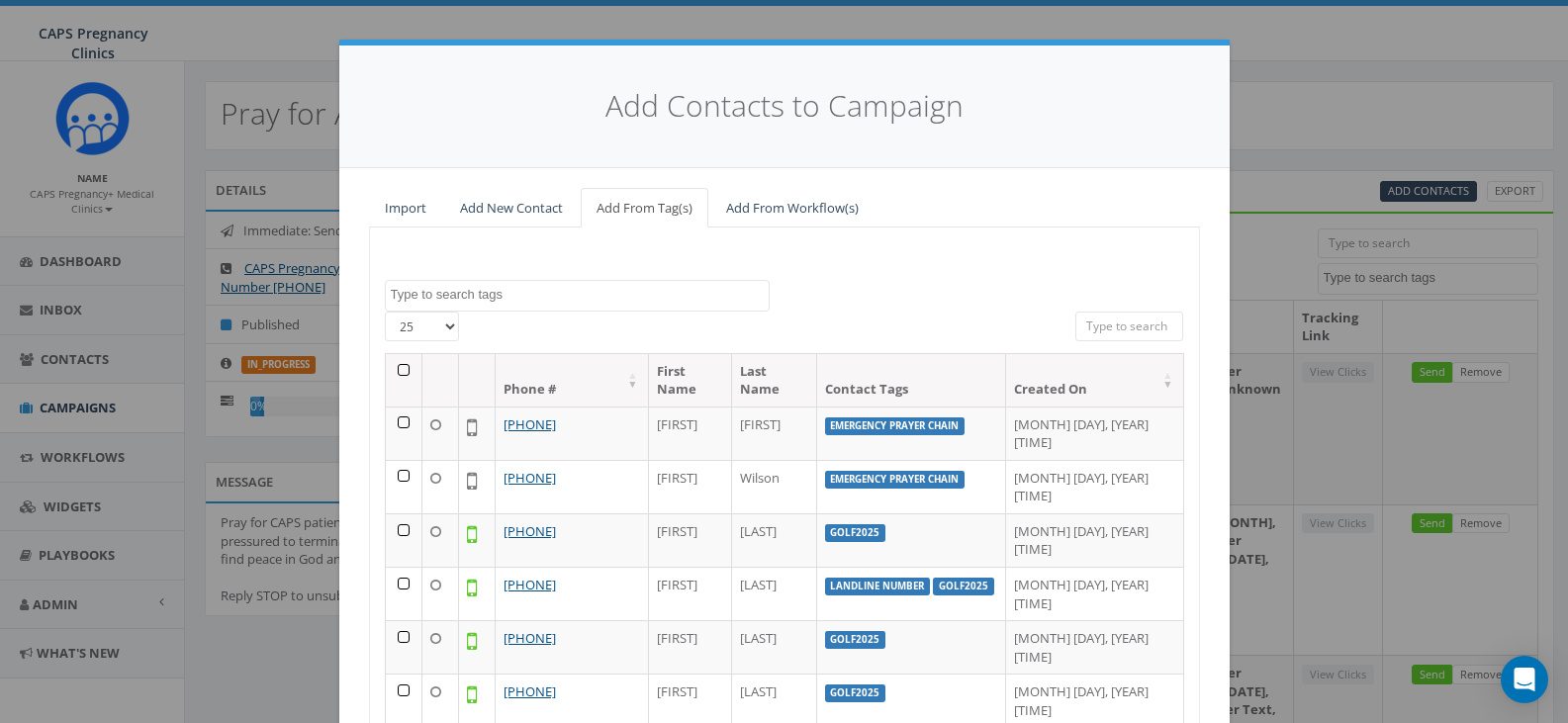 click at bounding box center [580, 295] 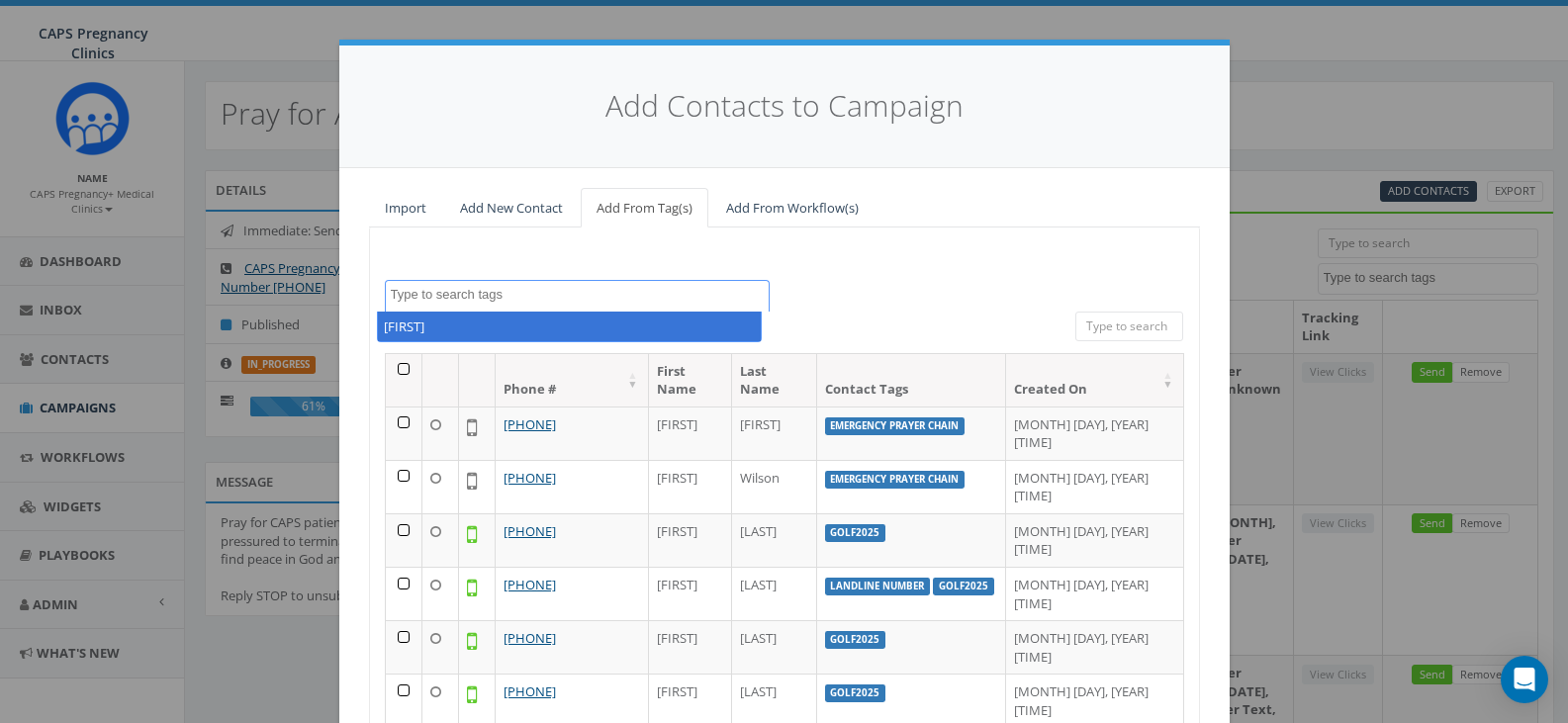 scroll, scrollTop: 303, scrollLeft: 0, axis: vertical 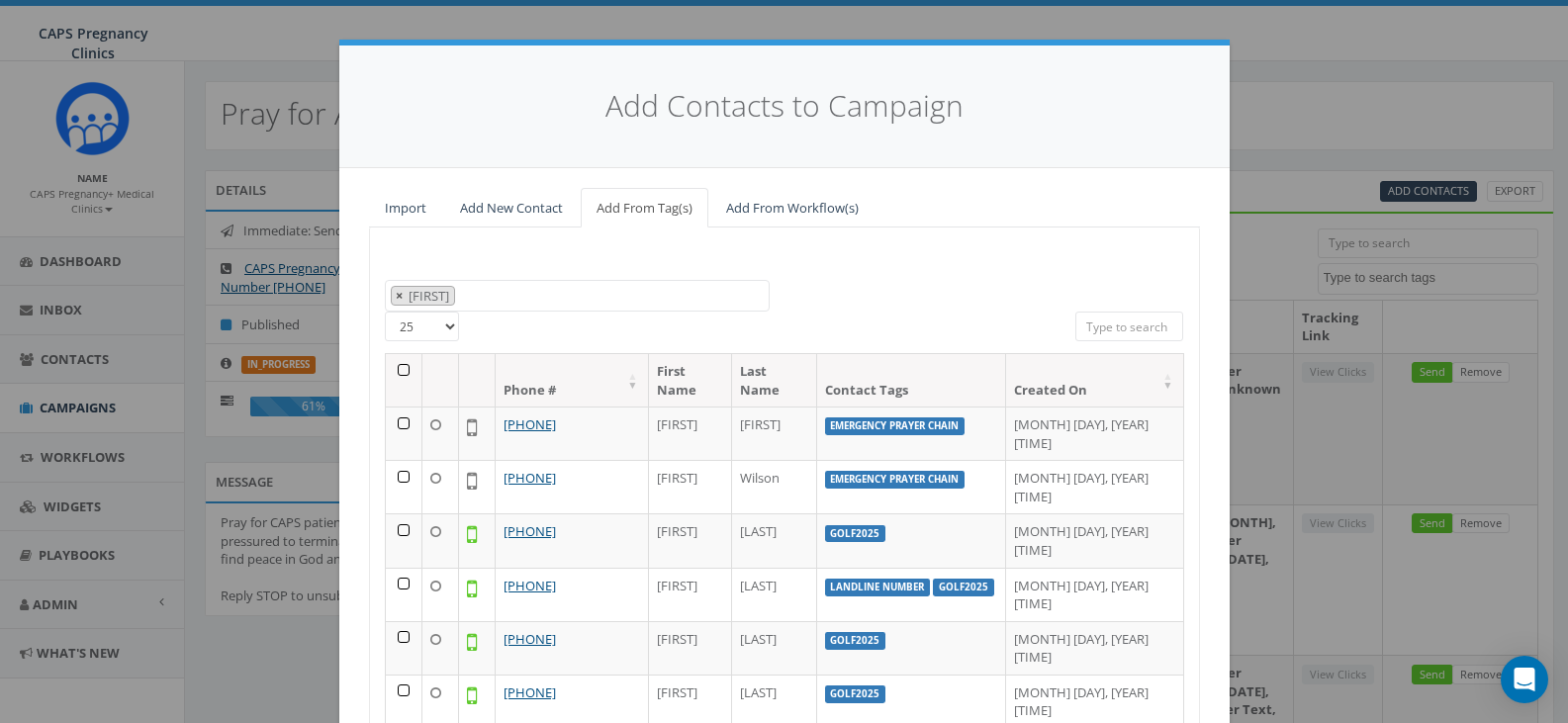 click on "×" at bounding box center [399, 296] 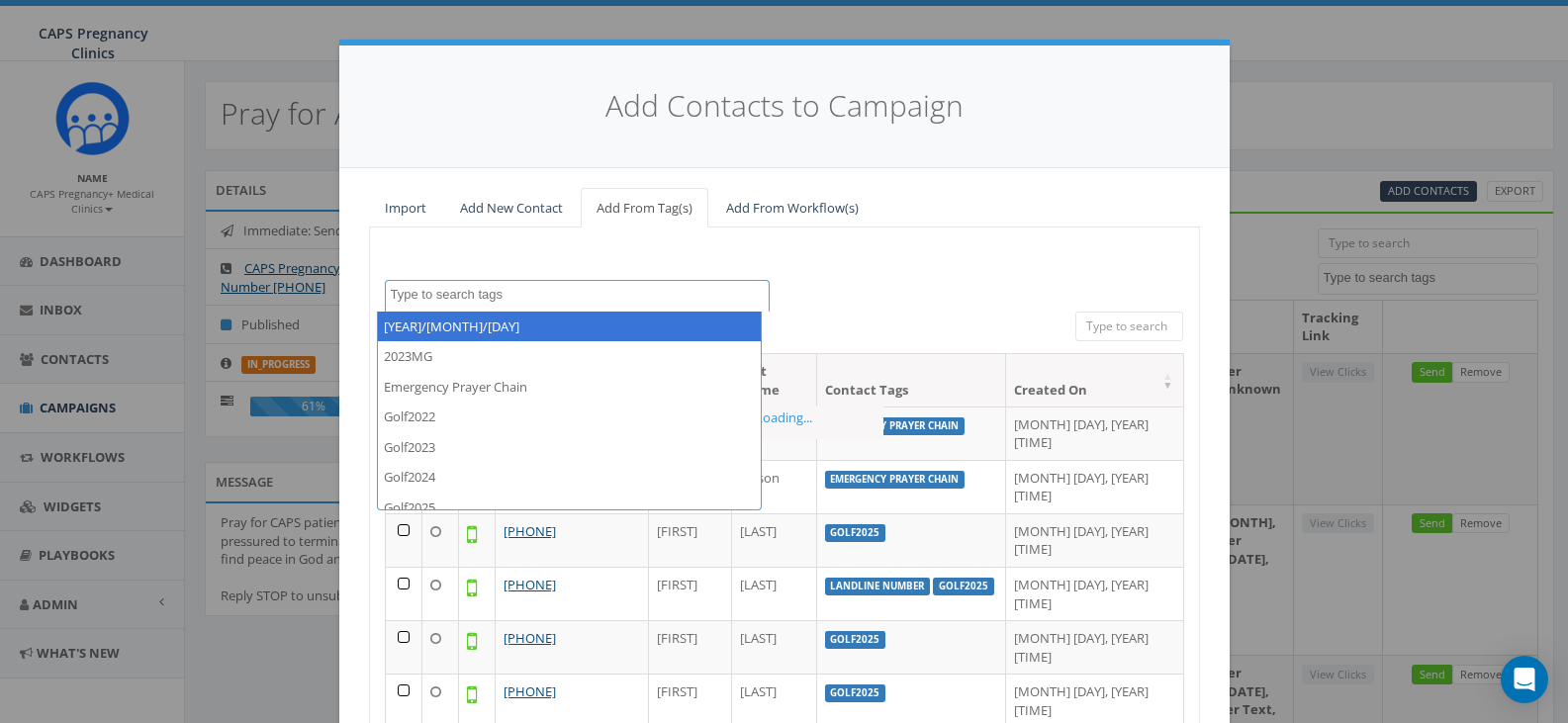 scroll, scrollTop: 302, scrollLeft: 0, axis: vertical 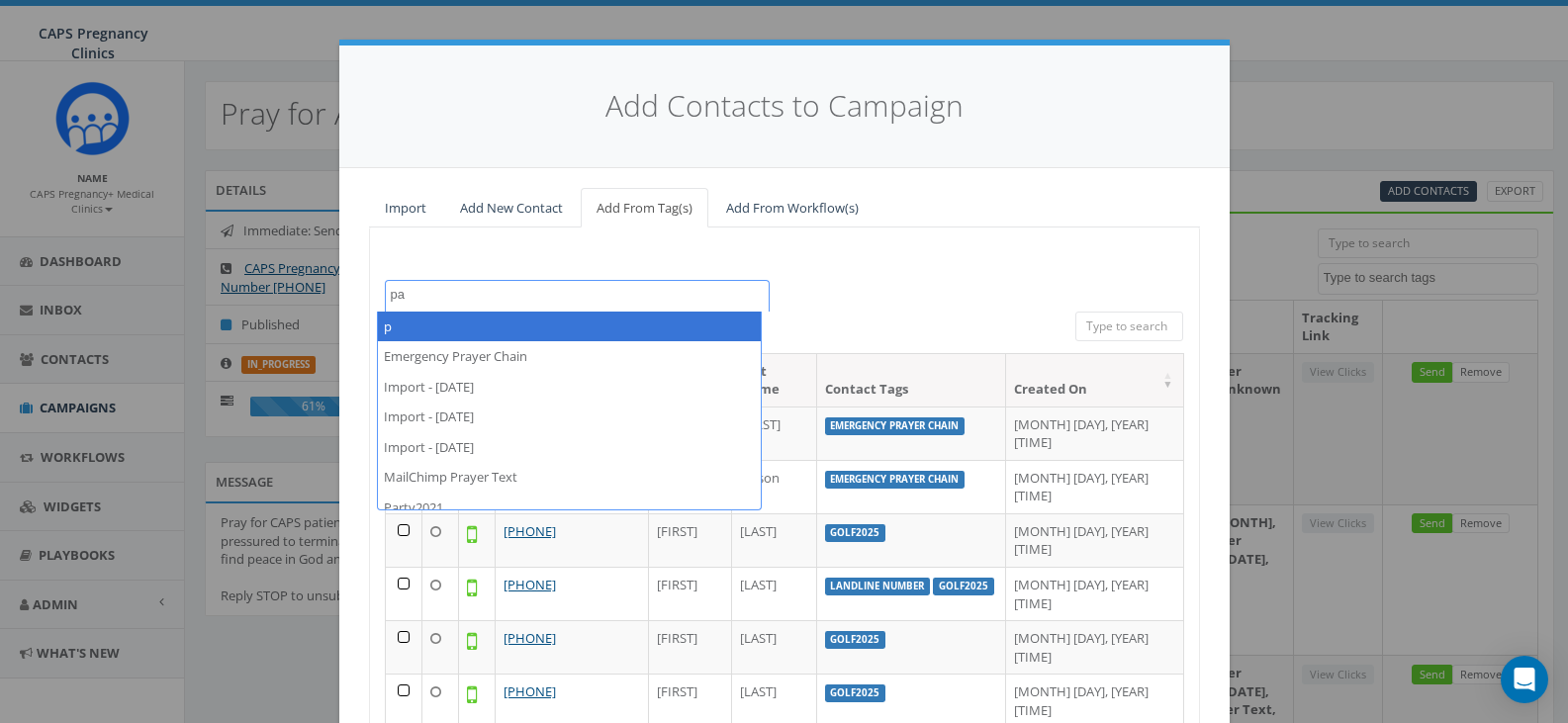 type on "pam" 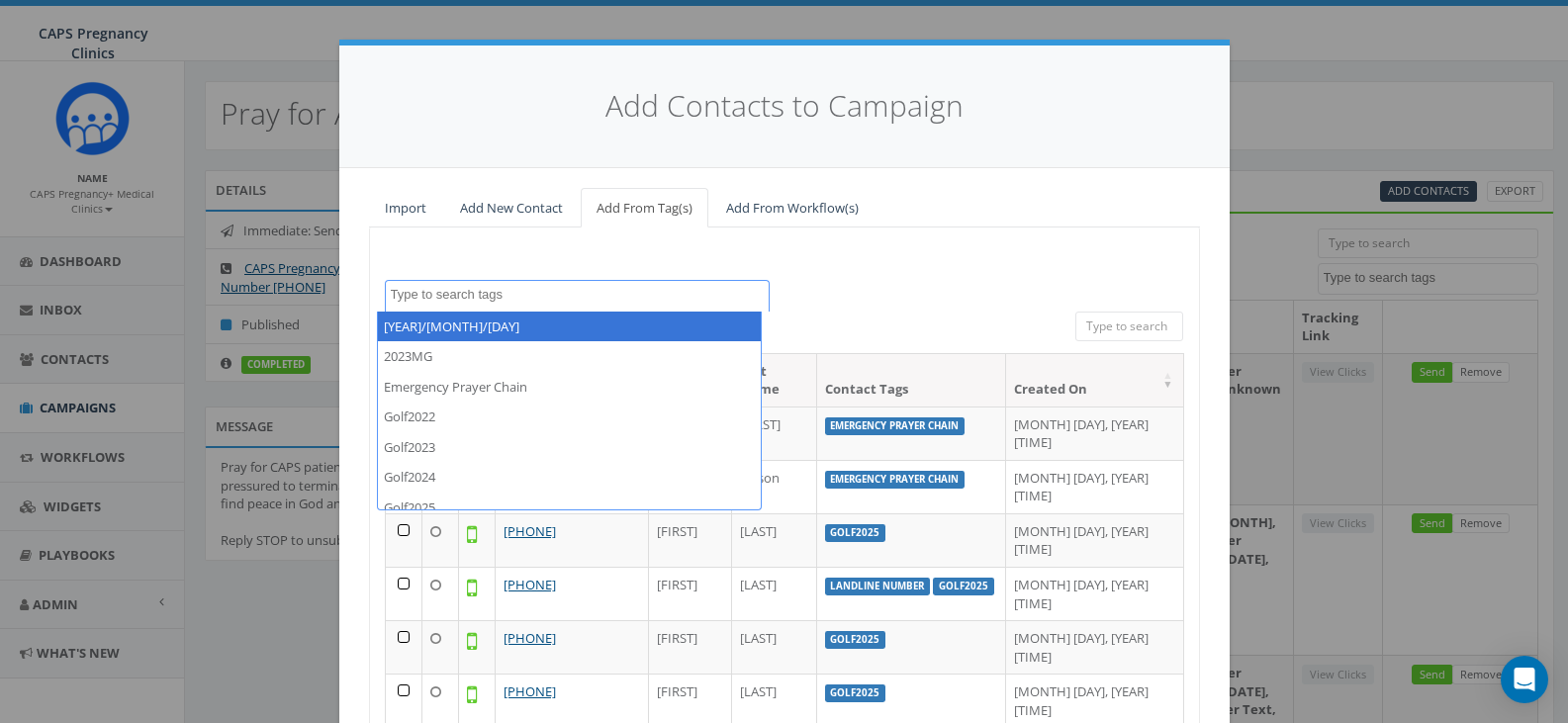 click on "2023/12/29 2023MG Emergency Prayer Chain Golf2022 Golf2023 Golf2024 Golf2025 Import - 01/28/2025 Import - 11/15/2024 Import - 12/26/2023 landline number MailChimp Prayer Text not reachable Party2021 Prayer Test SMS unknown handset 25 50 100   All 0 contact(s) on current page All 759 contact(s) filtered Phone # First Name Last Name Contact Tags Created On +1 619-972-6674 Julianne Allen Emergency Prayer Chain June 30, 2025 01:53 PM +1 619-852-2045 Ruth Wilson Emergency Prayer Chain June 30, 2025 12:11 PM +1 858-699-1899 Jacqui McSorley Golf2025 June 27, 2025 03:19 PM +1 619-435-2519 Ken MacLeod landline number Golf2025 June 27, 2025 03:19 PM +1 760-310-8808 Sean Simkins Golf2025 June 27, 2025 03:19 PM +1 619-609-3953 Brian Worthen Golf2025 June 27, 2025 03:19 PM +1 619-277-2232 Mike Wilmers Golf2025 June 27, 2025 03:19 PM +1 619-857-9364 Robin Williams Golf2025 June 27, 2025 03:19 PM +1 760-407-7944 Mark Wetzel Golf2025 June 27, 2025 03:19 PM +1 619-861-3683 Marcus Weigle Golf2025 June 27, 2025 03:19 PM Chuck 1" at bounding box center (784, 568) 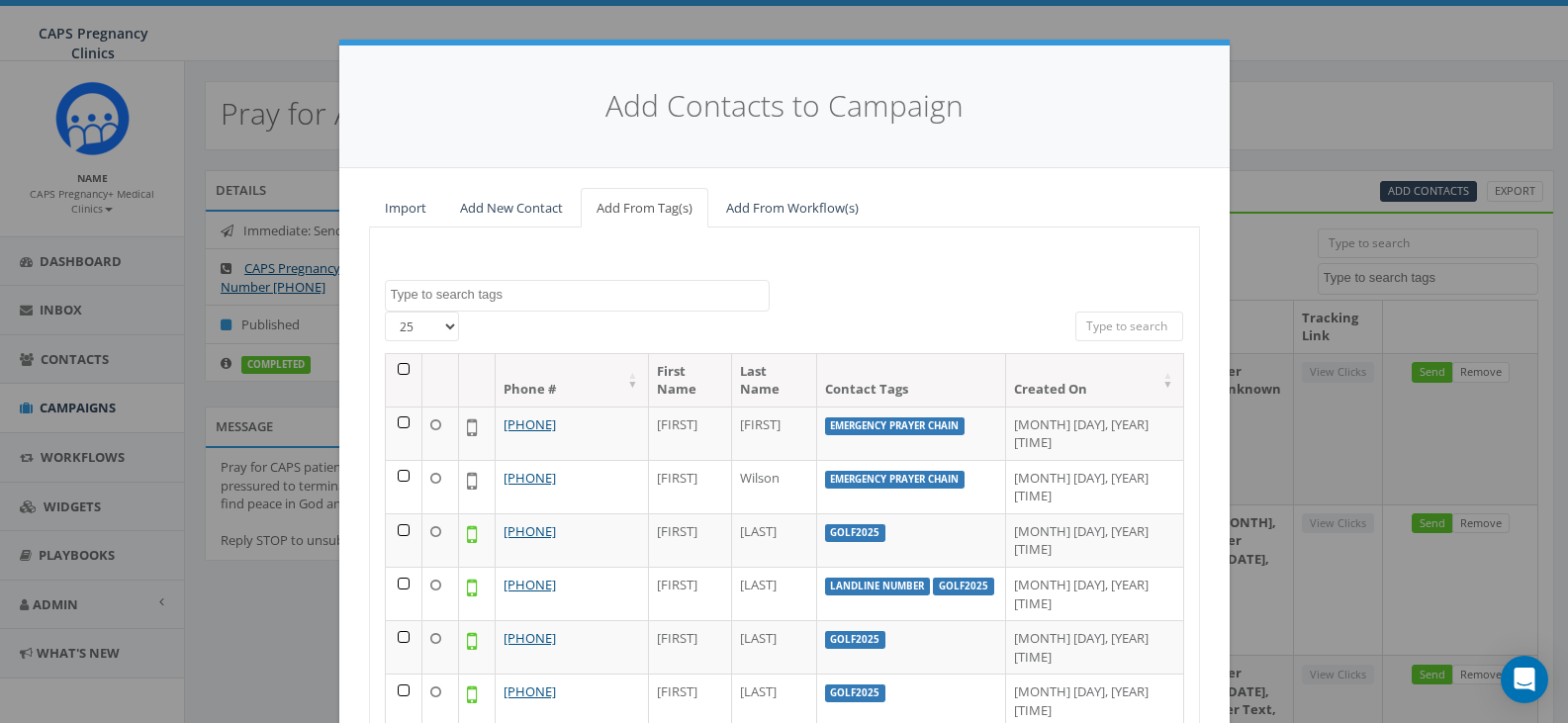 scroll, scrollTop: 260, scrollLeft: 0, axis: vertical 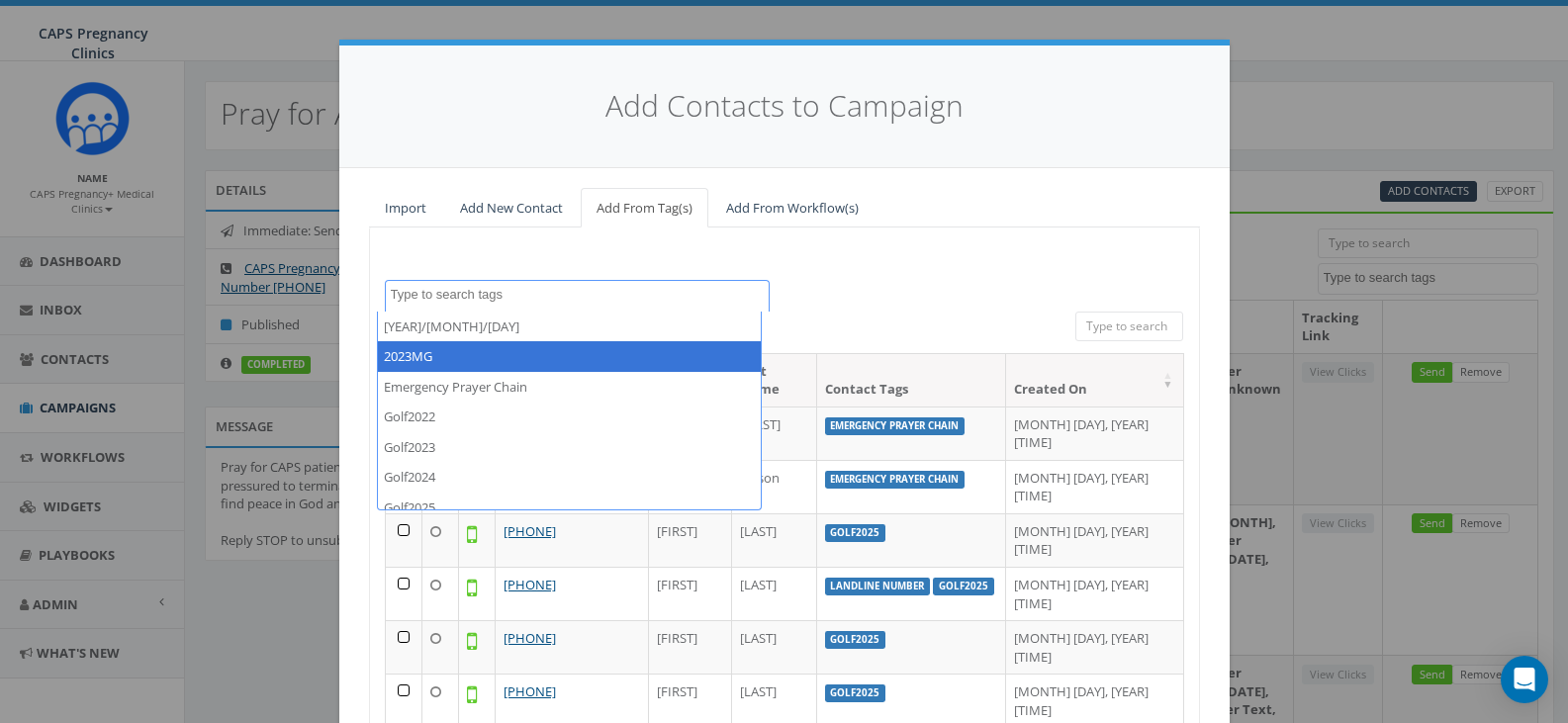 click on "2023/12/29 2023MG Emergency Prayer Chain Golf2022 Golf2023 Golf2024 Golf2025 Import - 01/28/2025 Import - 11/15/2024 Import - 12/26/2023 landline number MailChimp Prayer Text not reachable Party2021 Prayer Test SMS unknown handset 25 50 100   All 0 contact(s) on current page All 759 contact(s) filtered Phone # First Name Last Name Contact Tags Created On +1 619-972-6674 Julianne Allen Emergency Prayer Chain June 30, 2025 01:53 PM +1 619-852-2045 Ruth Wilson Emergency Prayer Chain June 30, 2025 12:11 PM +1 858-699-1899 Jacqui McSorley Golf2025 June 27, 2025 03:19 PM +1 619-435-2519 Ken MacLeod landline number Golf2025 June 27, 2025 03:19 PM +1 760-310-8808 Sean Simkins Golf2025 June 27, 2025 03:19 PM +1 619-609-3953 Brian Worthen Golf2025 June 27, 2025 03:19 PM +1 619-277-2232 Mike Wilmers Golf2025 June 27, 2025 03:19 PM +1 619-857-9364 Robin Williams Golf2025 June 27, 2025 03:19 PM +1 760-407-7944 Mark Wetzel Golf2025 June 27, 2025 03:19 PM +1 619-861-3683 Marcus Weigle Golf2025 June 27, 2025 03:19 PM Chuck 1" at bounding box center (784, 568) 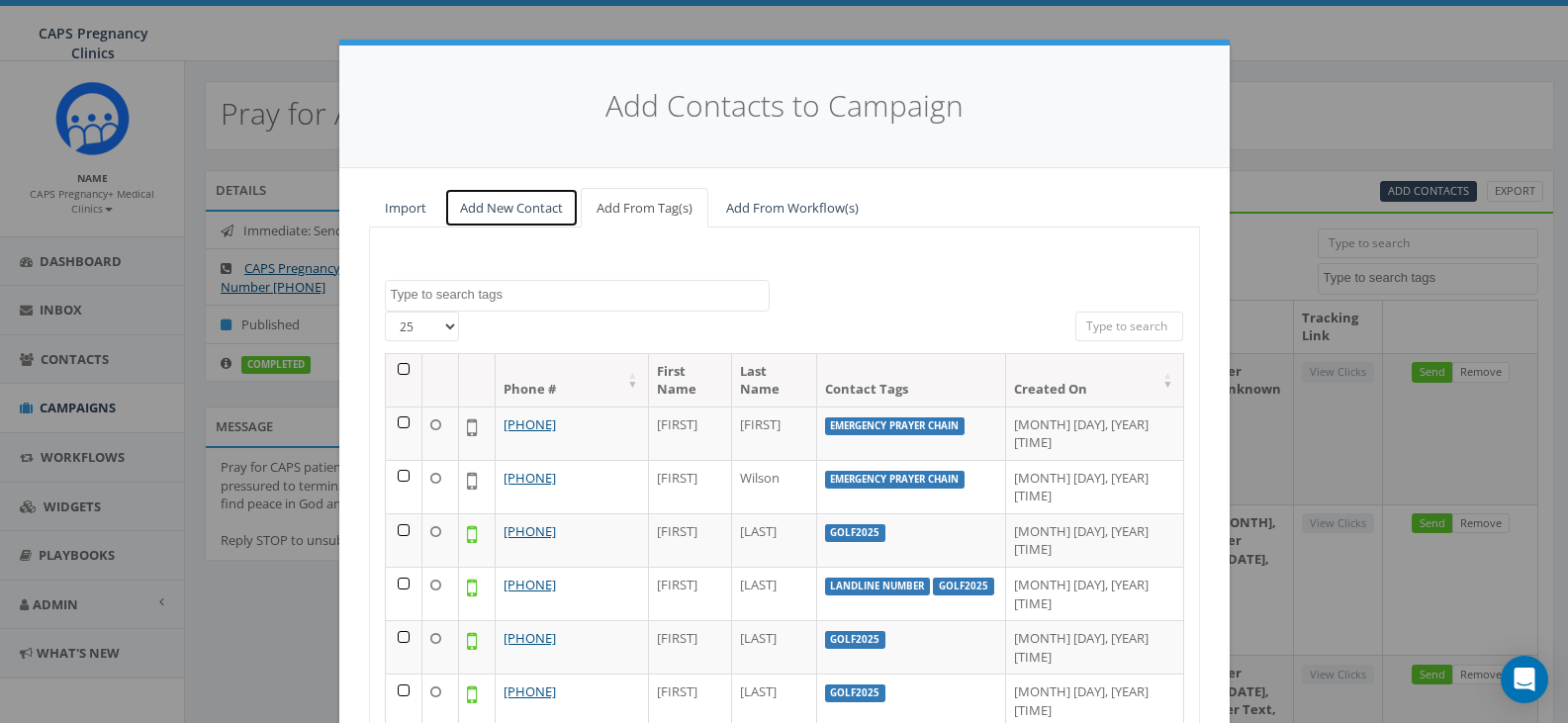 click on "Add New Contact" at bounding box center (511, 208) 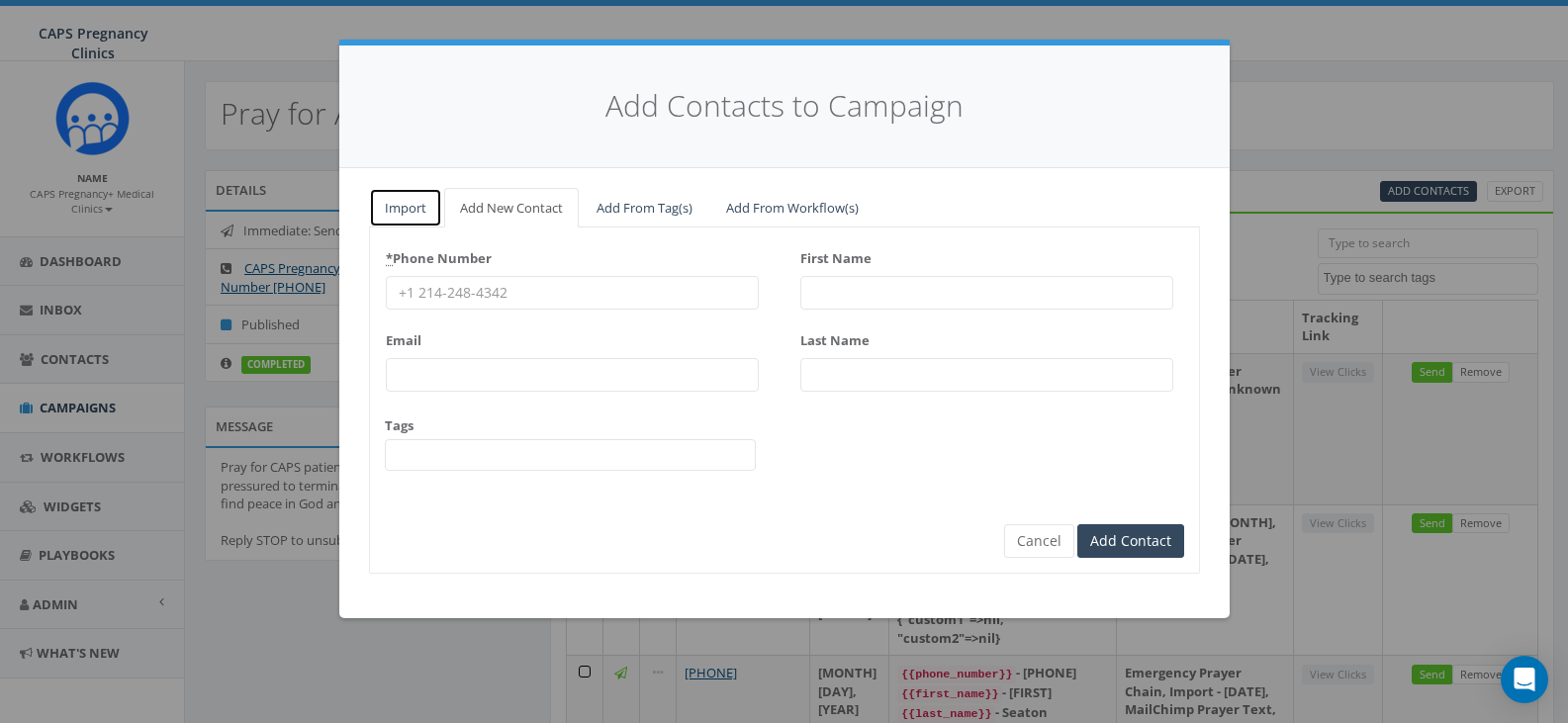 click on "Import" at bounding box center (406, 208) 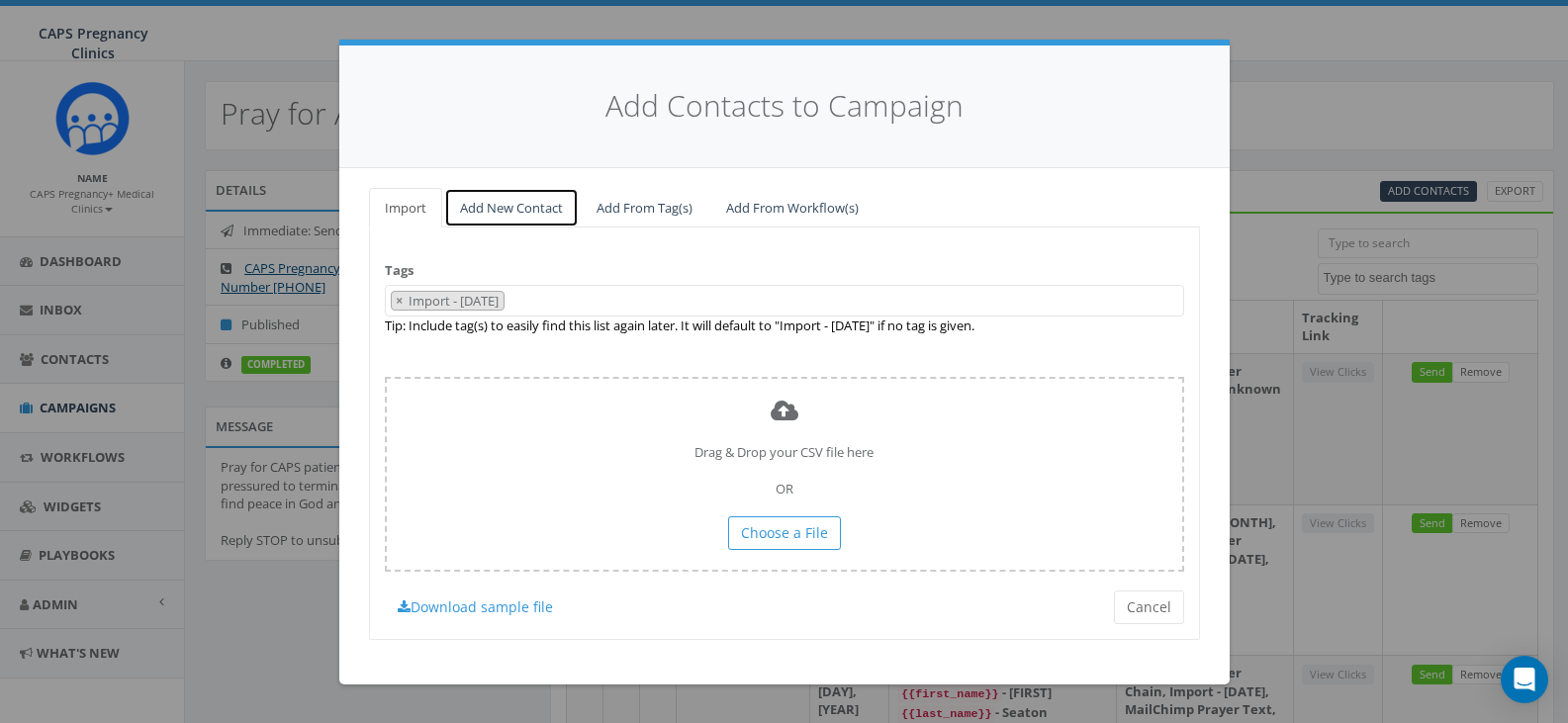 click on "Add New Contact" at bounding box center (511, 208) 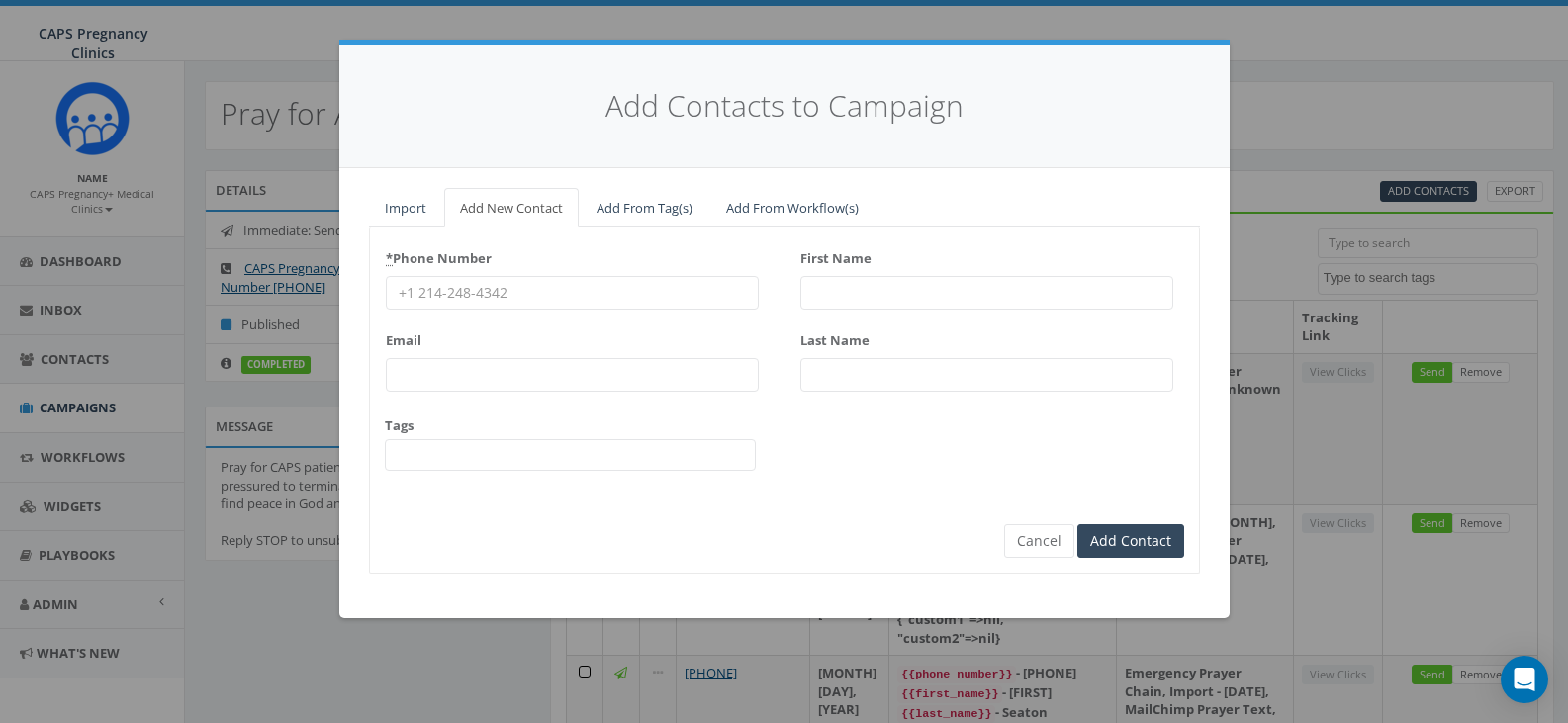 click on "*   Phone Number" at bounding box center (572, 293) 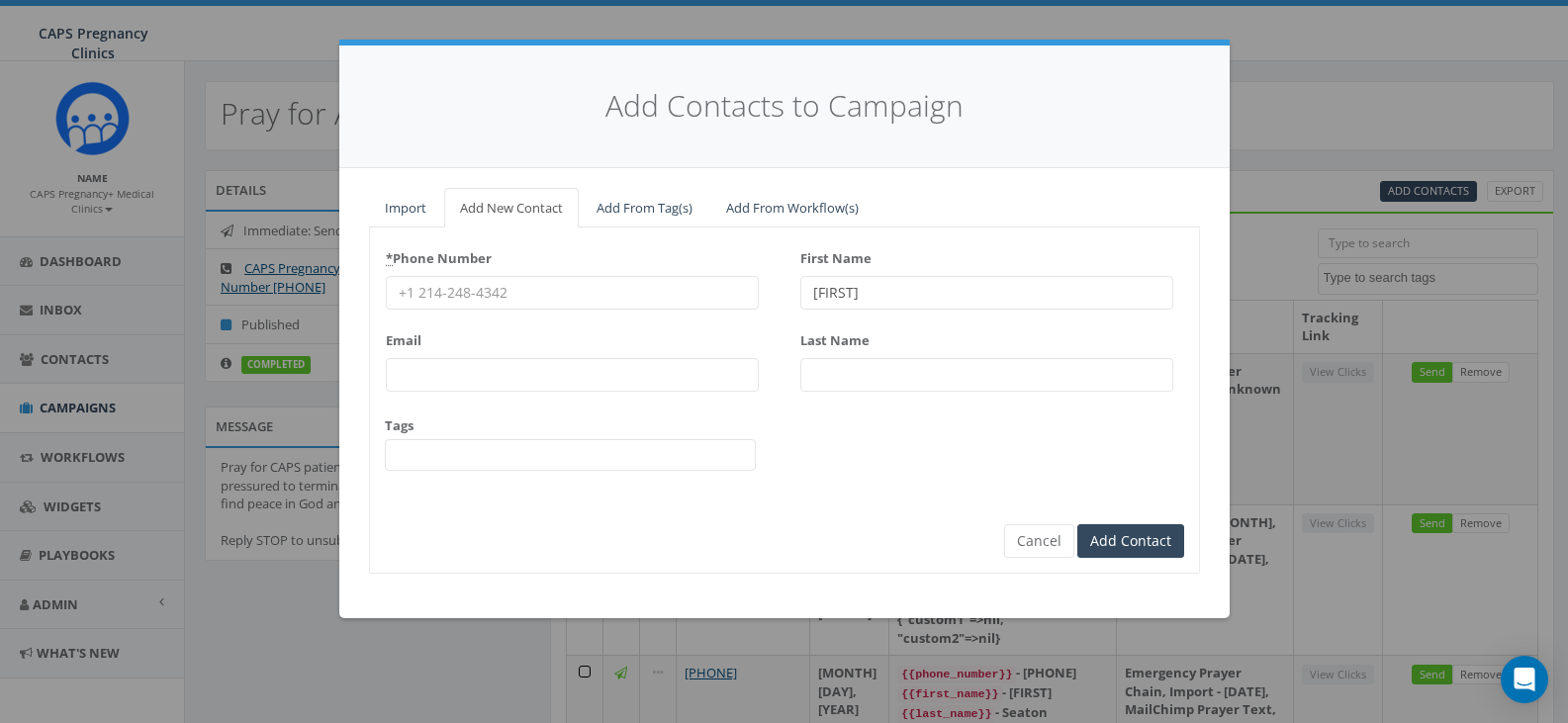 type on "Pam" 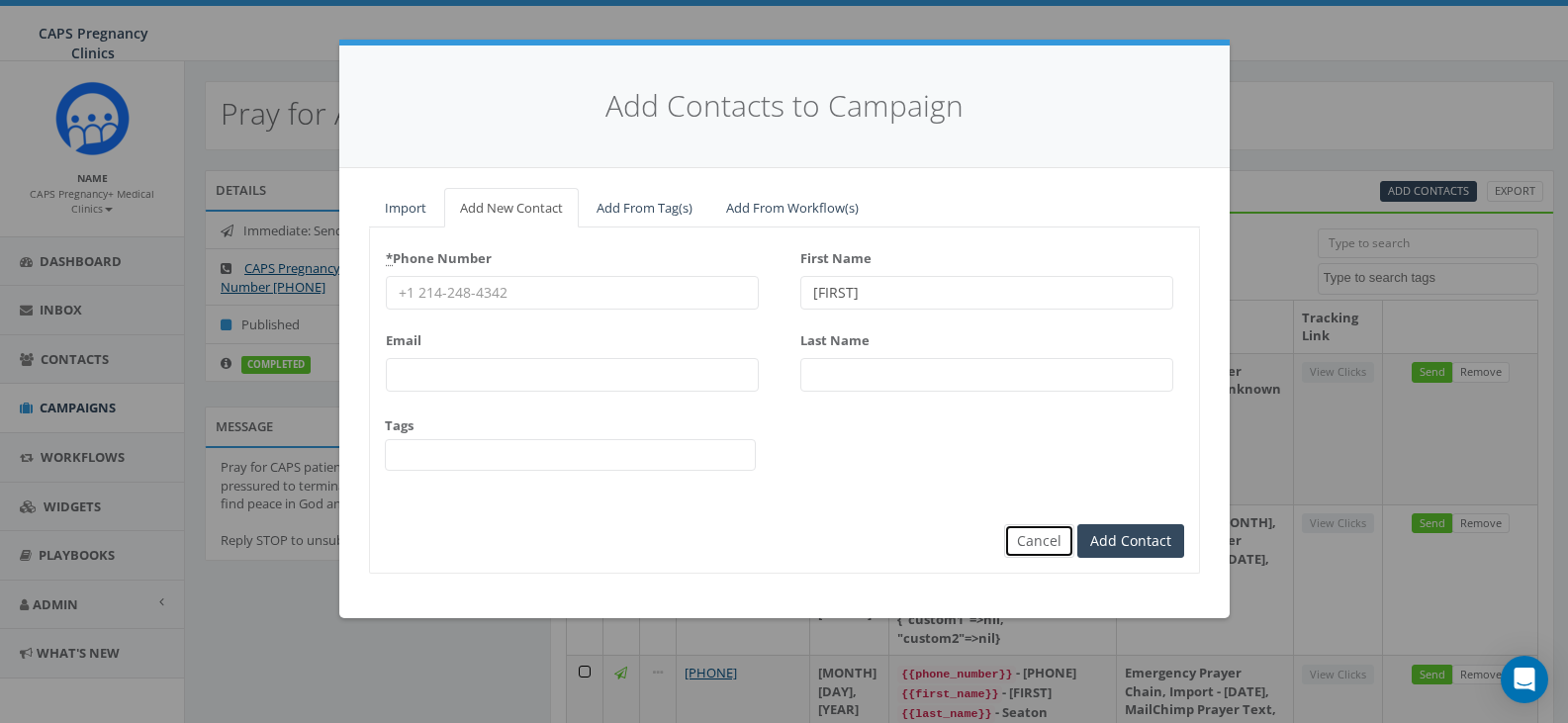 click on "Cancel" at bounding box center [1039, 541] 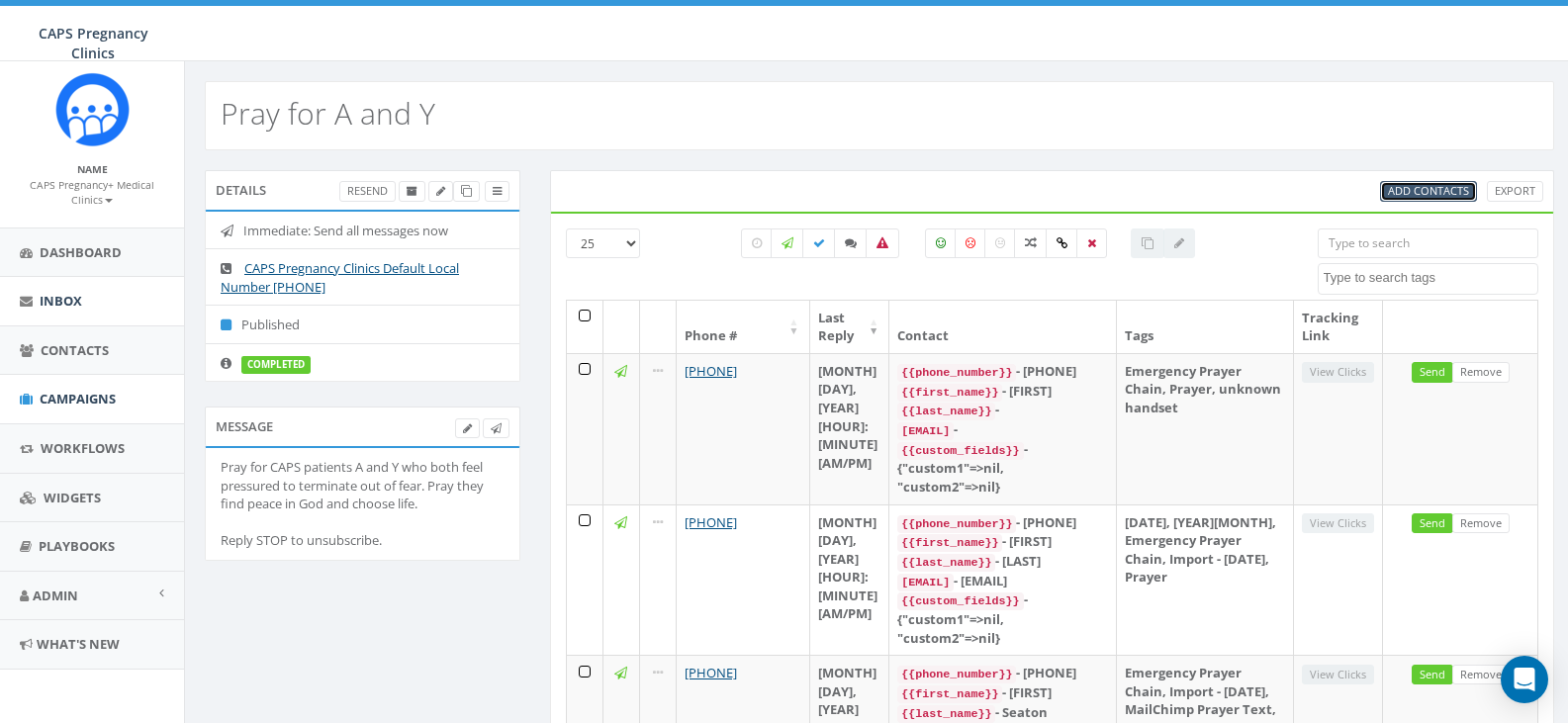 scroll, scrollTop: 11, scrollLeft: 0, axis: vertical 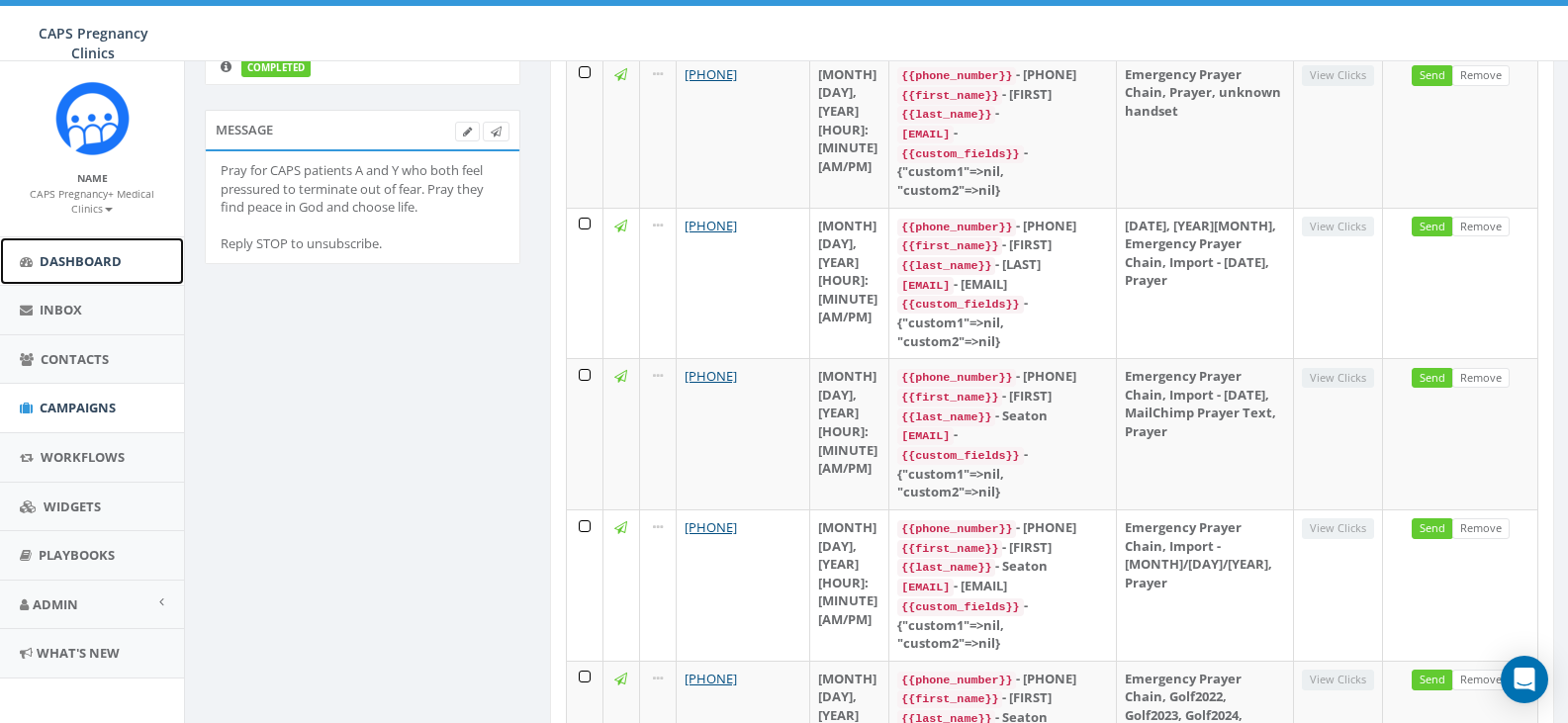 click on "Dashboard" at bounding box center [80, 261] 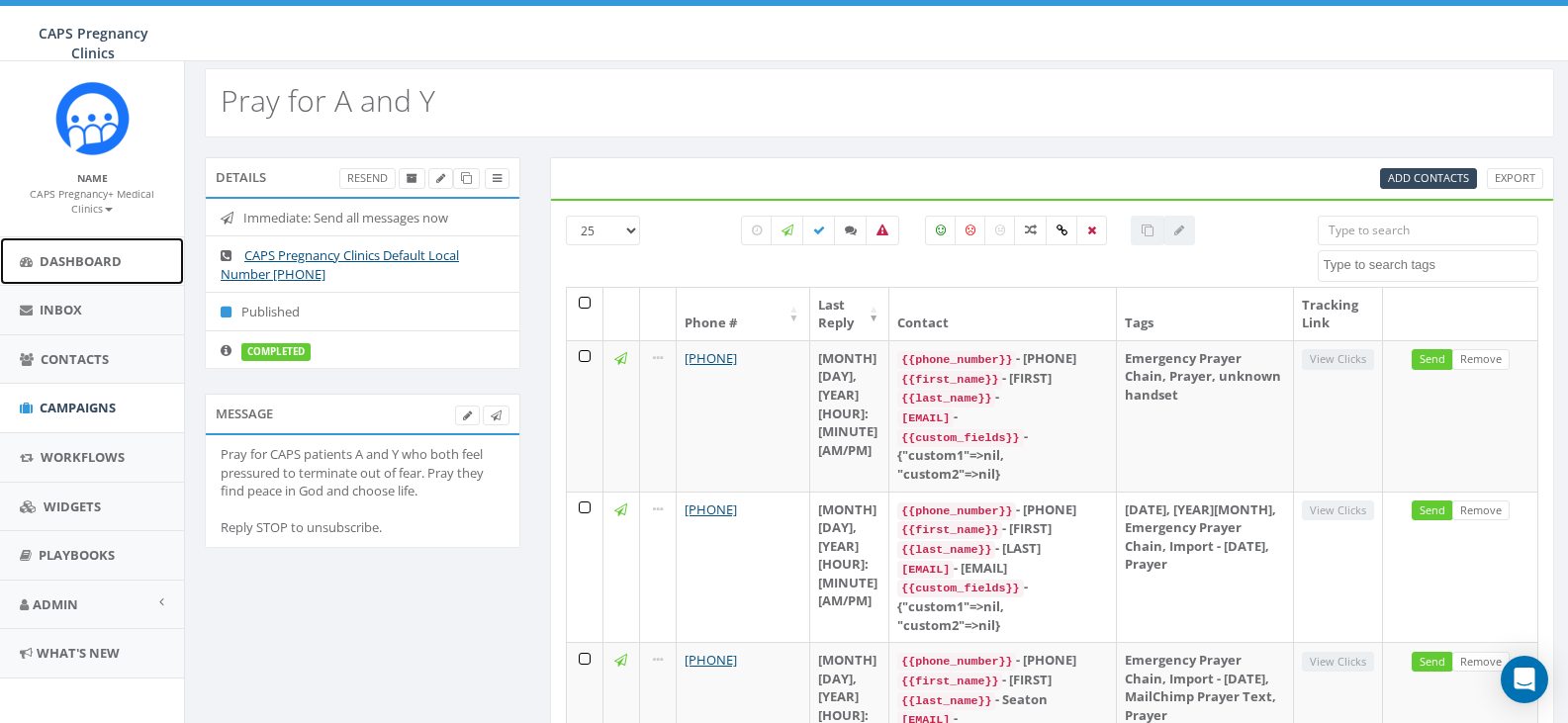scroll, scrollTop: 0, scrollLeft: 0, axis: both 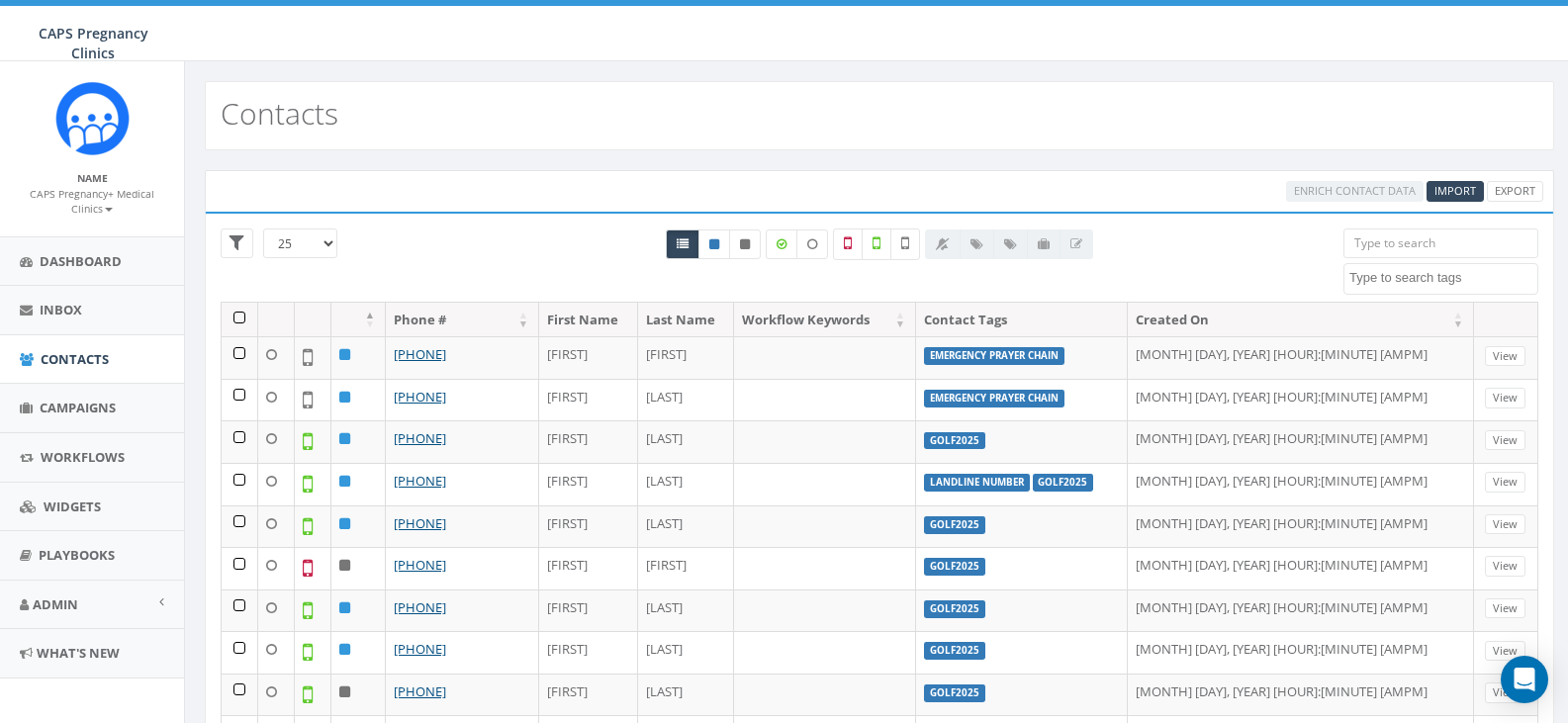 click at bounding box center (1440, 243) 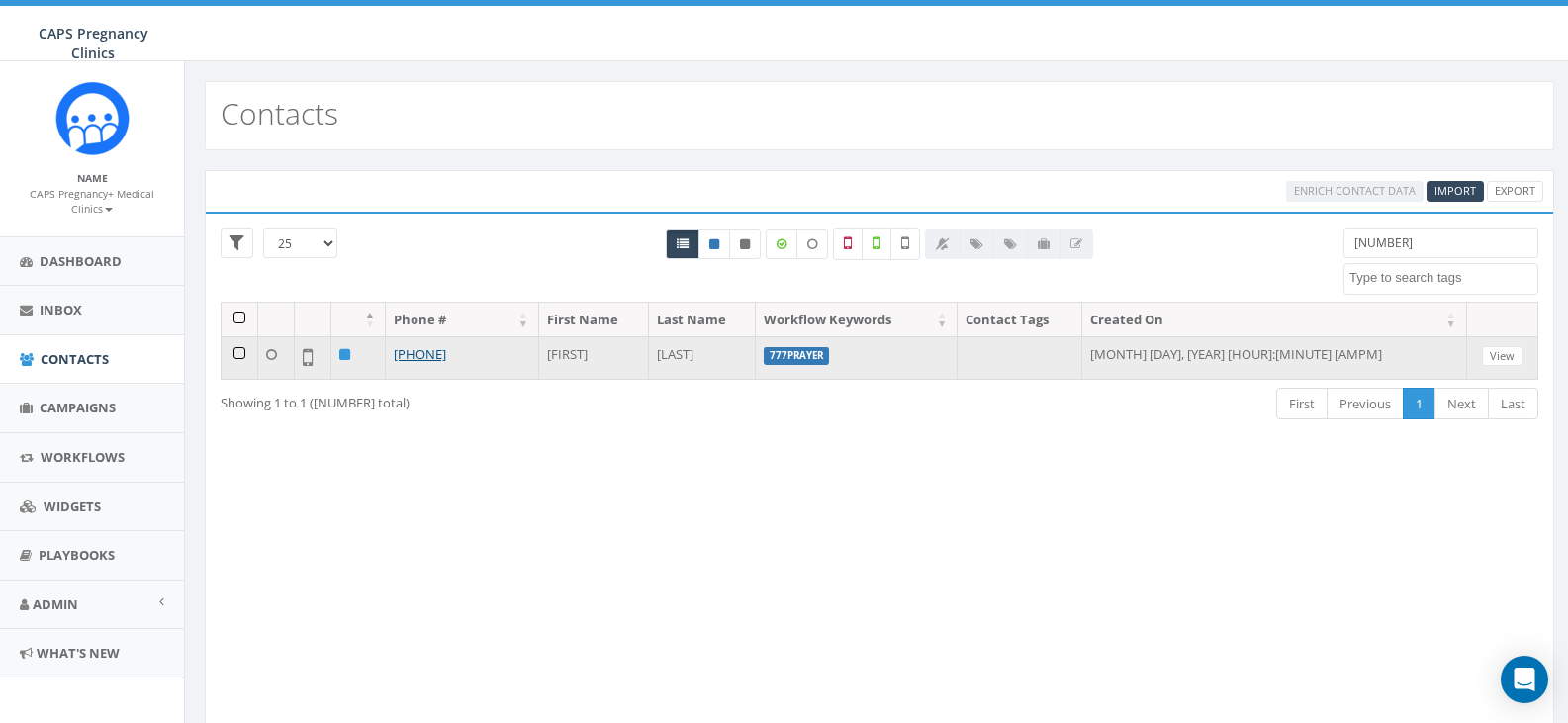 type on "2484968495" 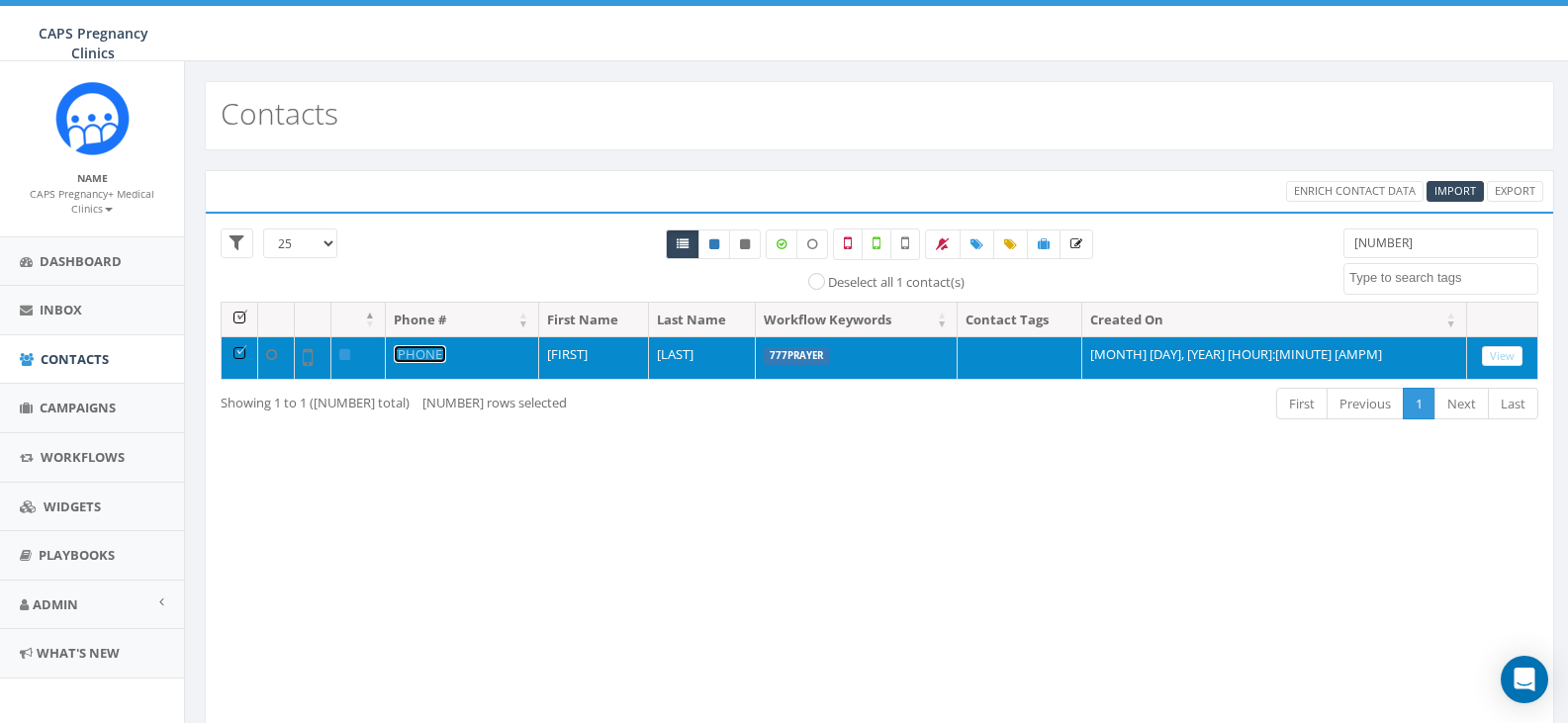click on "+1 248-496-8495" at bounding box center (428, 354) 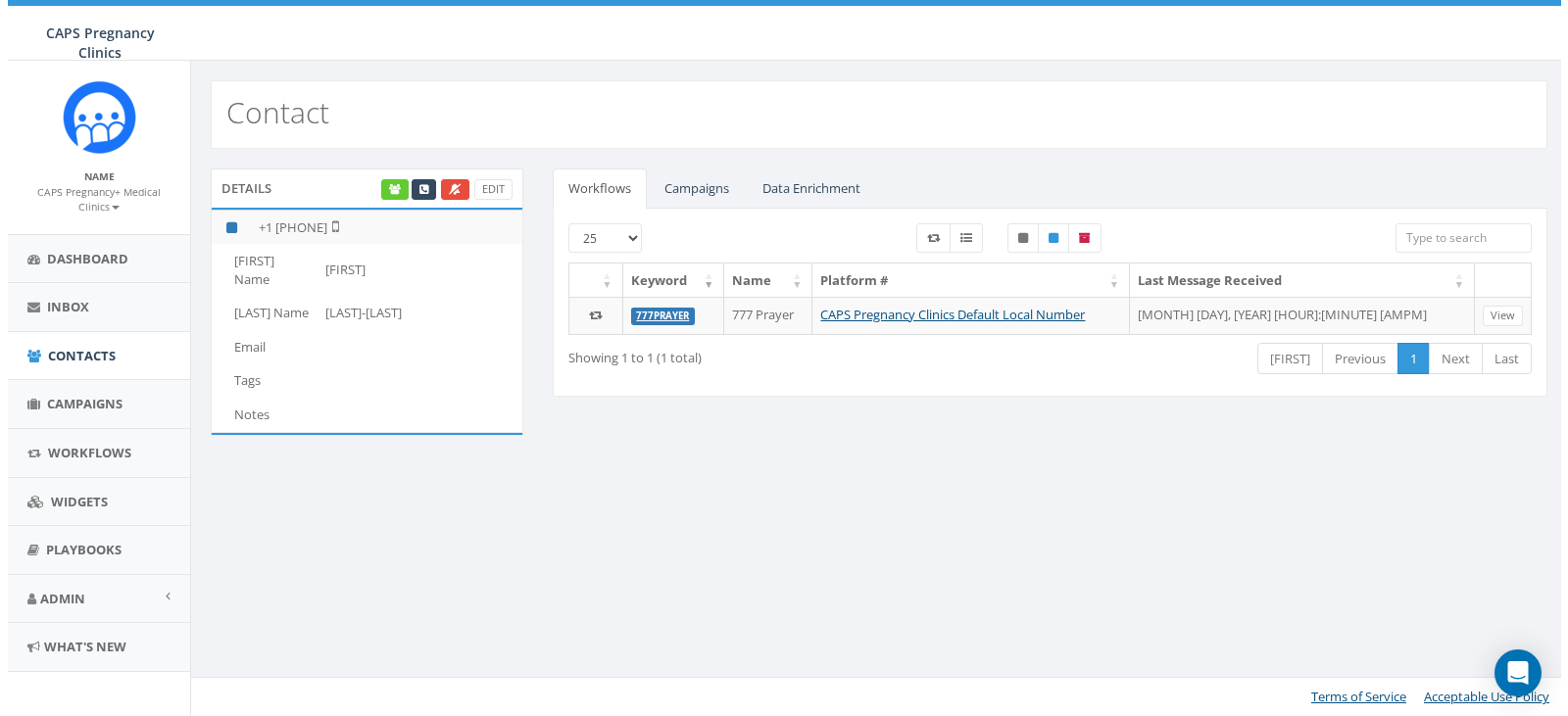 scroll, scrollTop: 0, scrollLeft: 0, axis: both 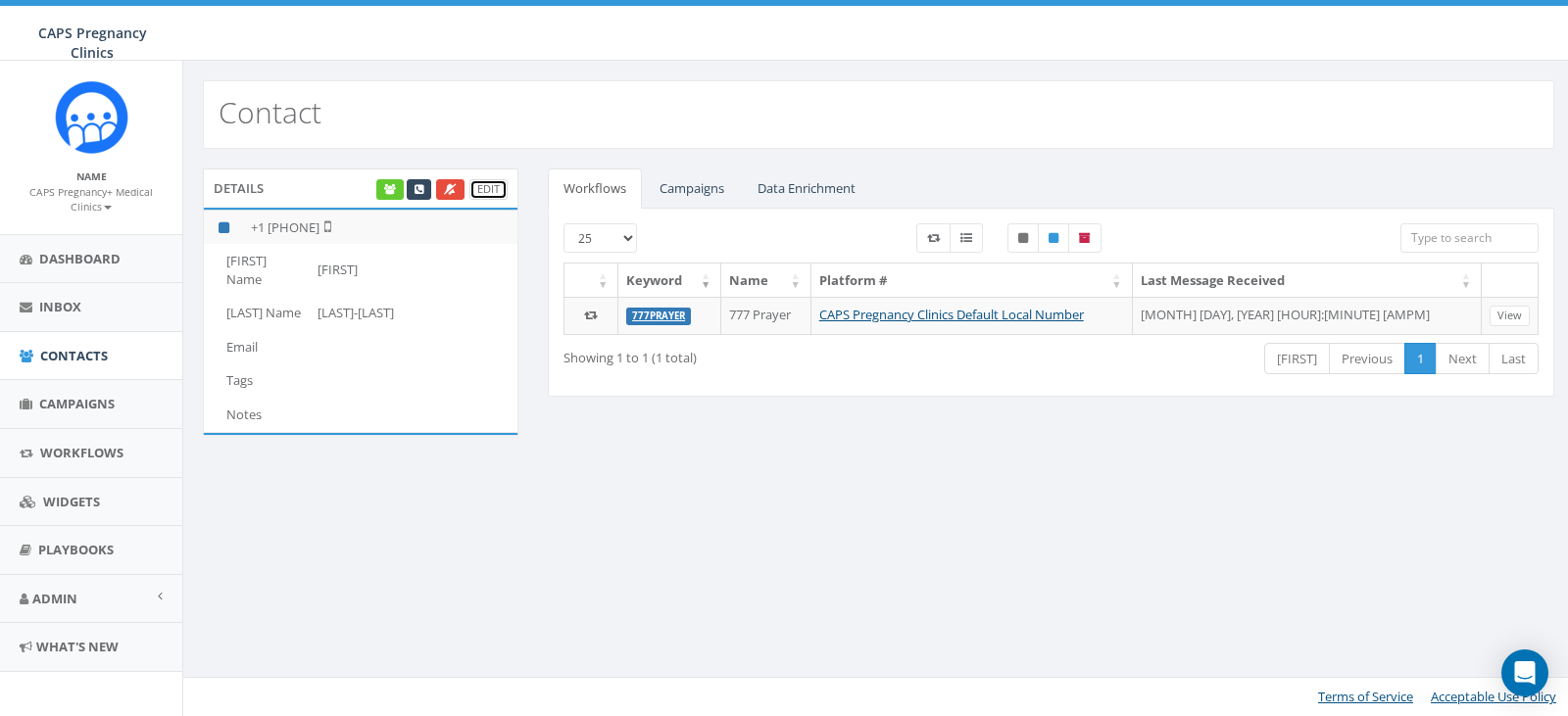 click on "Edit" at bounding box center [488, 189] 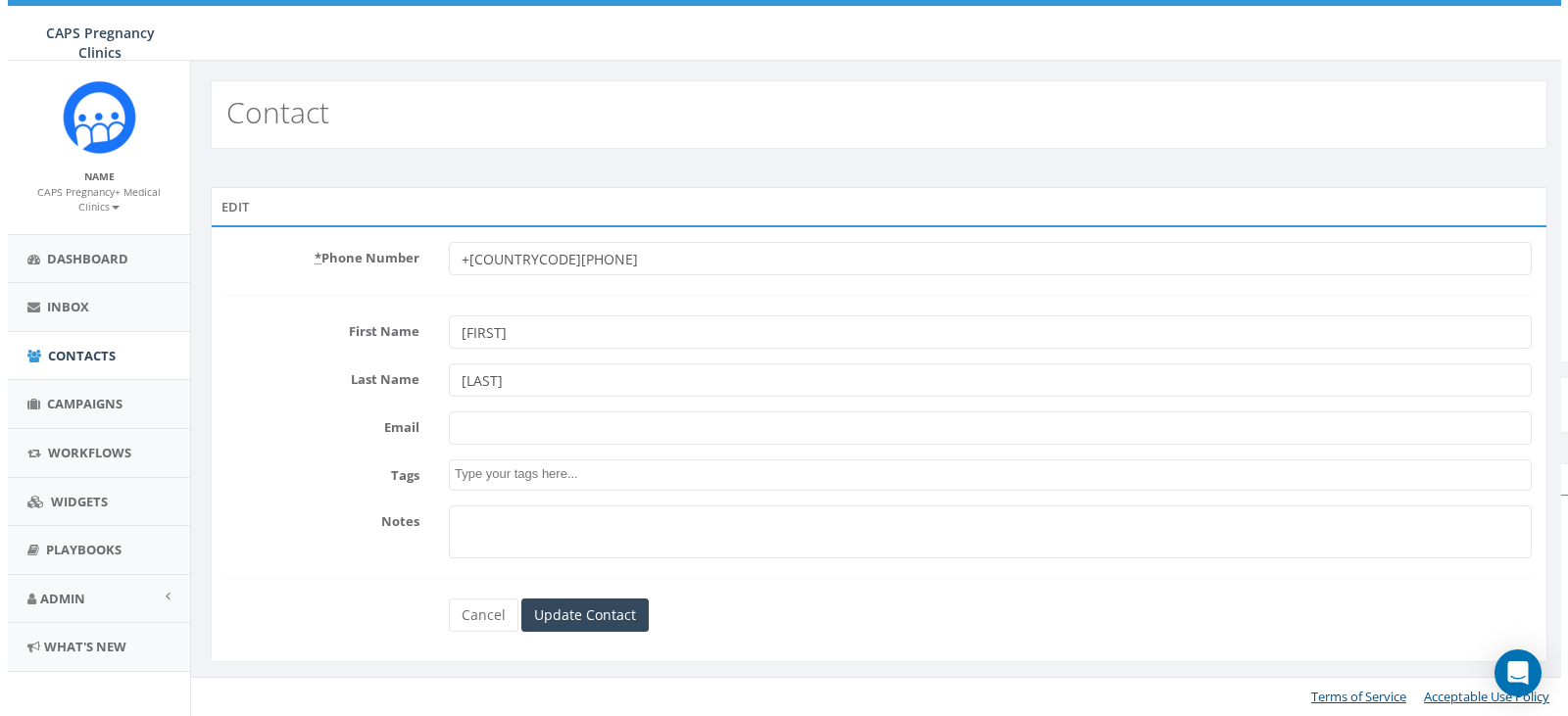 scroll, scrollTop: 0, scrollLeft: 0, axis: both 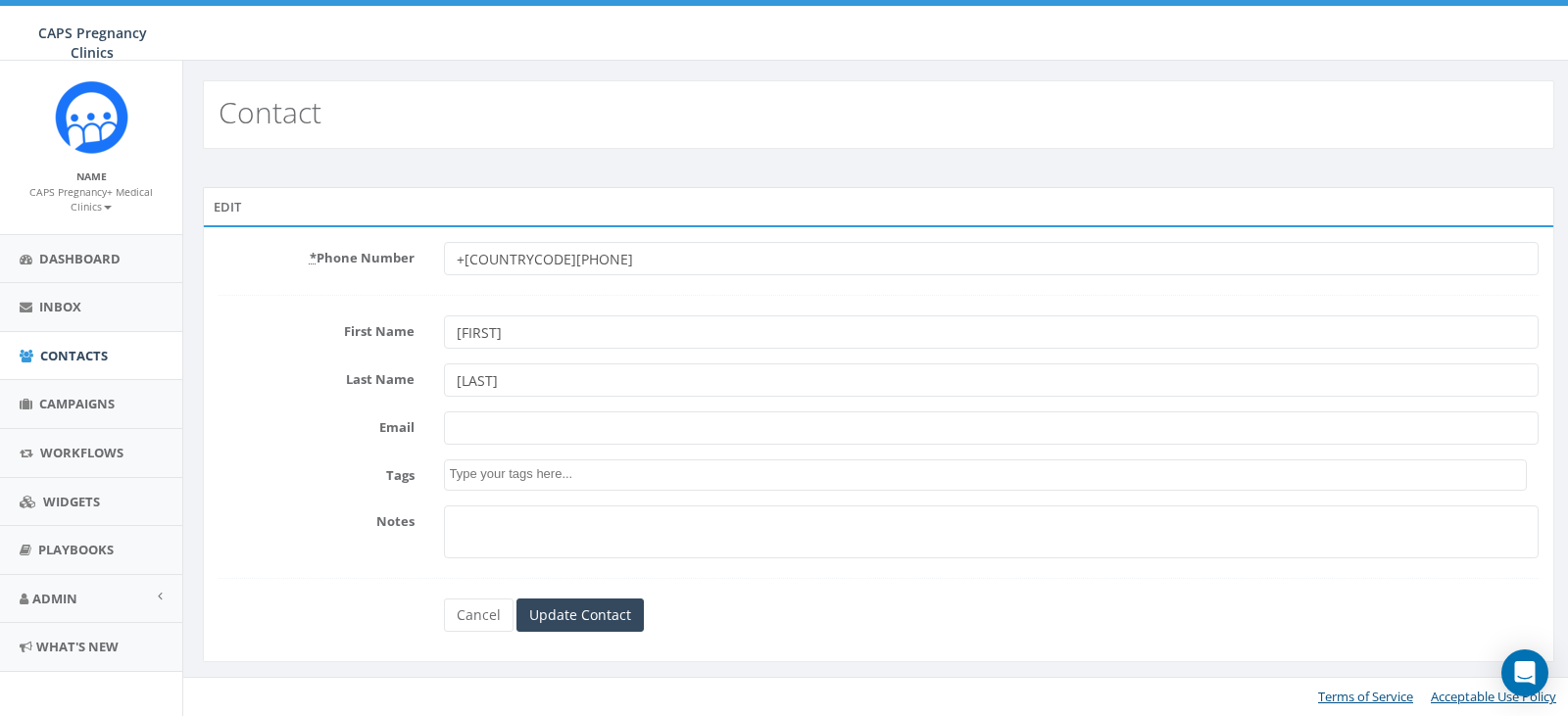 click at bounding box center [988, 474] 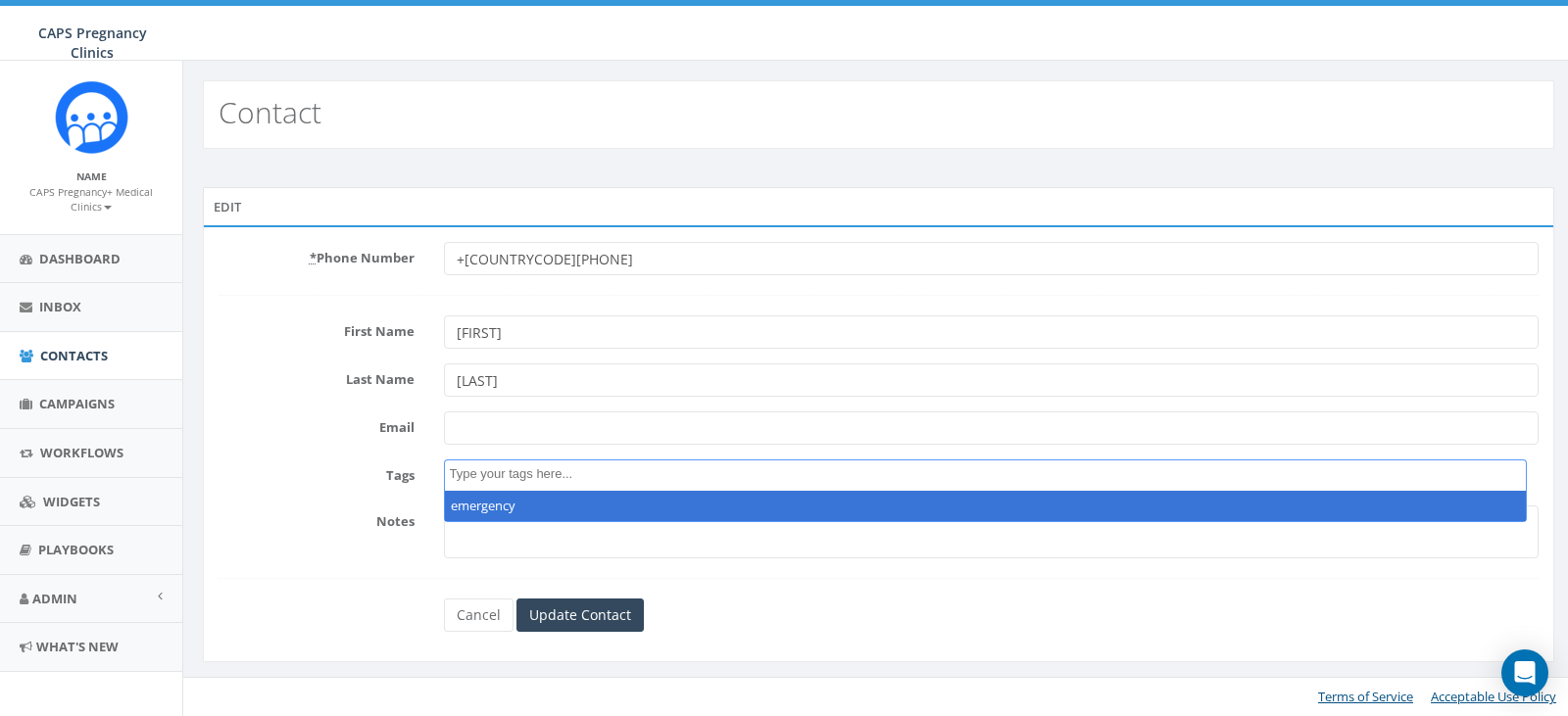 click on "*  Phone Number +12484968495 First Name Pamela Last Name Reid-Williams Email Tags
emergency Notes Cancel   Update Contact" at bounding box center (878, 437) 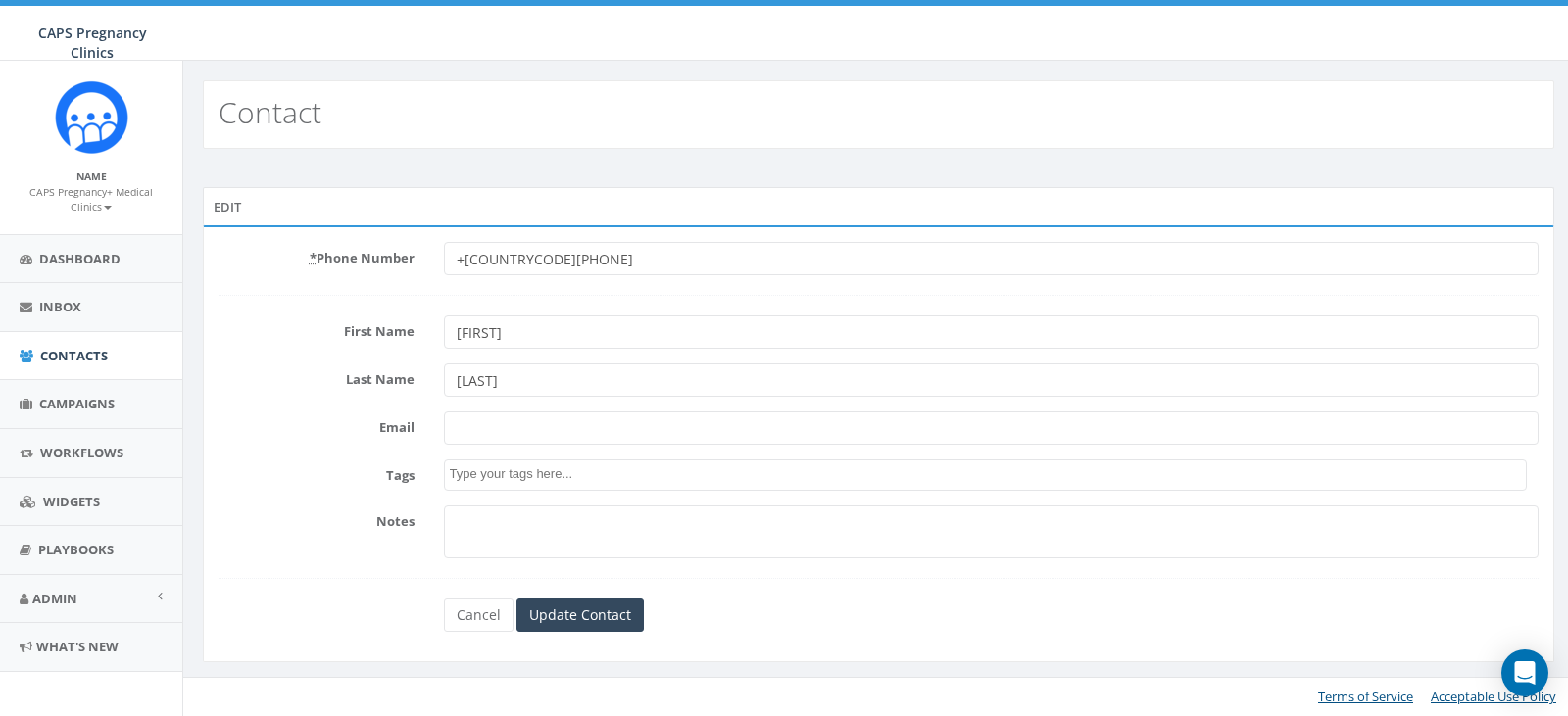click at bounding box center [988, 474] 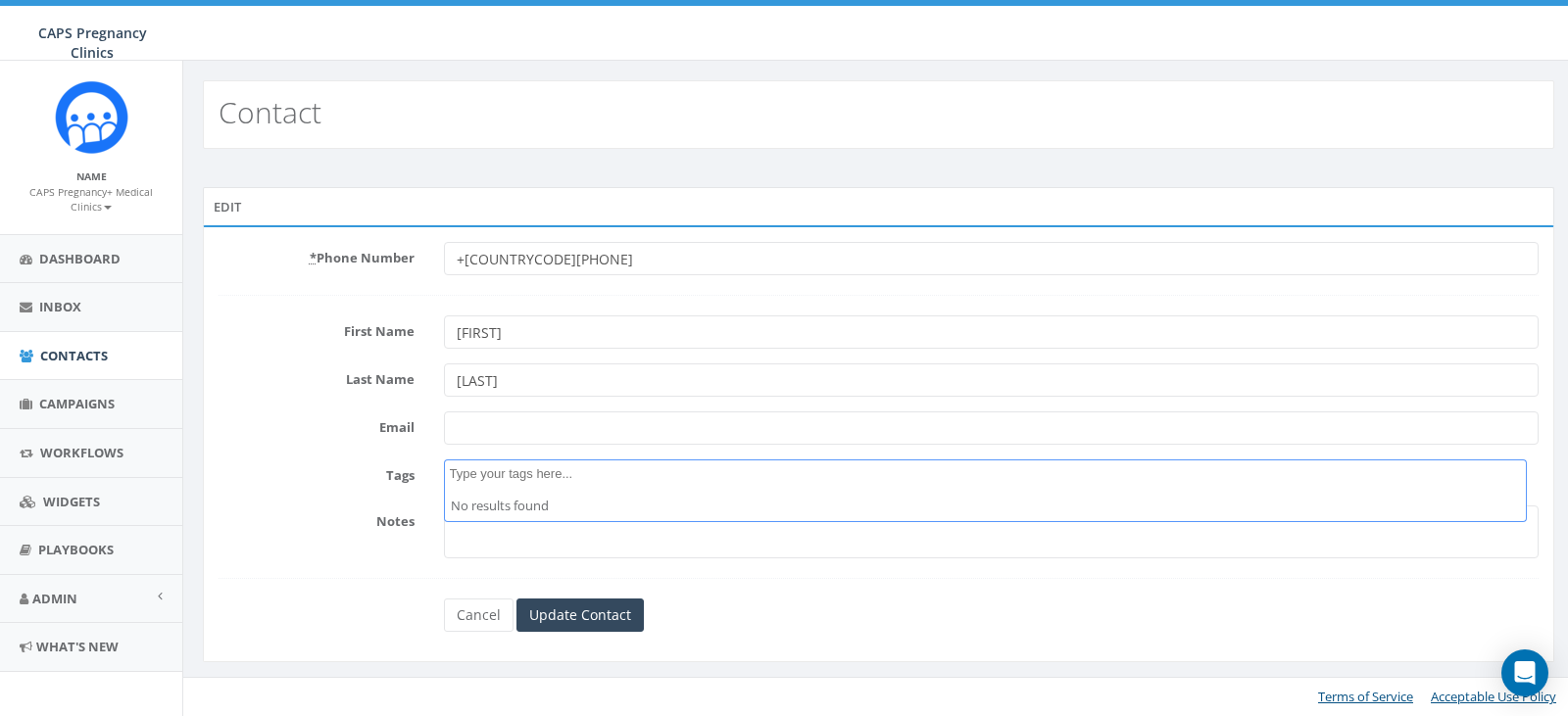 click on "+12484968495" at bounding box center [992, 259] 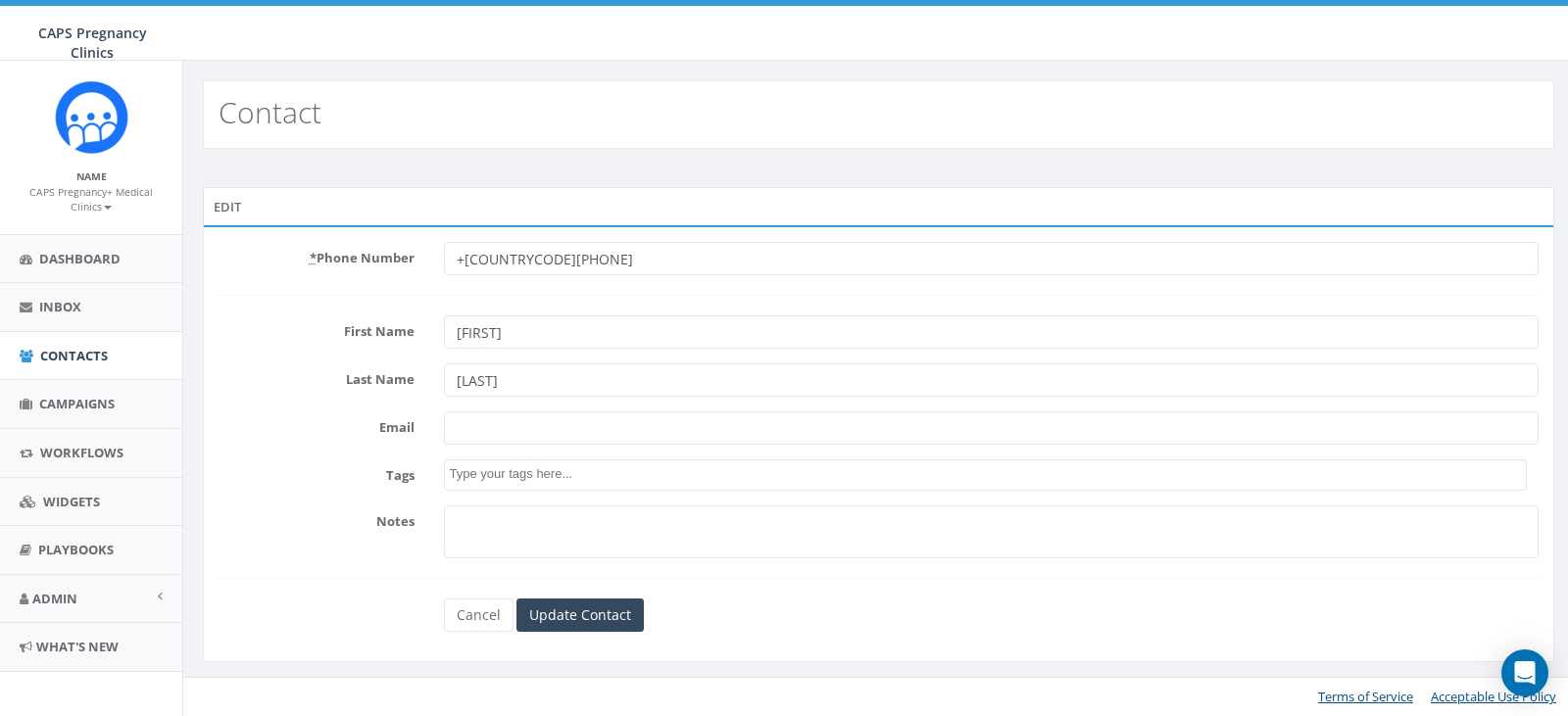 click on "+12484968495" at bounding box center [992, 259] 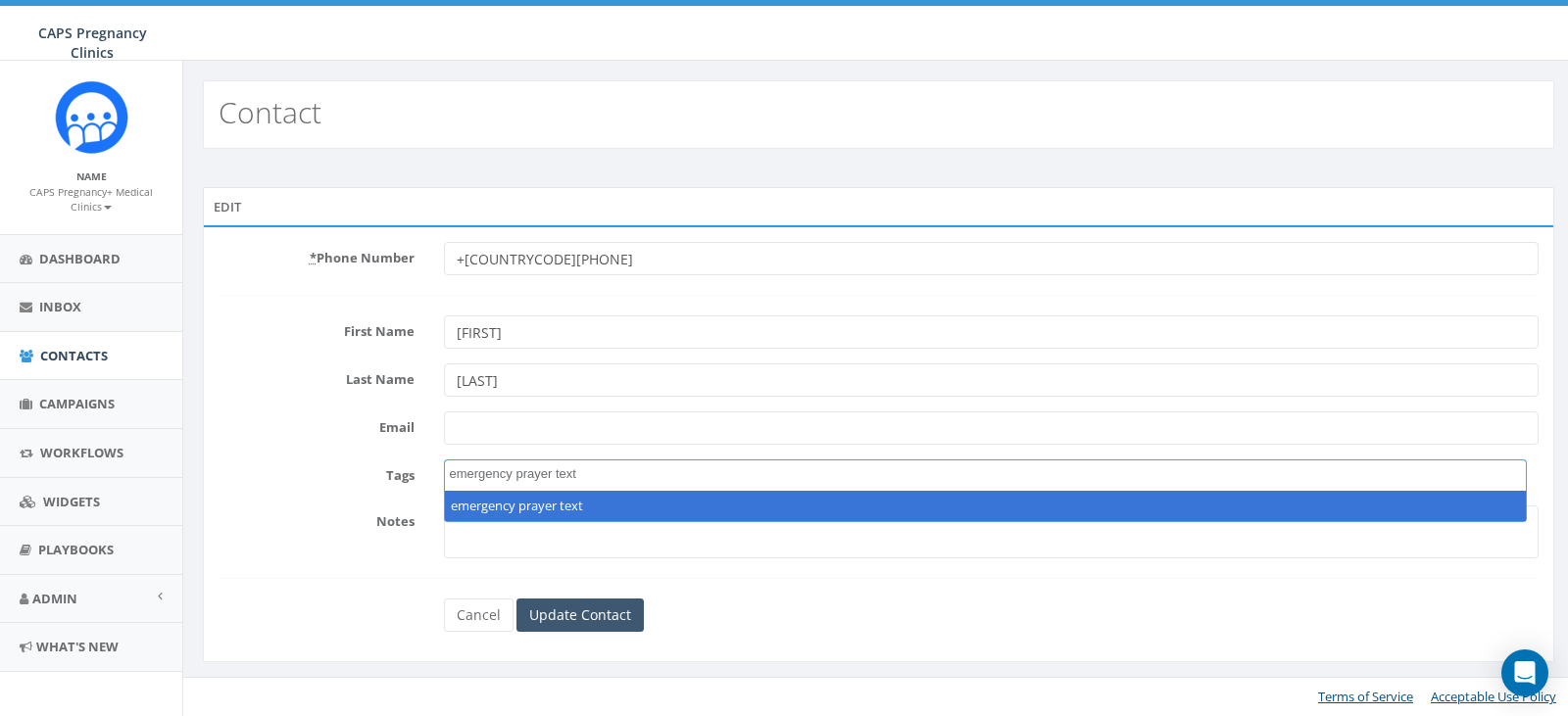 type on "emergency prayer text" 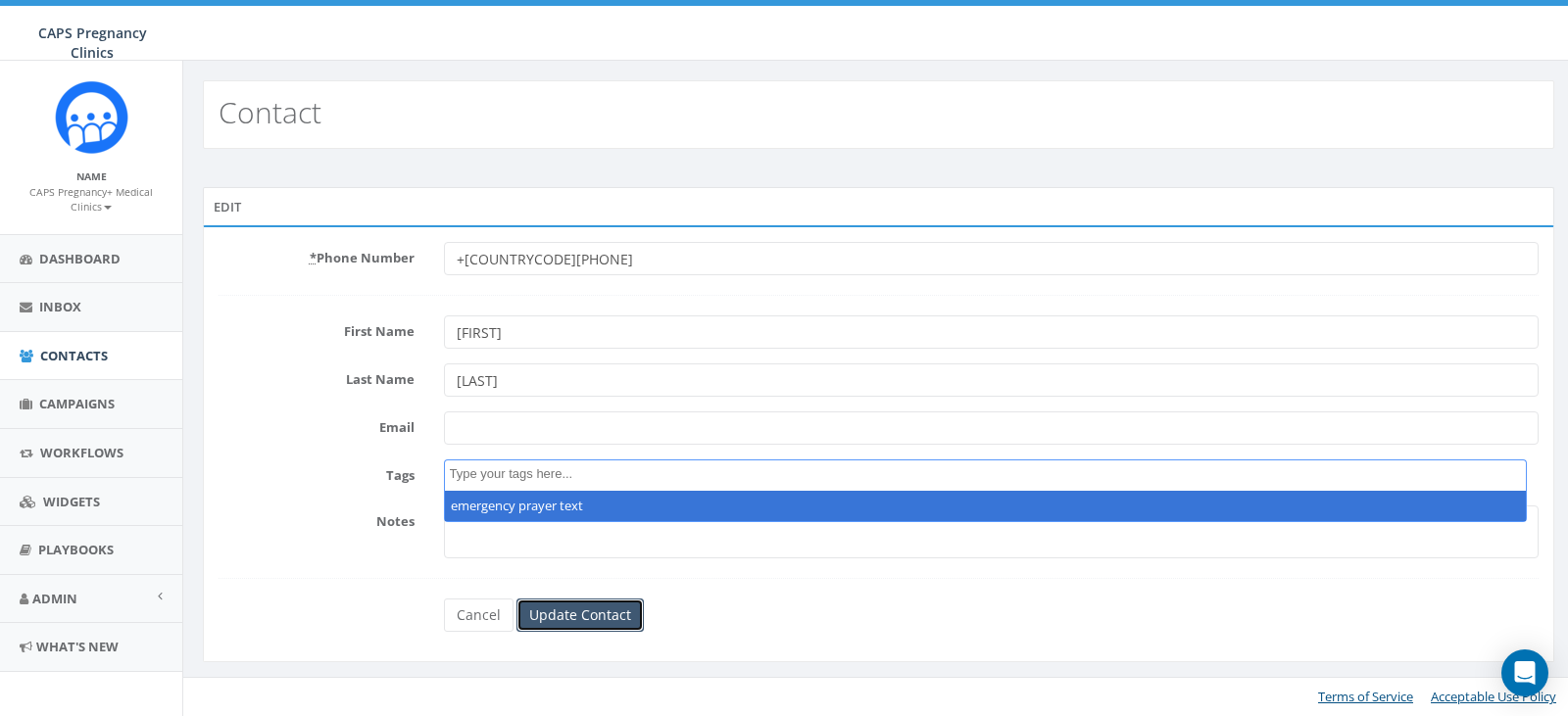 click on "Update Contact" at bounding box center (580, 615) 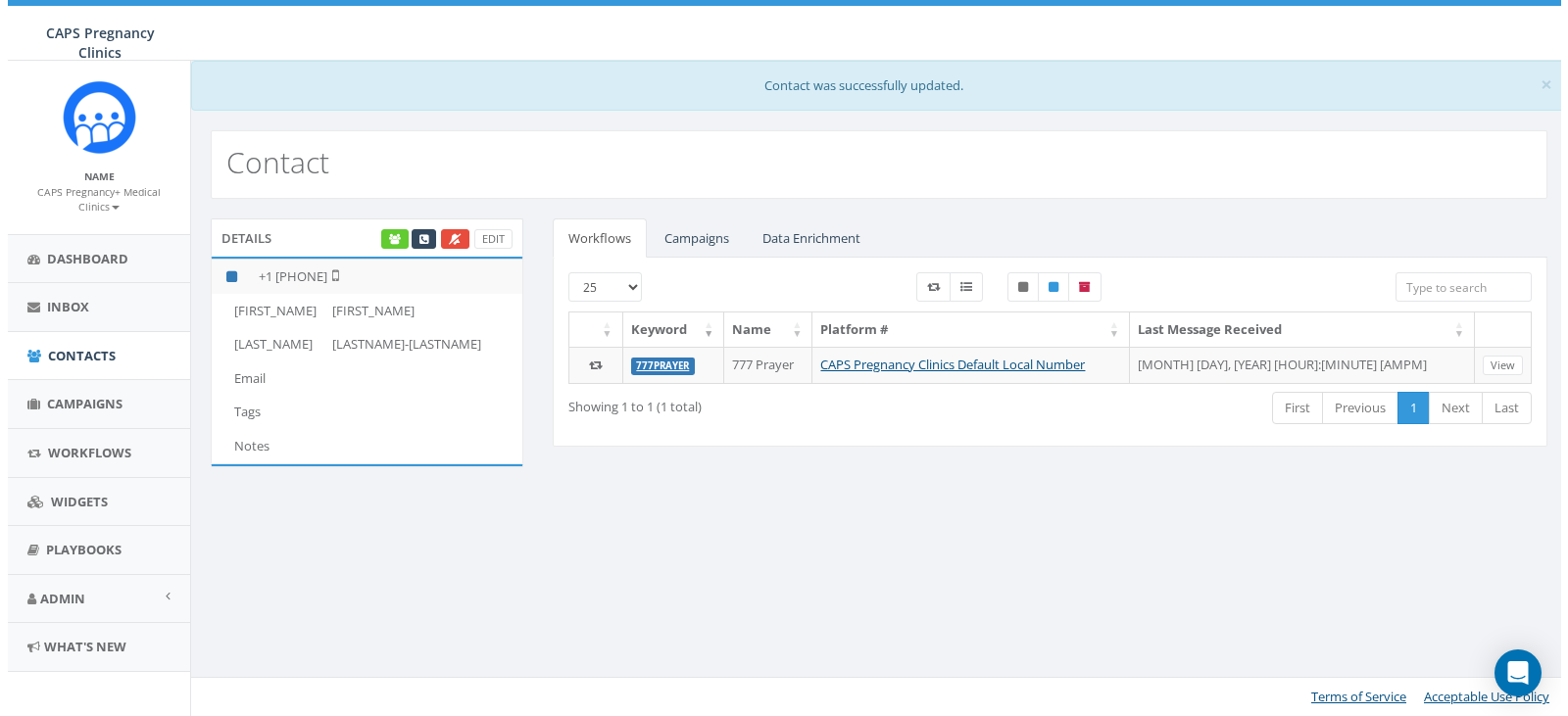 scroll, scrollTop: 0, scrollLeft: 0, axis: both 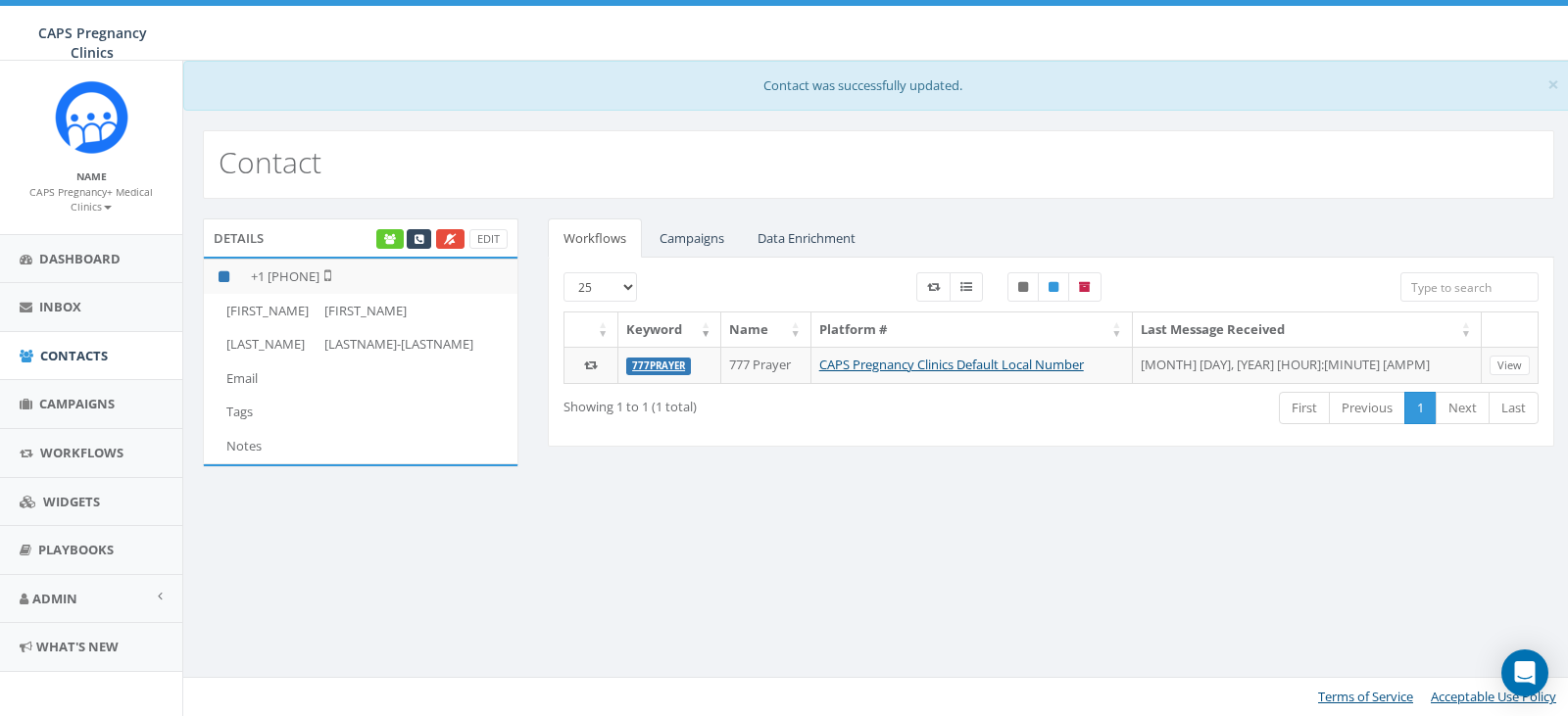 click at bounding box center (414, 310) 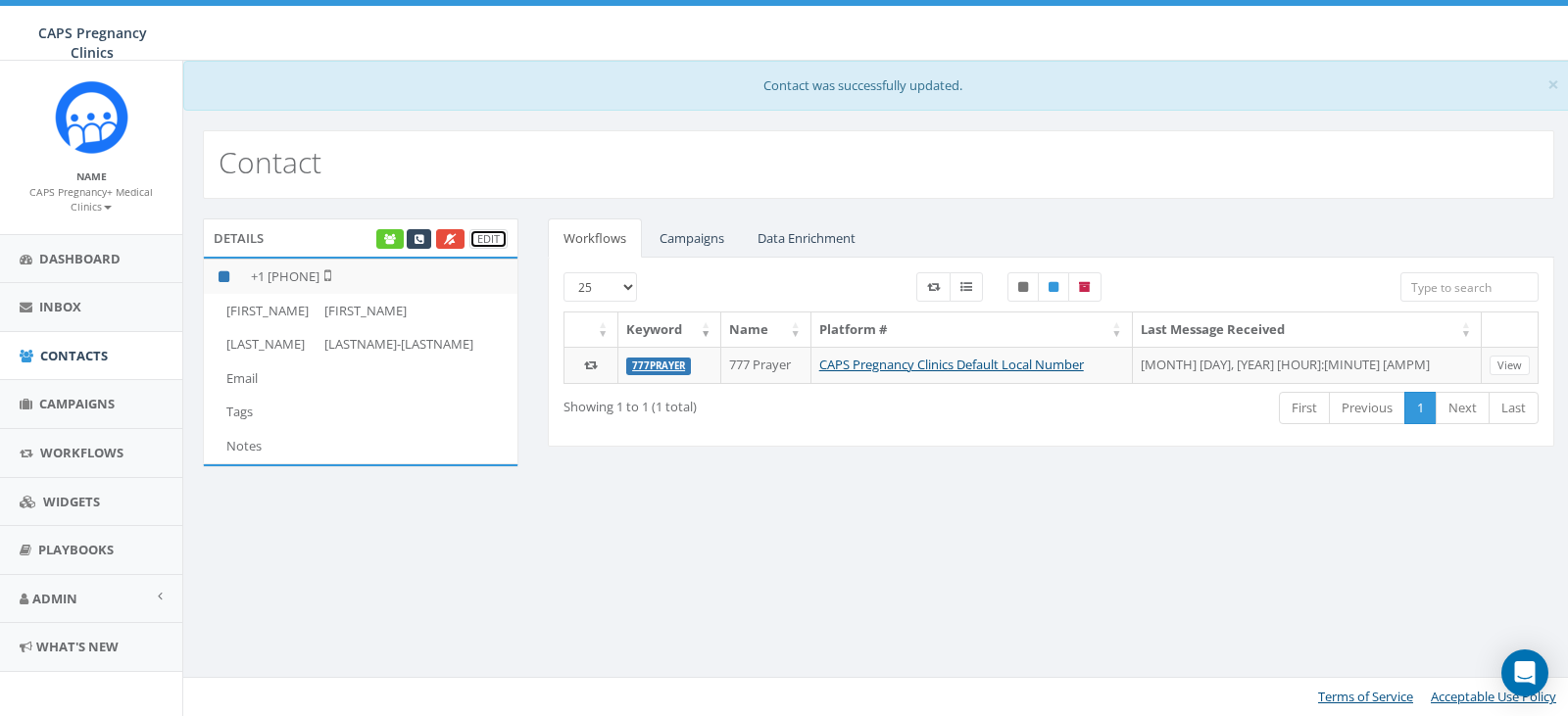 click on "Edit" at bounding box center (488, 239) 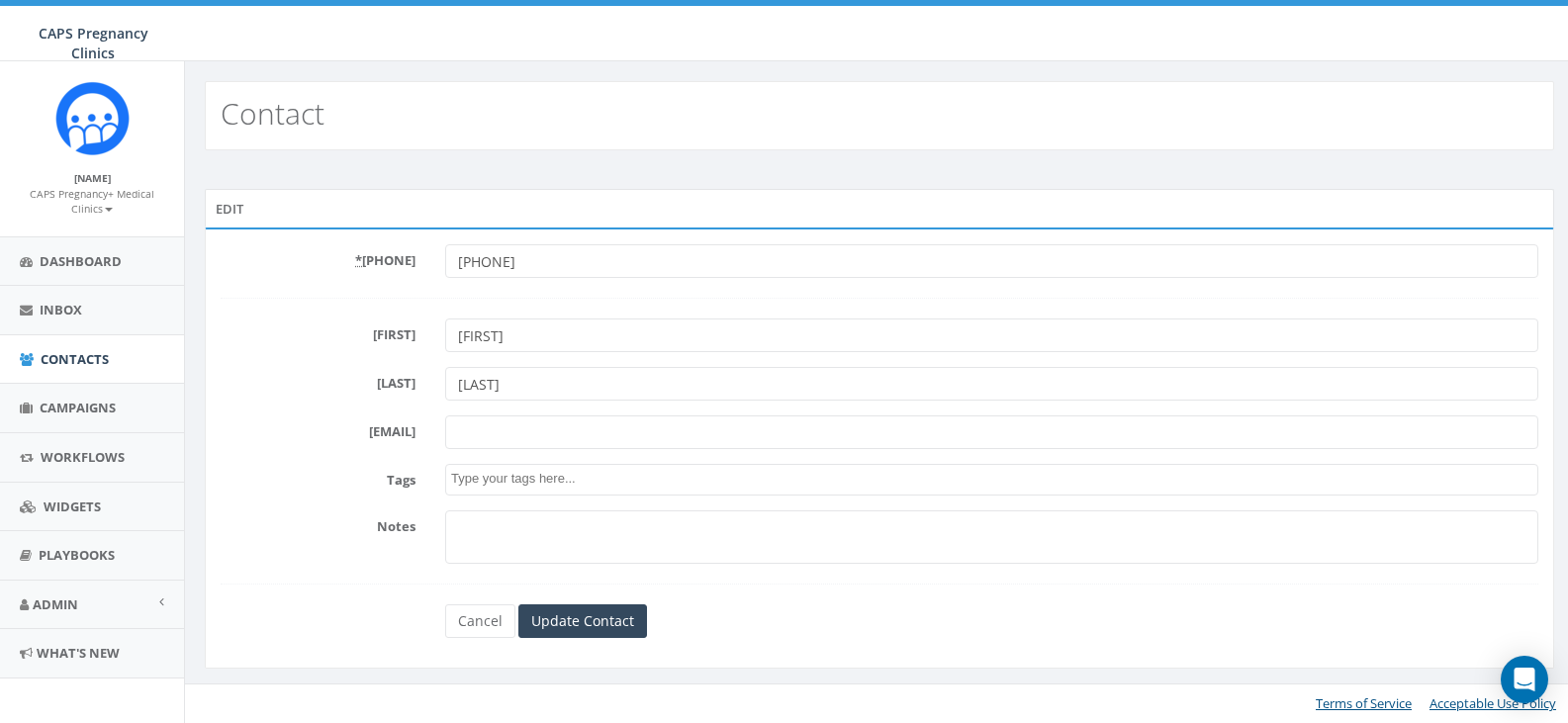scroll, scrollTop: 0, scrollLeft: 0, axis: both 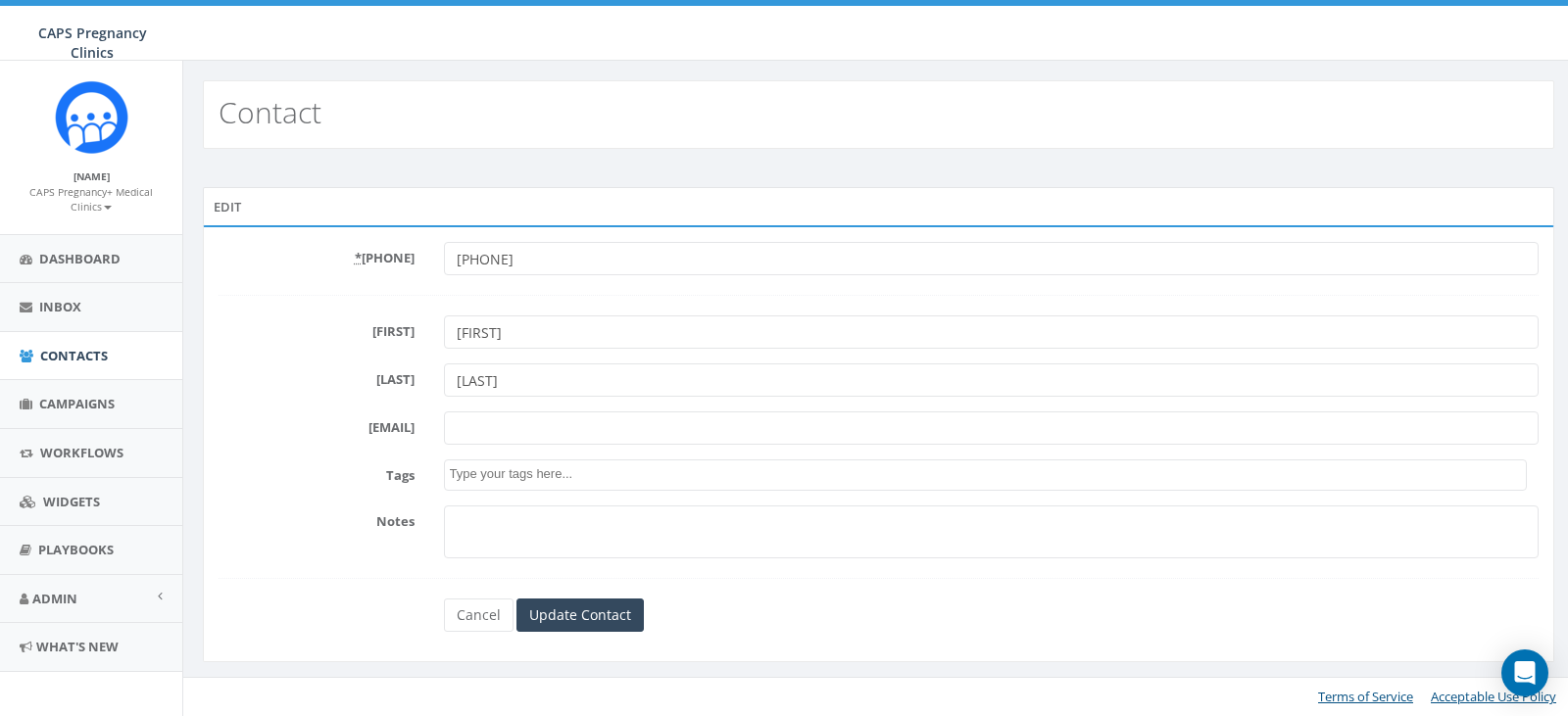 click on "CAPS Pregnancy+ Medical Clinics" at bounding box center (91, 200) 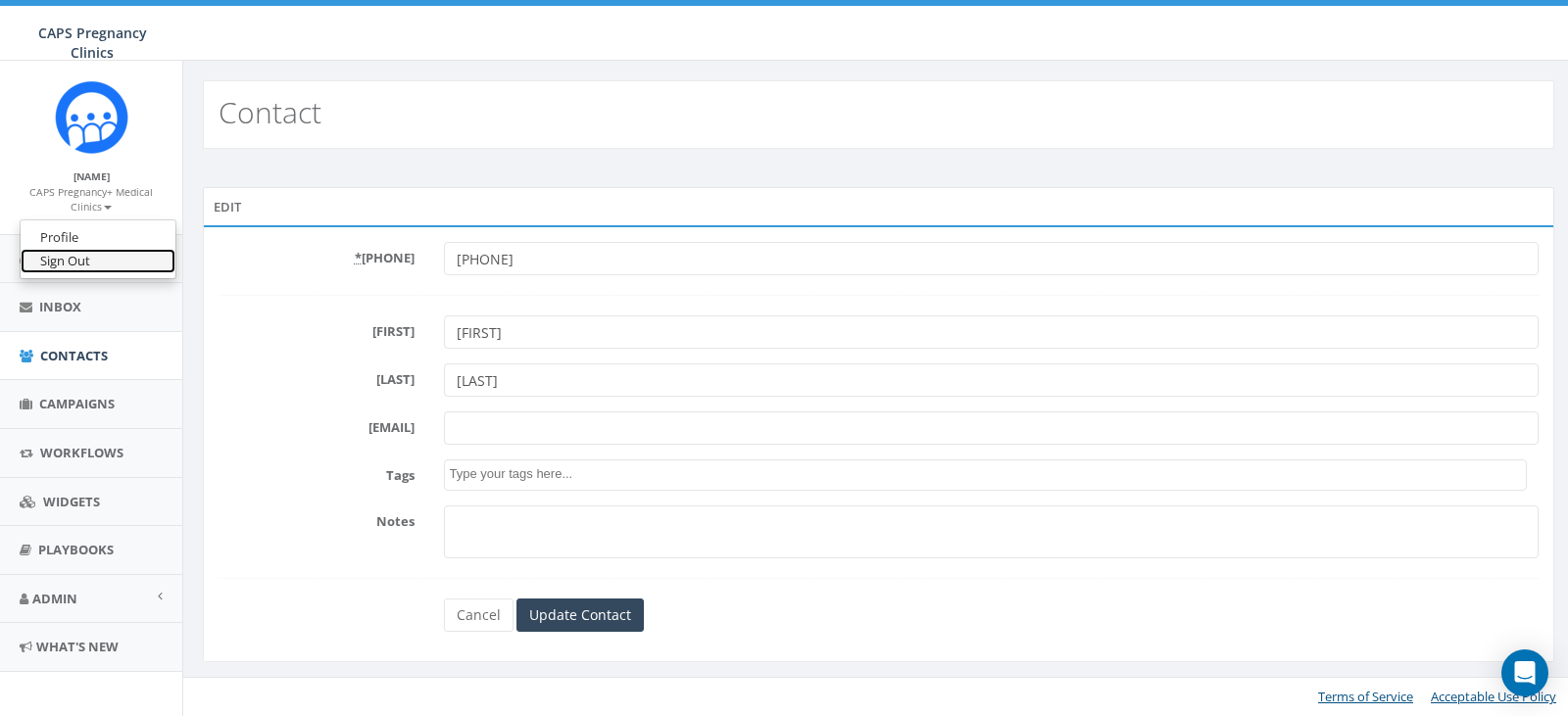 click on "Sign Out" at bounding box center [98, 261] 